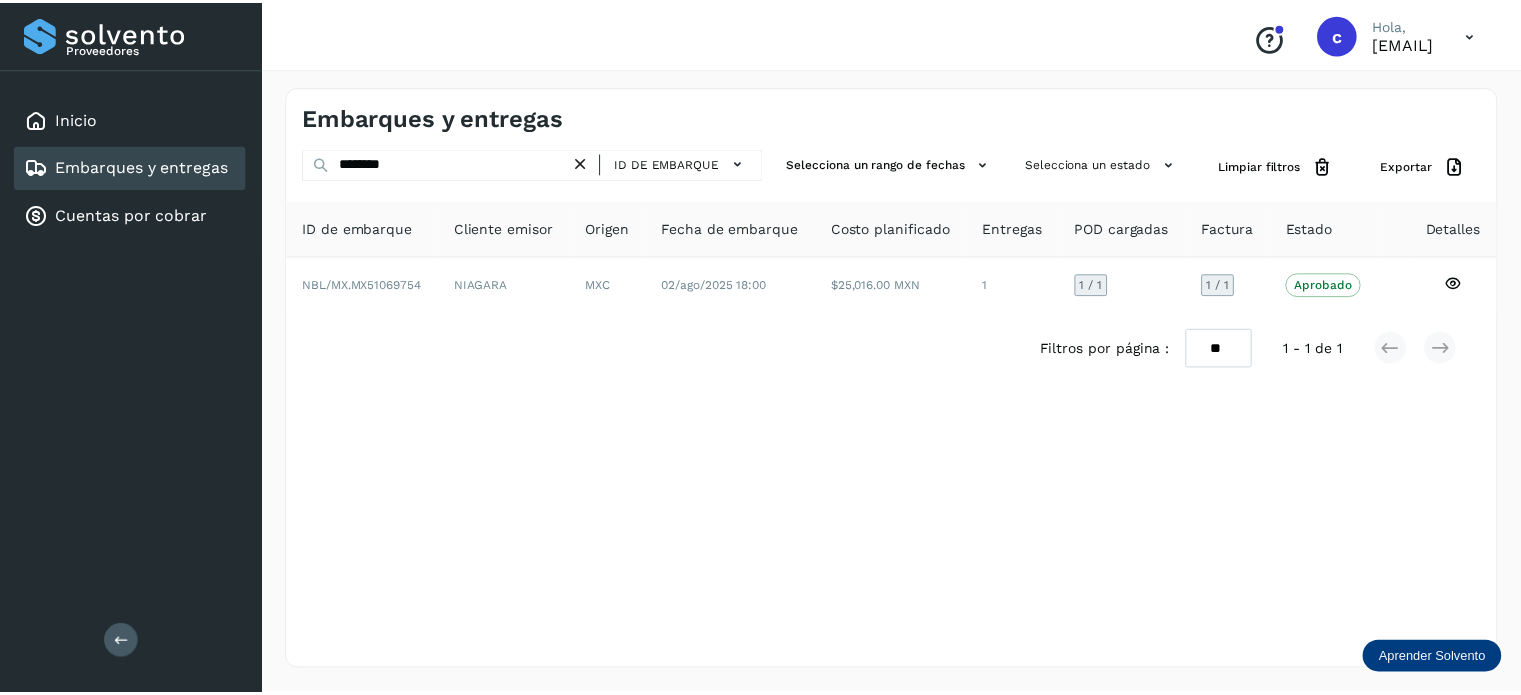 scroll, scrollTop: 0, scrollLeft: 0, axis: both 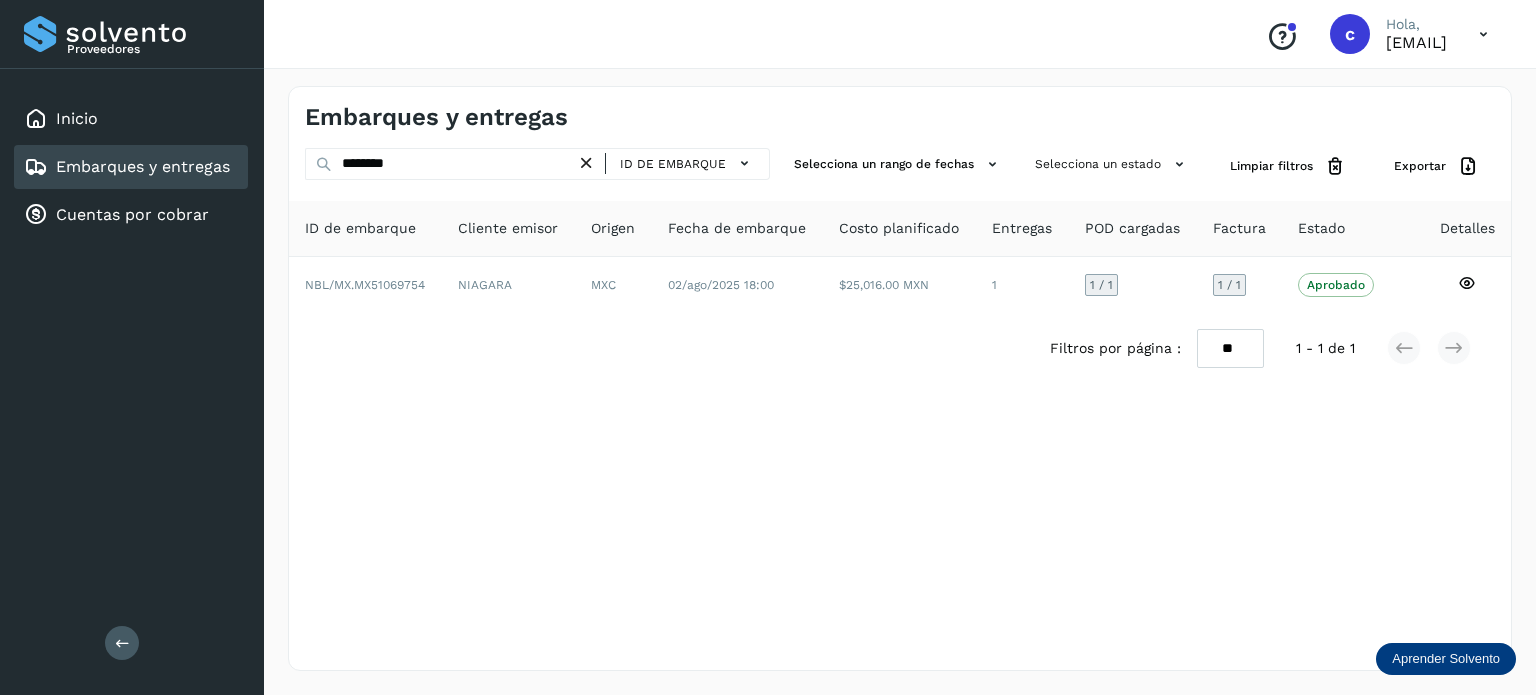 drag, startPoint x: 0, startPoint y: 0, endPoint x: 304, endPoint y: 152, distance: 339.88232 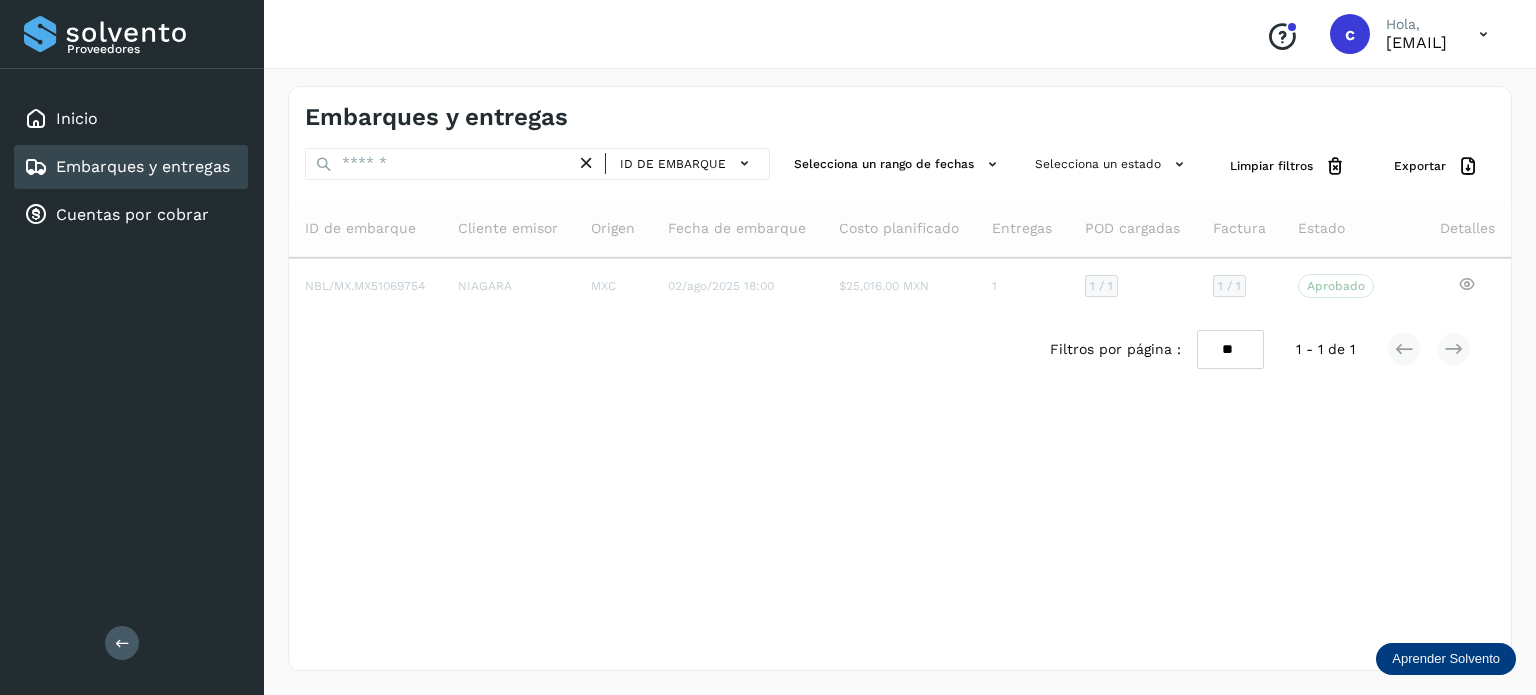 type on "*" 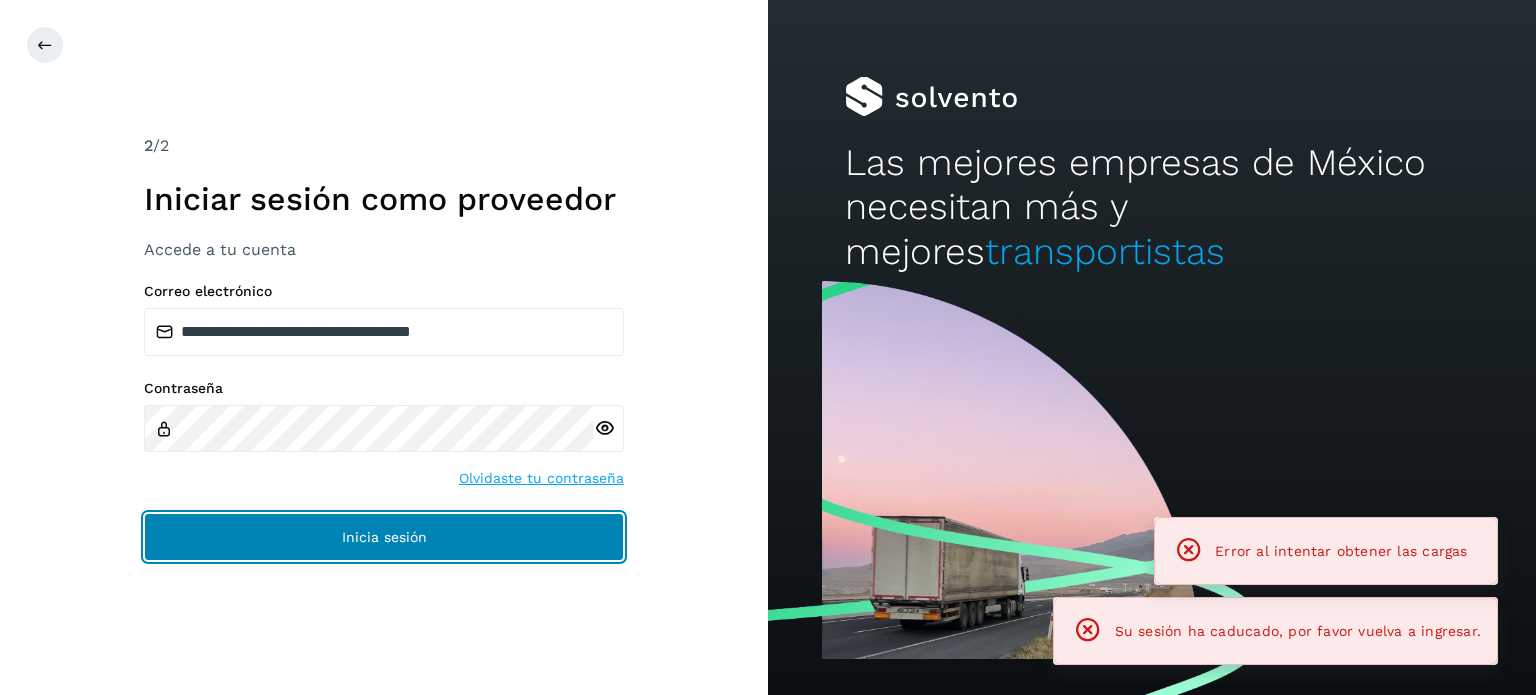 click on "Inicia sesión" at bounding box center [384, 537] 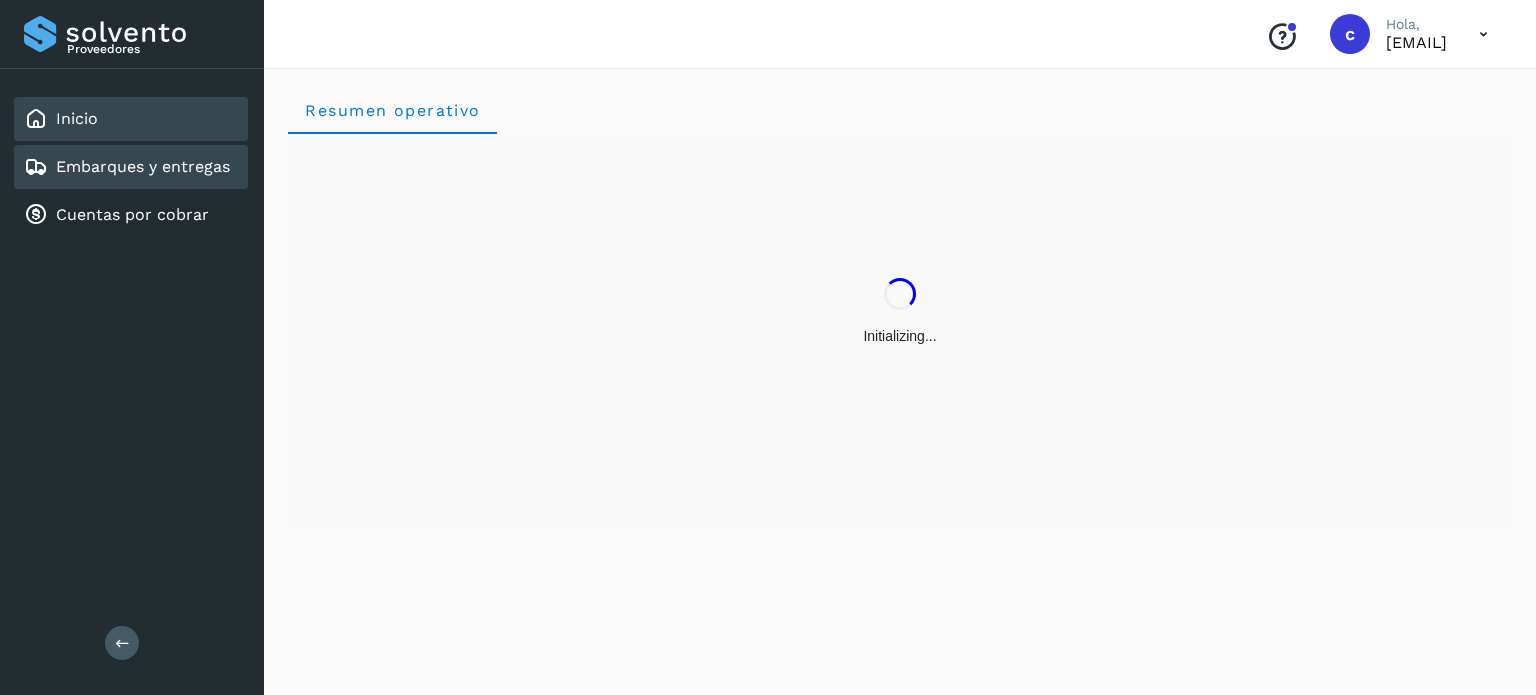 click on "Embarques y entregas" at bounding box center [143, 166] 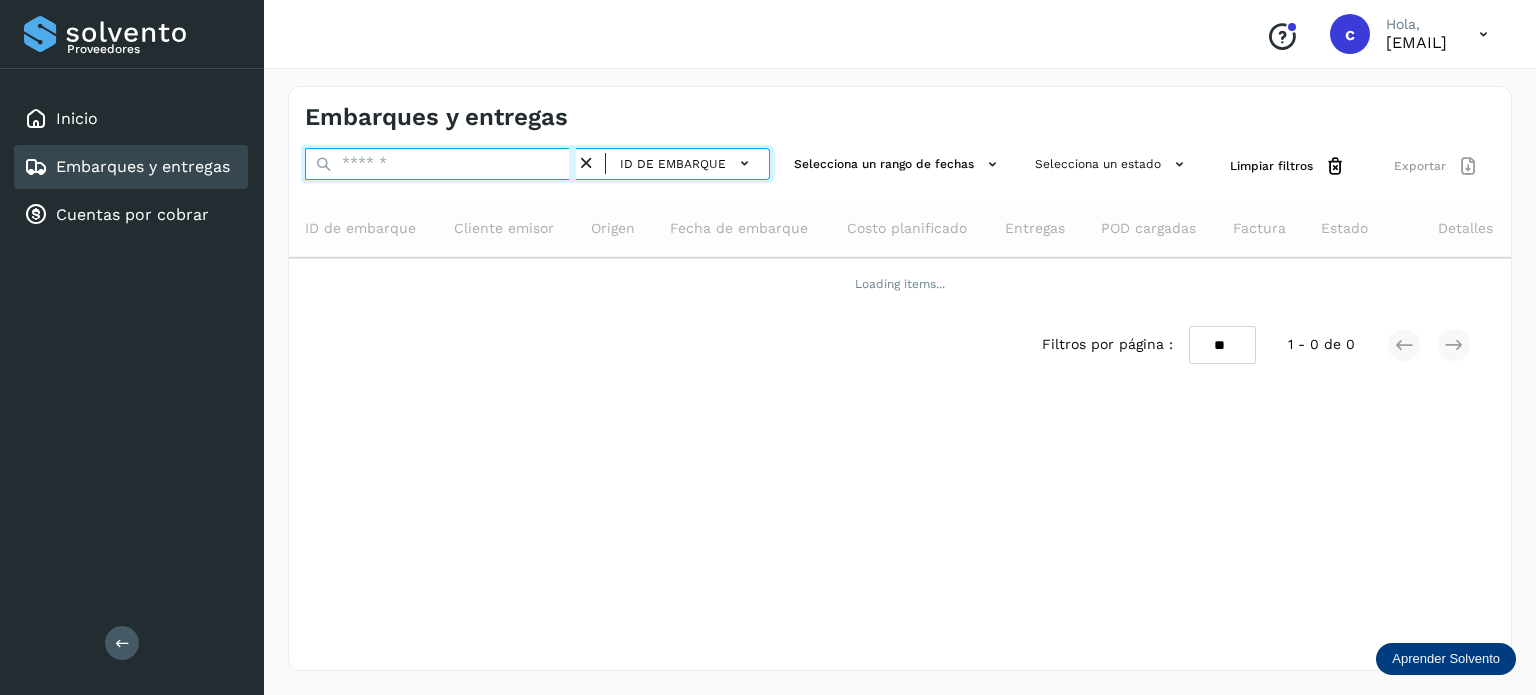click at bounding box center (440, 164) 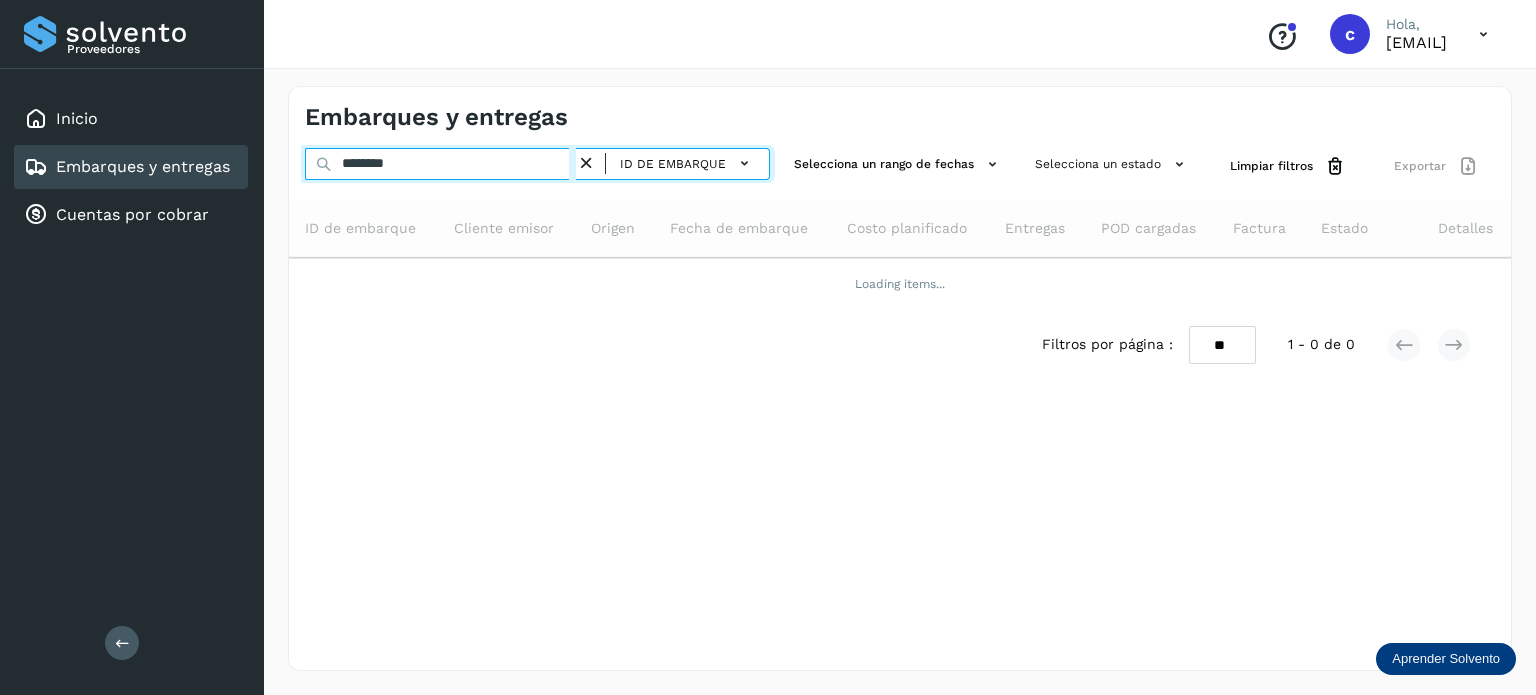 type on "********" 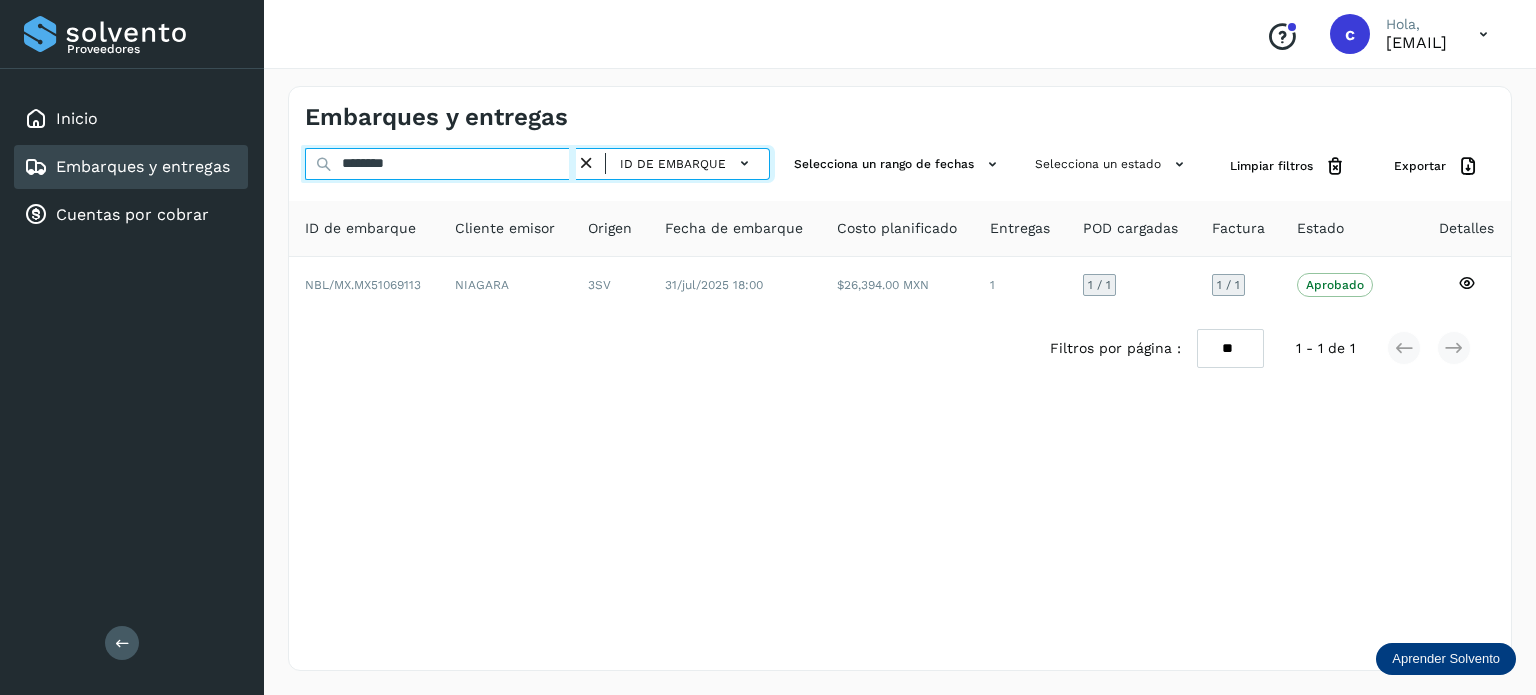 drag, startPoint x: 280, startPoint y: 158, endPoint x: 260, endPoint y: 158, distance: 20 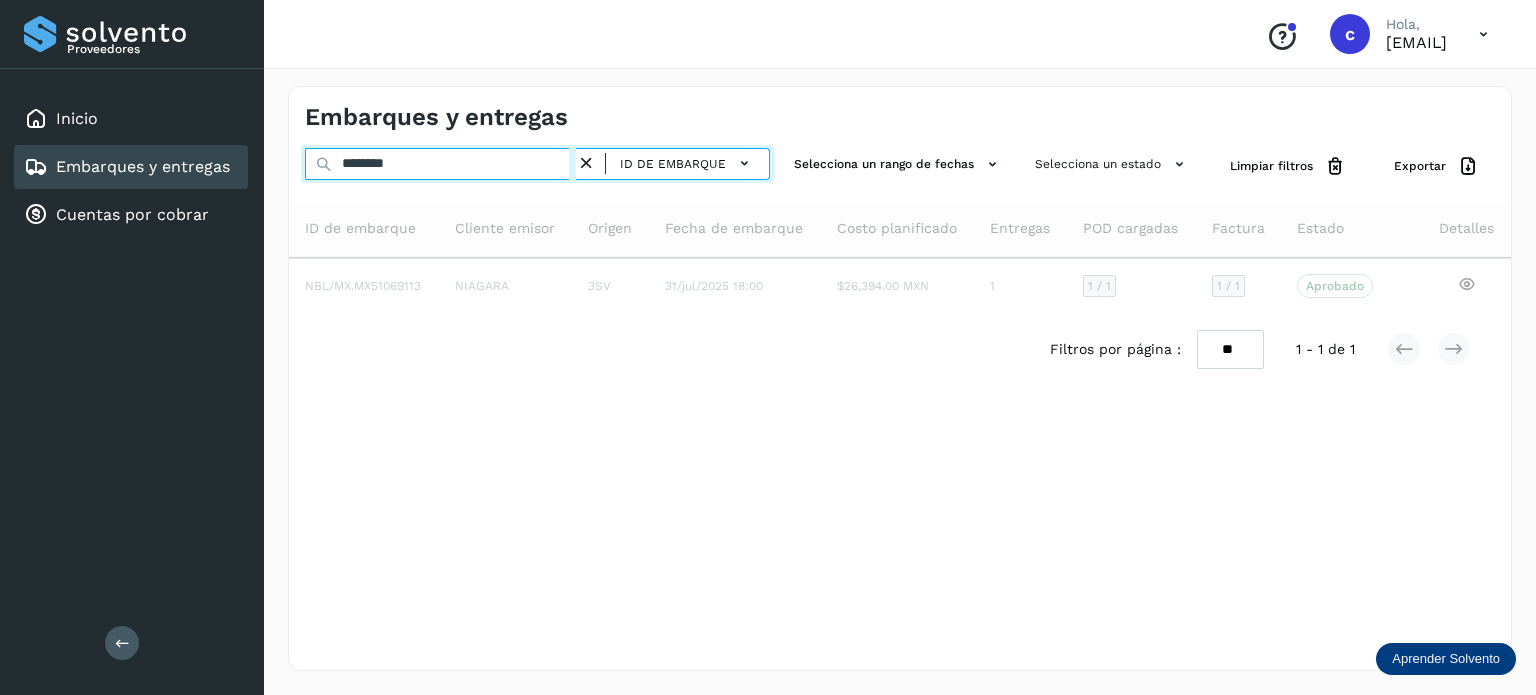 type on "********" 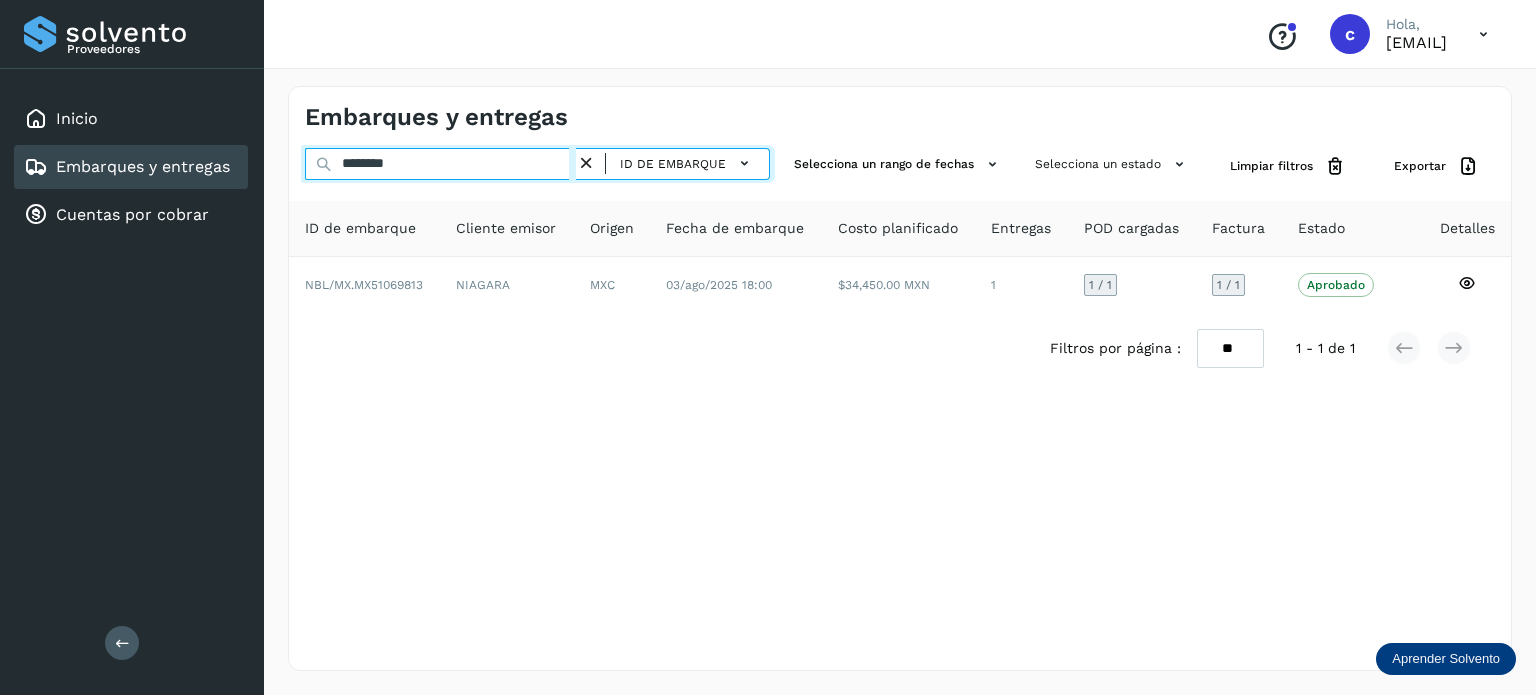 drag, startPoint x: 420, startPoint y: 163, endPoint x: 238, endPoint y: 145, distance: 182.88794 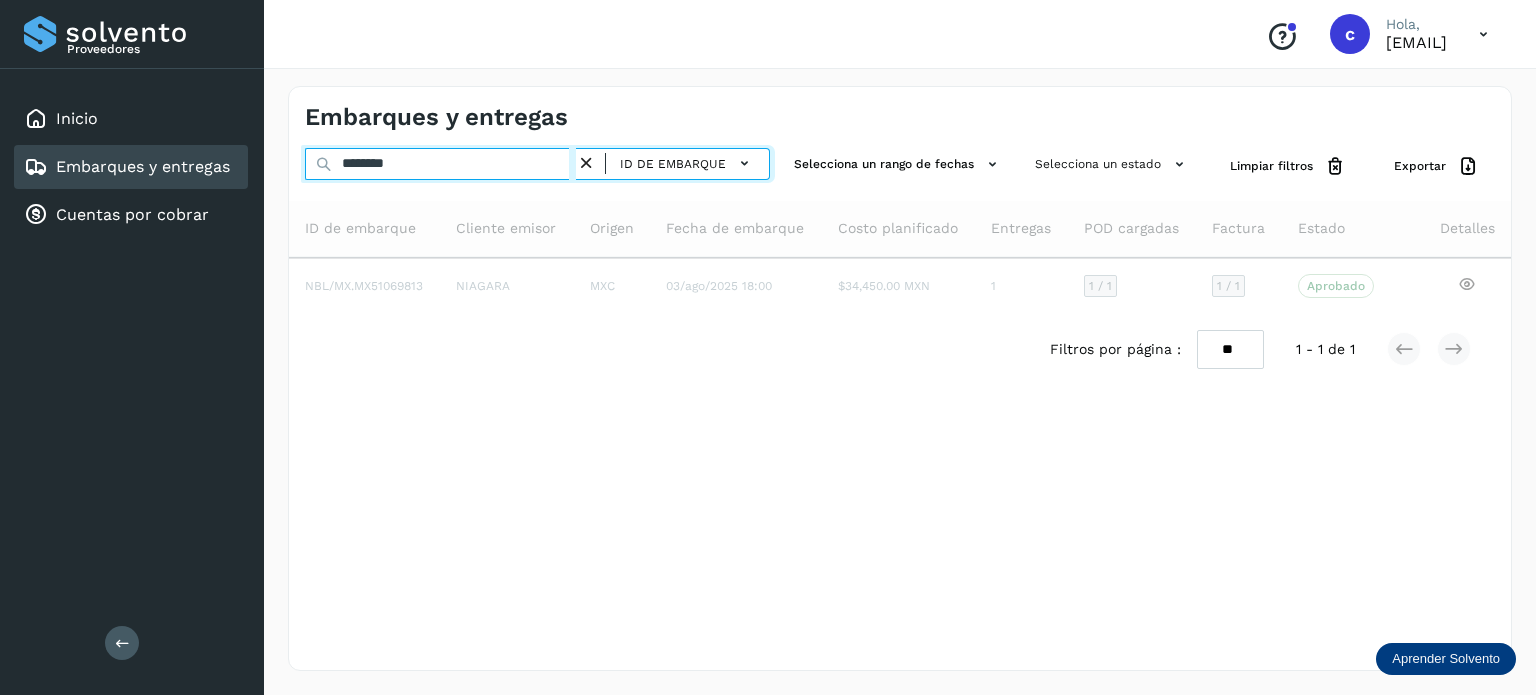 type on "********" 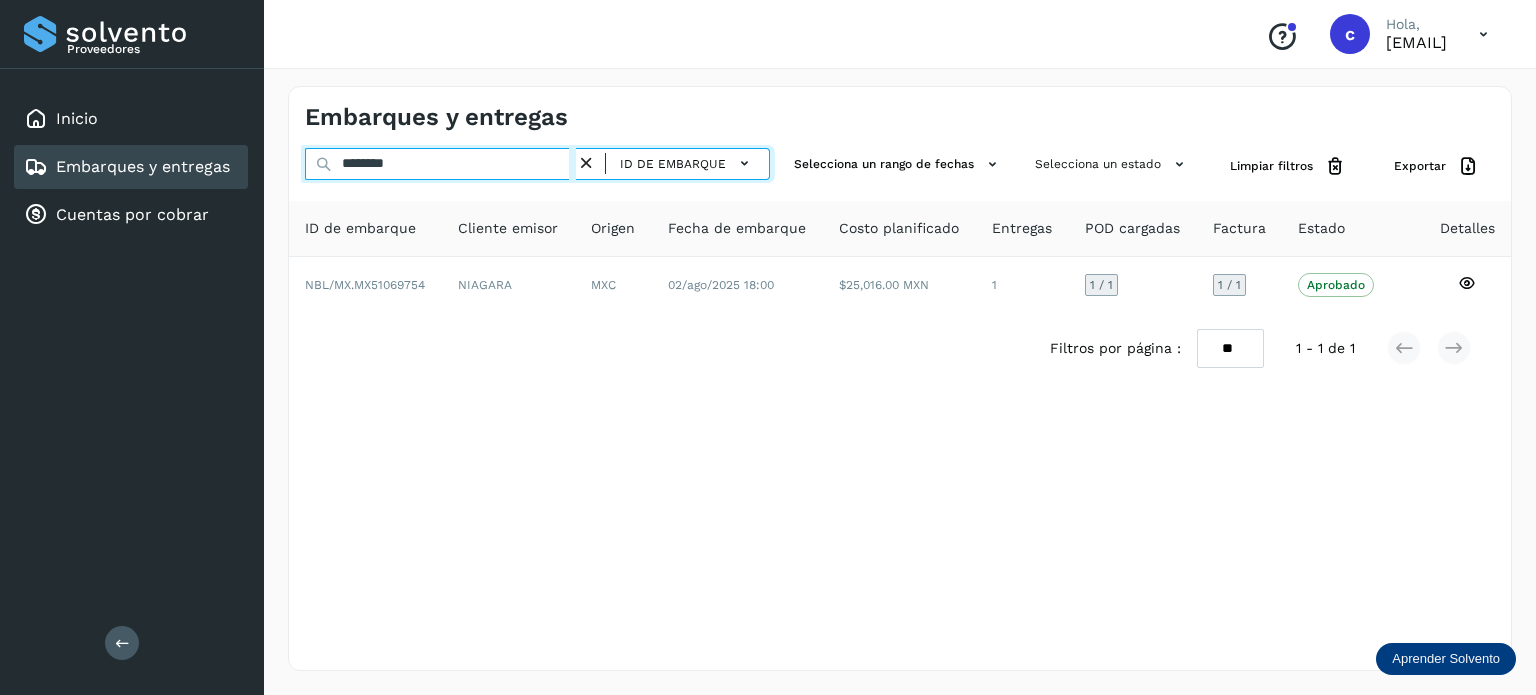 click on "******** ID de embarque Selecciona un rango de fechas  Selecciona un estado Limpiar filtros Exportar" at bounding box center (900, 166) 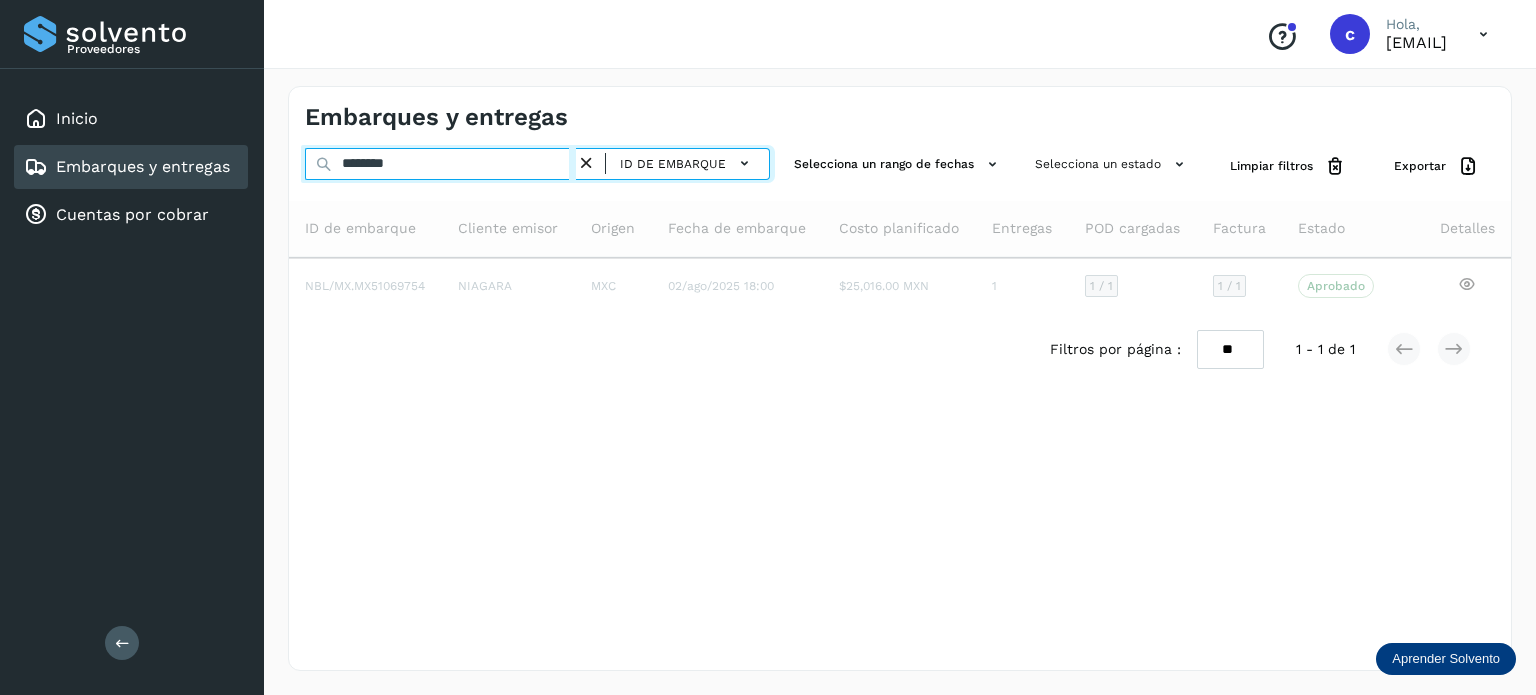 type on "********" 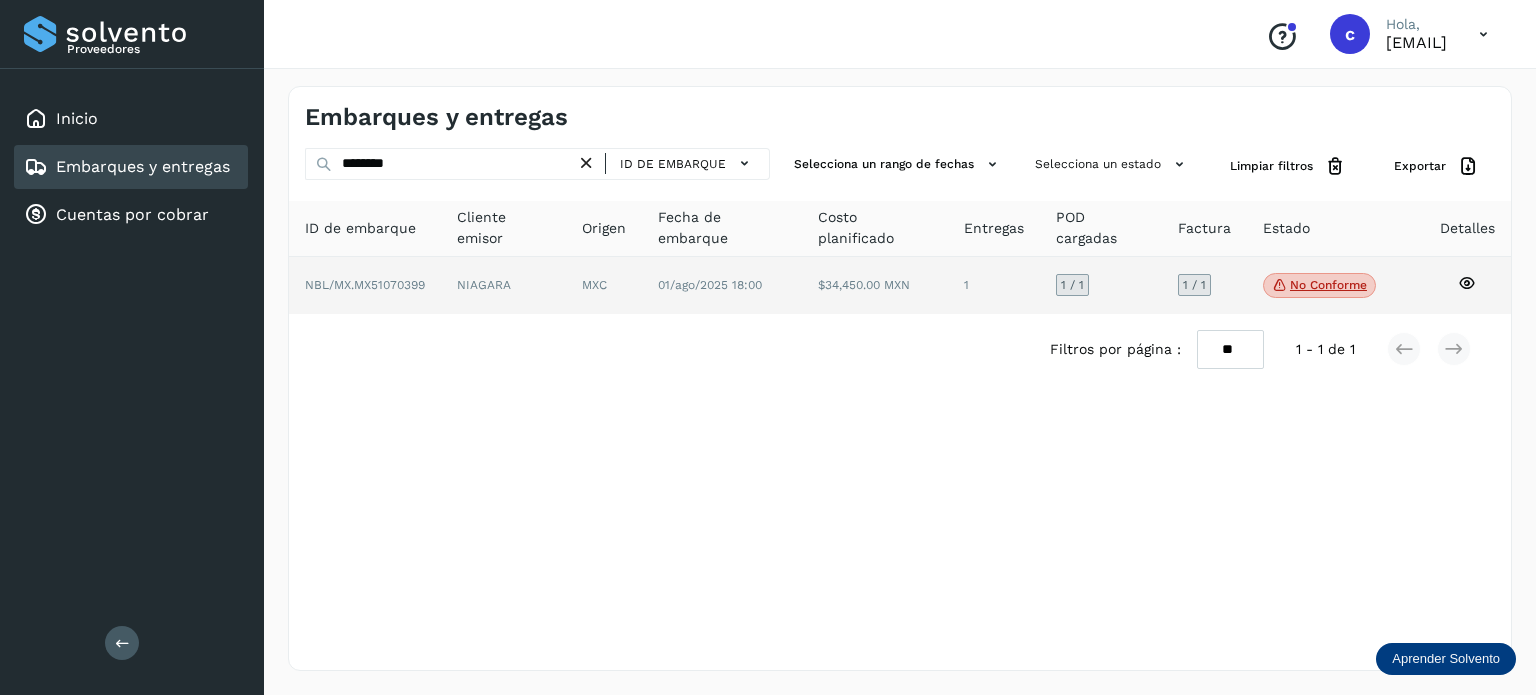 click on "No conforme
Verifica el estado de la factura o entregas asociadas a este embarque" 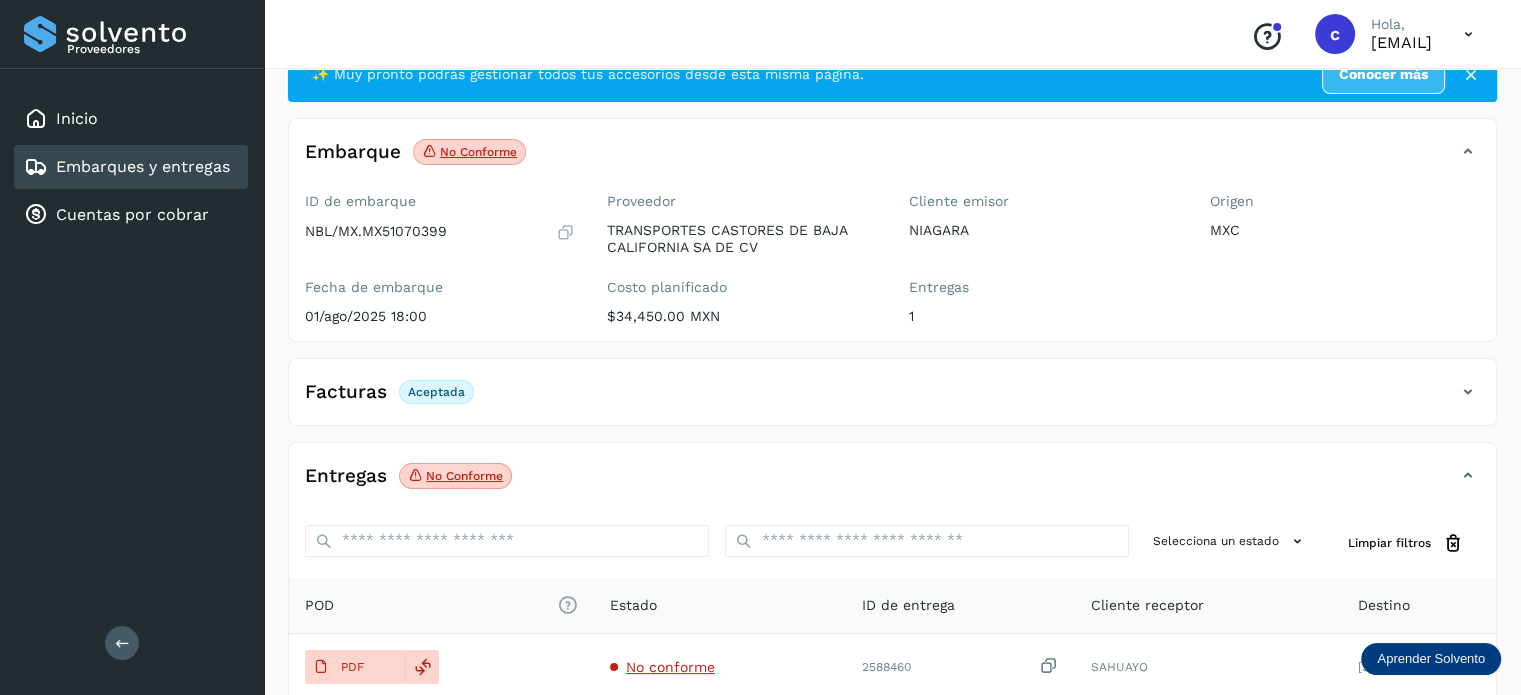 scroll, scrollTop: 100, scrollLeft: 0, axis: vertical 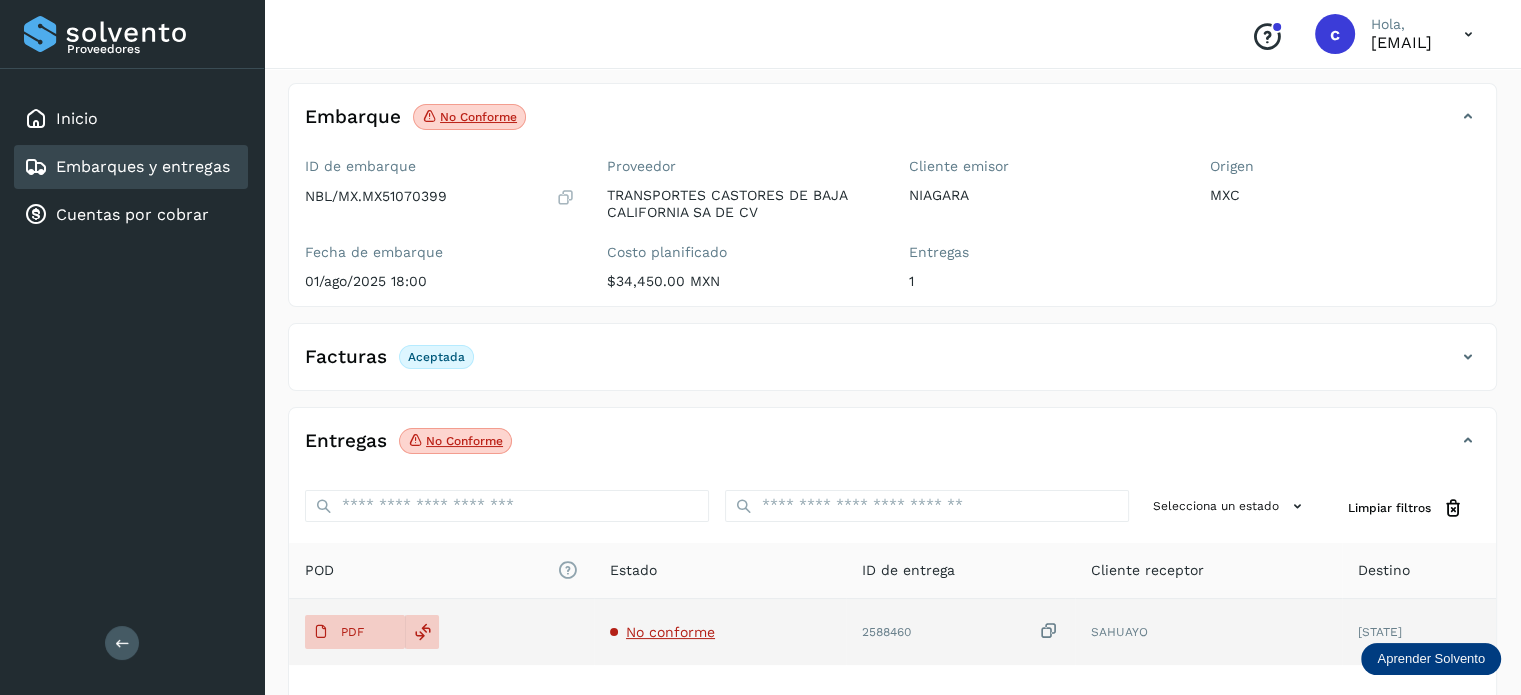 click on "No conforme" at bounding box center (670, 632) 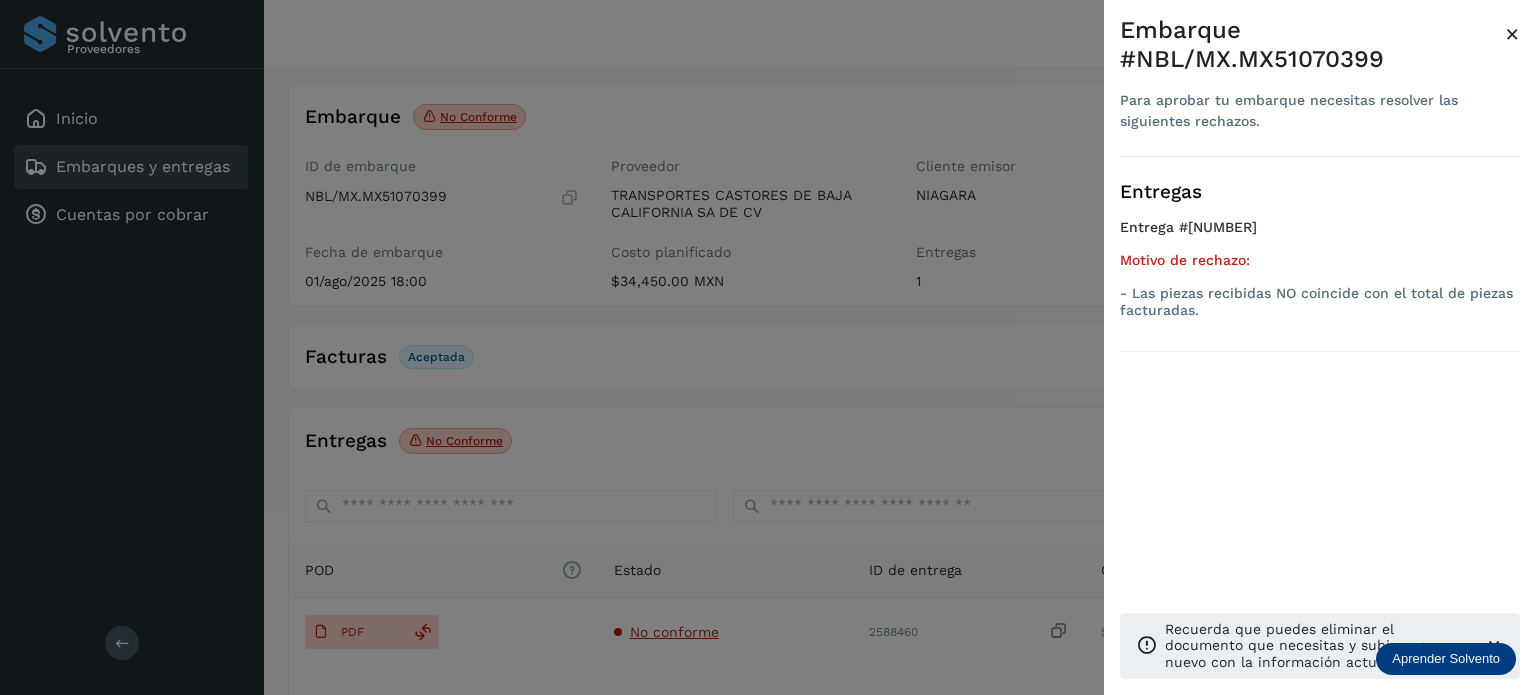 click at bounding box center (768, 347) 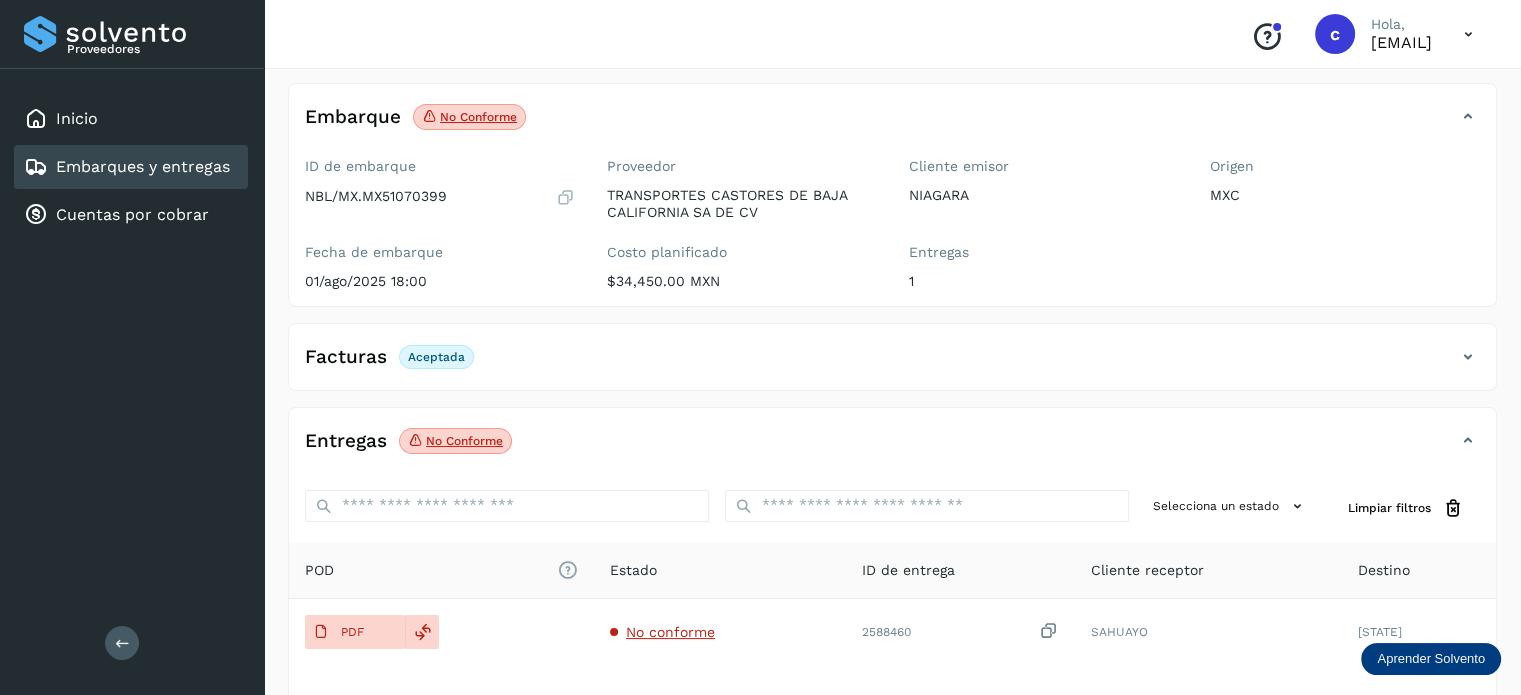 click on "Embarques y entregas" at bounding box center (143, 166) 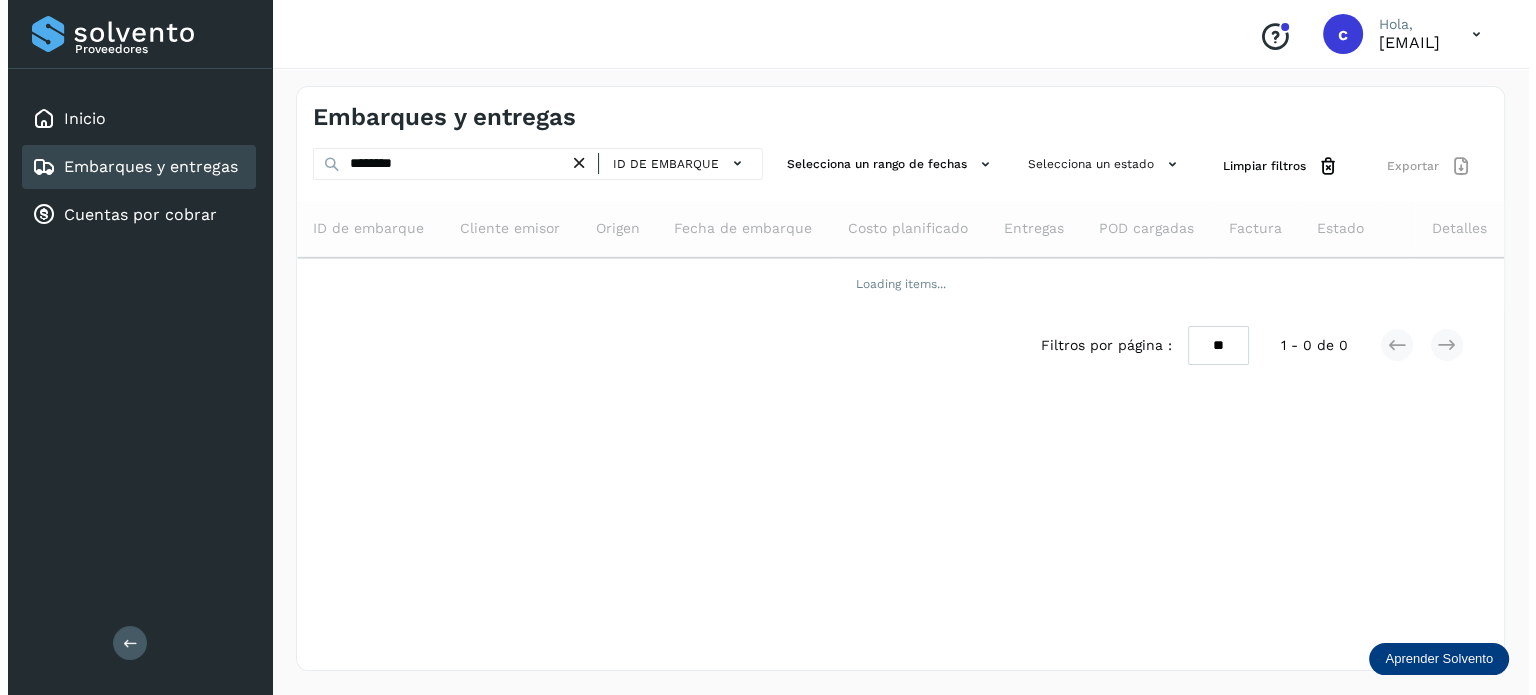 scroll, scrollTop: 0, scrollLeft: 0, axis: both 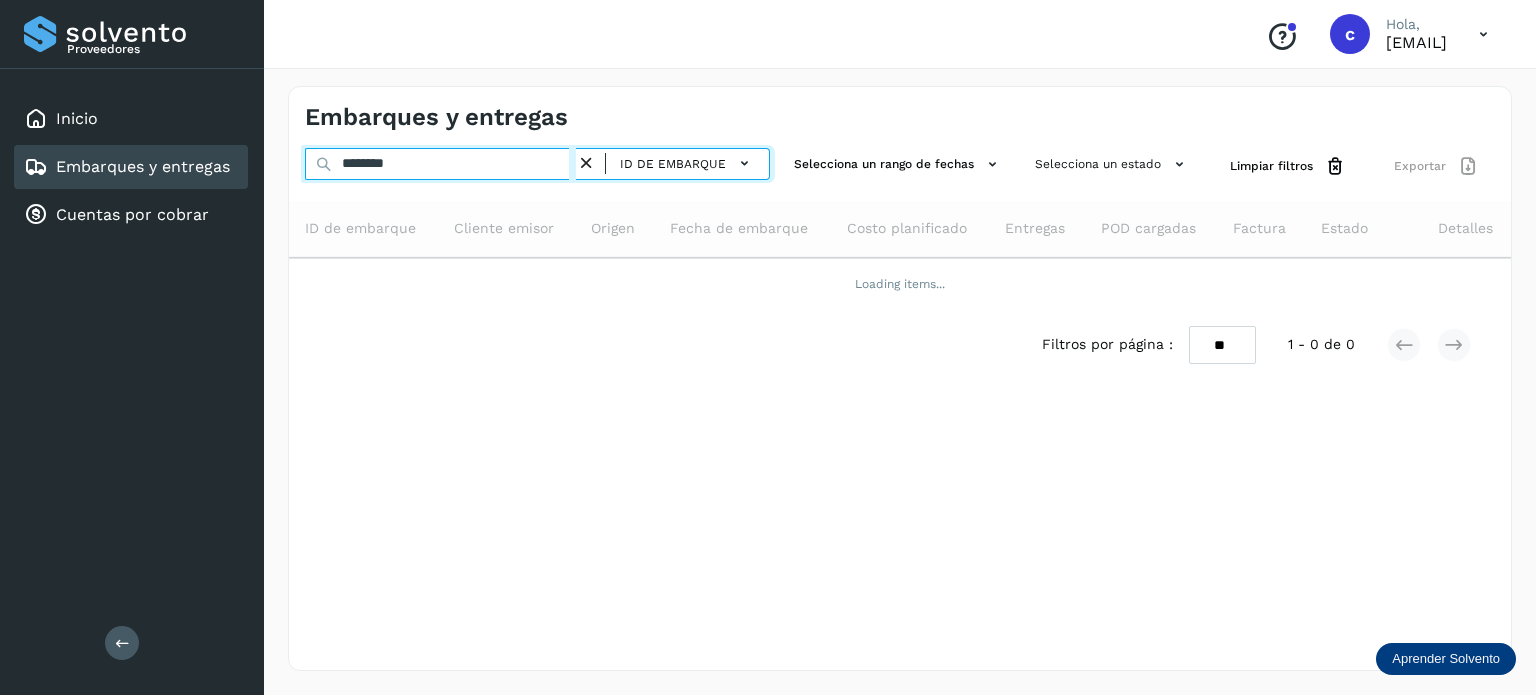 drag, startPoint x: 424, startPoint y: 171, endPoint x: 119, endPoint y: 175, distance: 305.0262 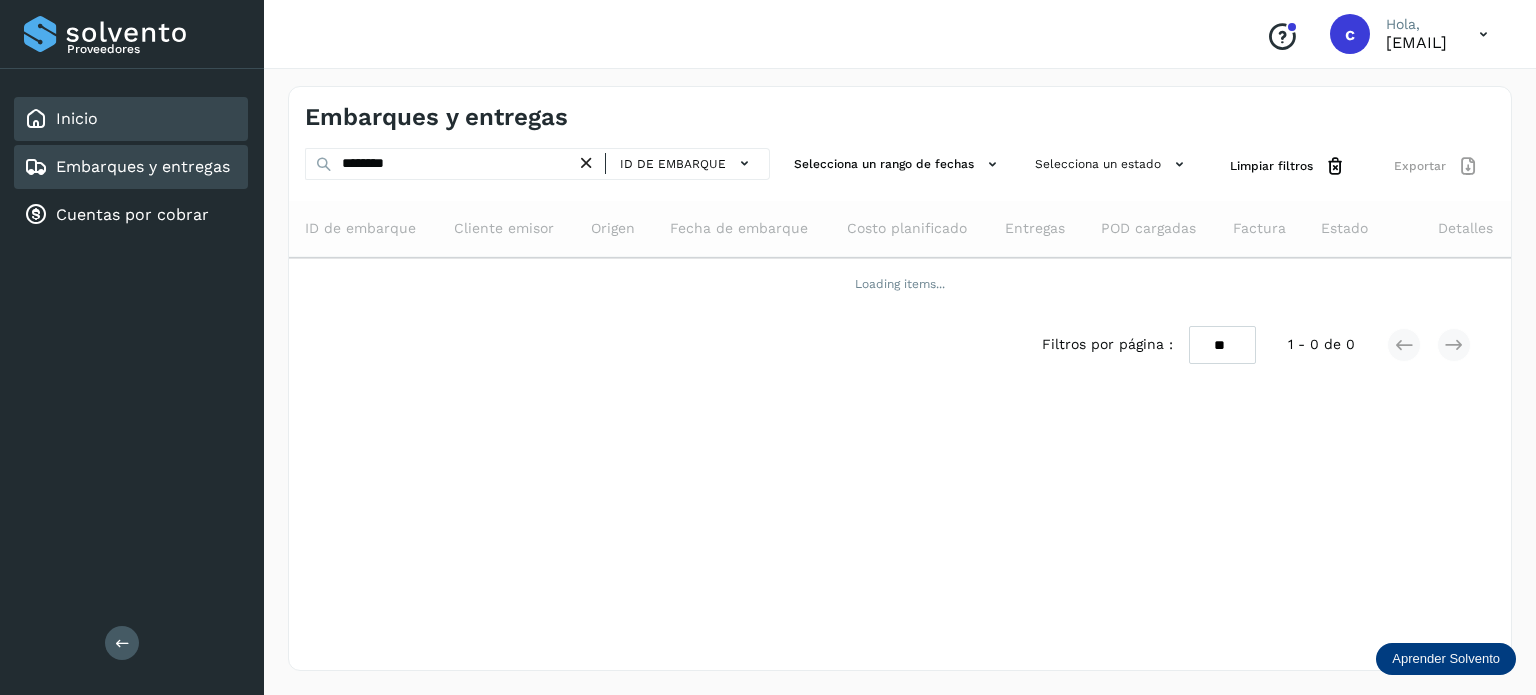 click on "Inicio" 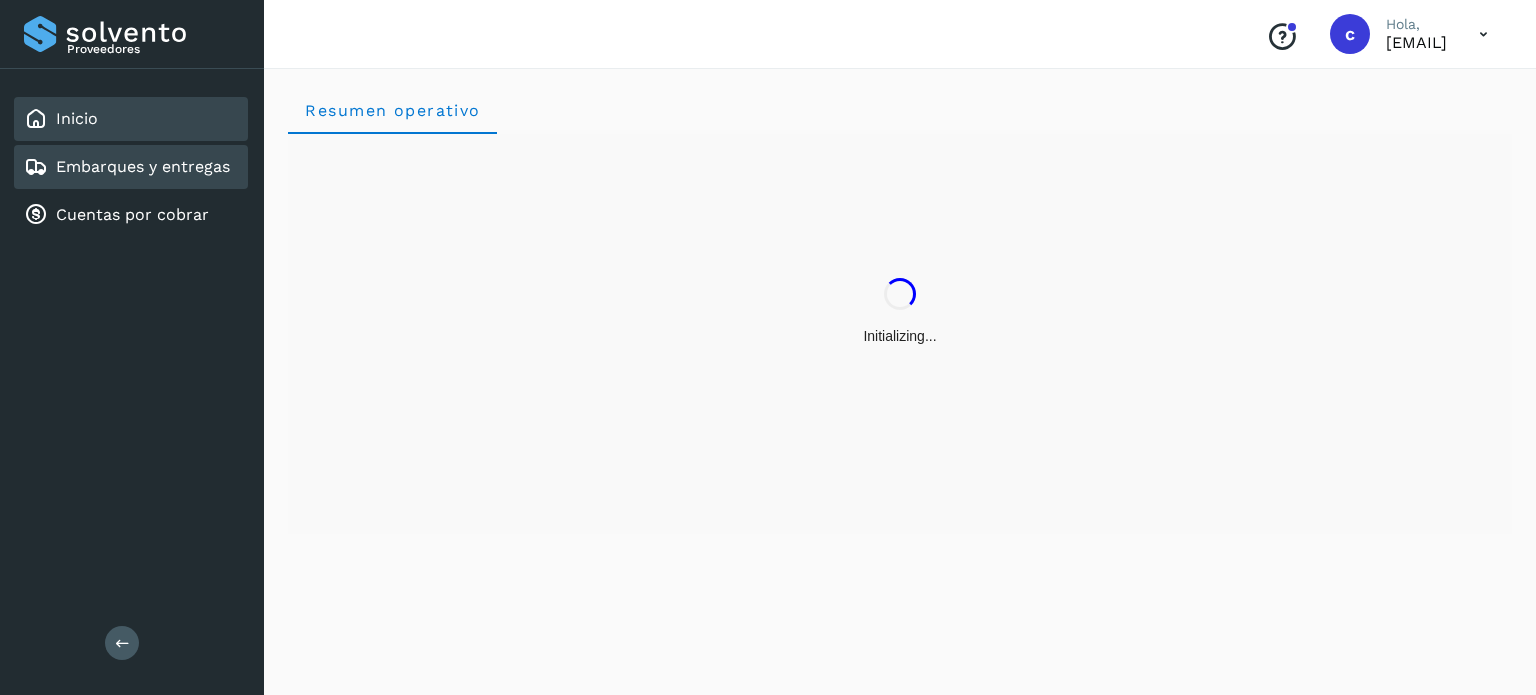click on "Embarques y entregas" at bounding box center (143, 166) 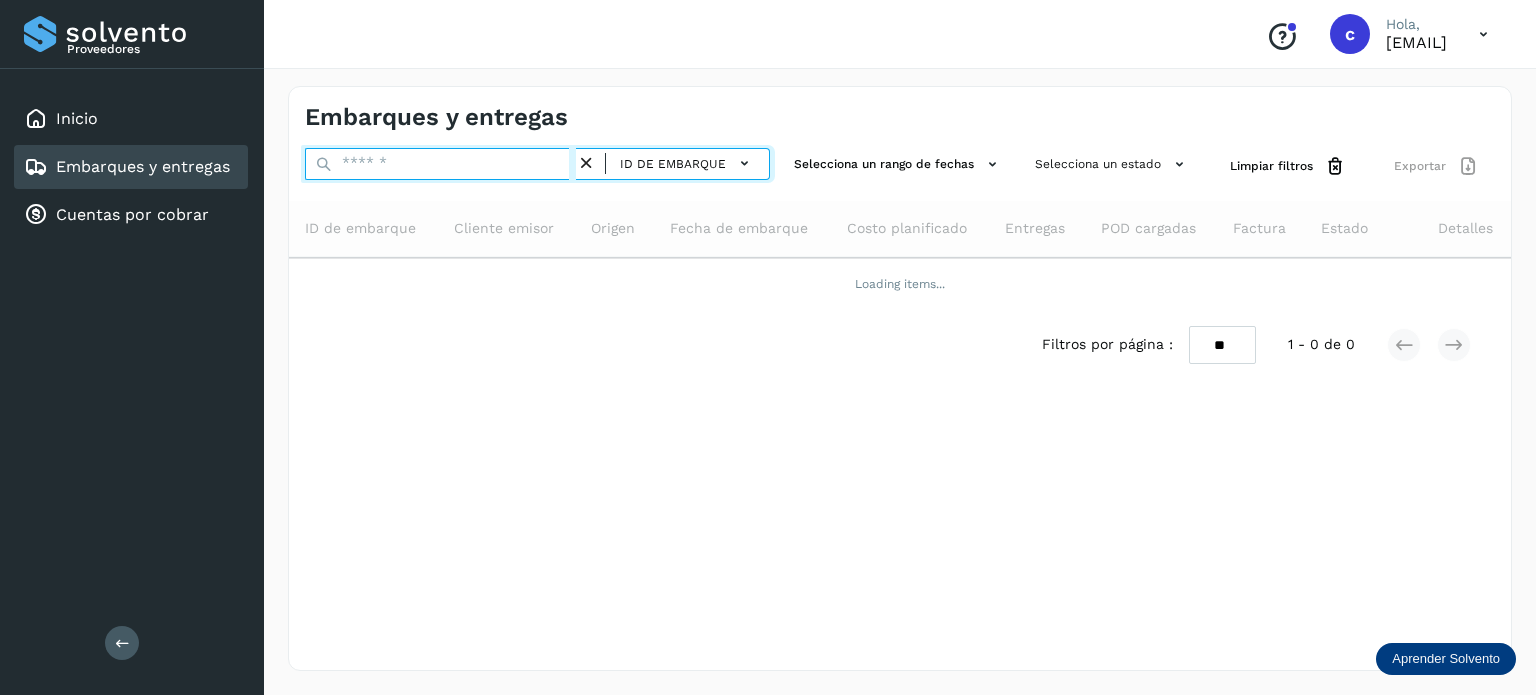 click at bounding box center (440, 164) 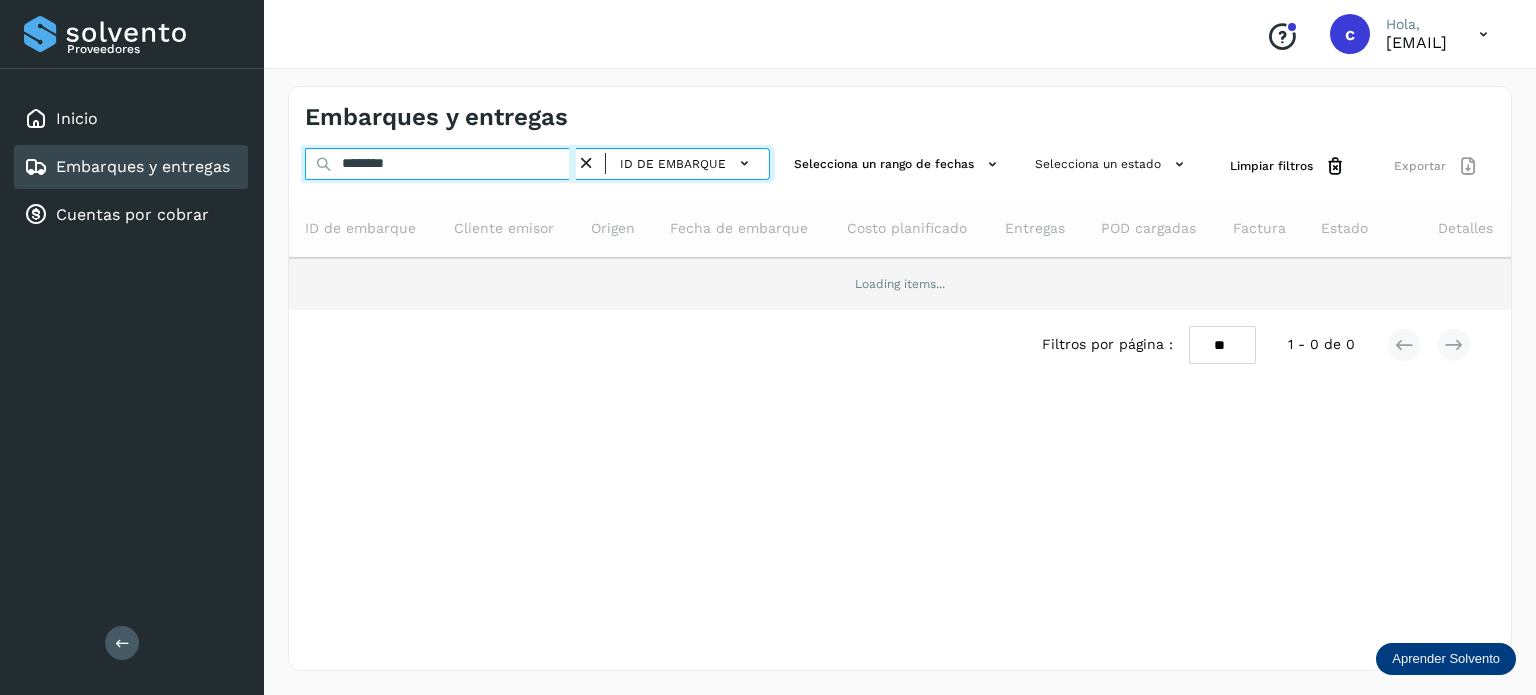 type on "********" 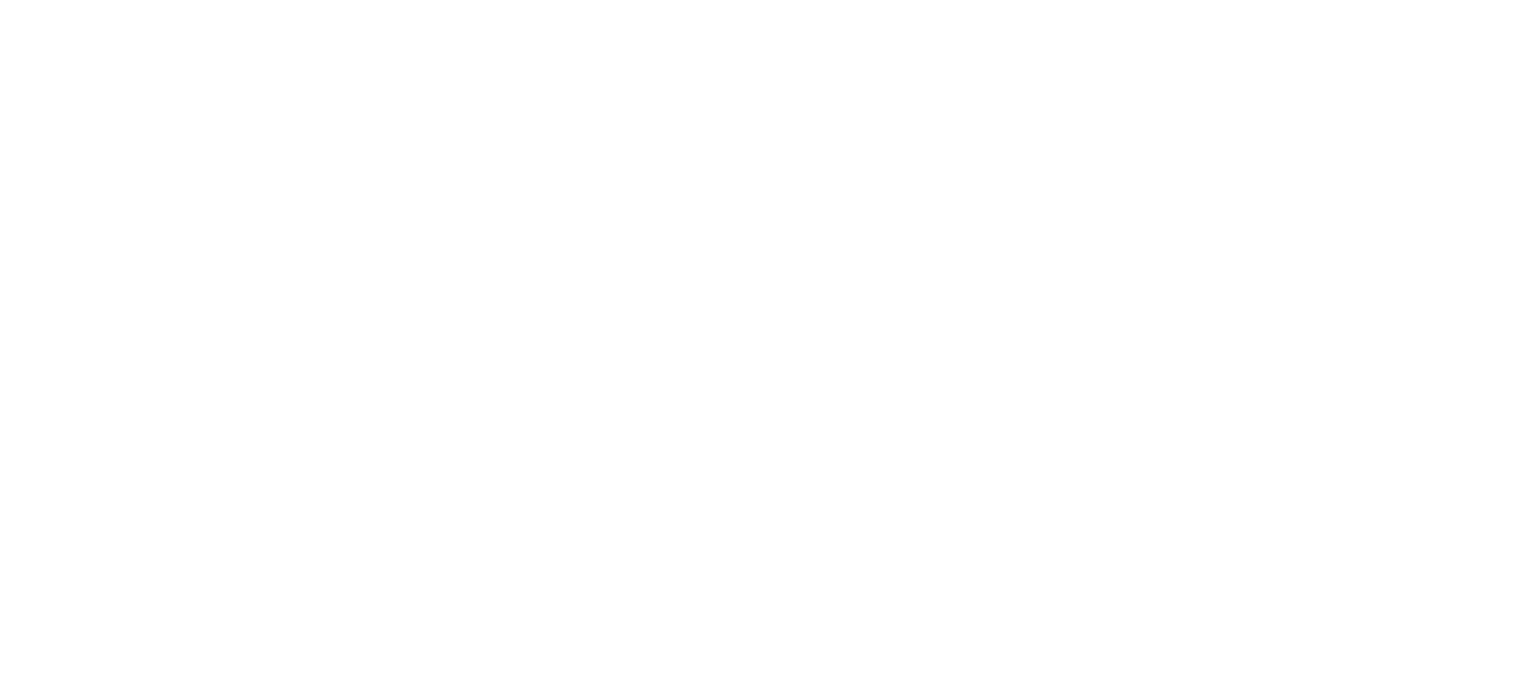 scroll, scrollTop: 0, scrollLeft: 0, axis: both 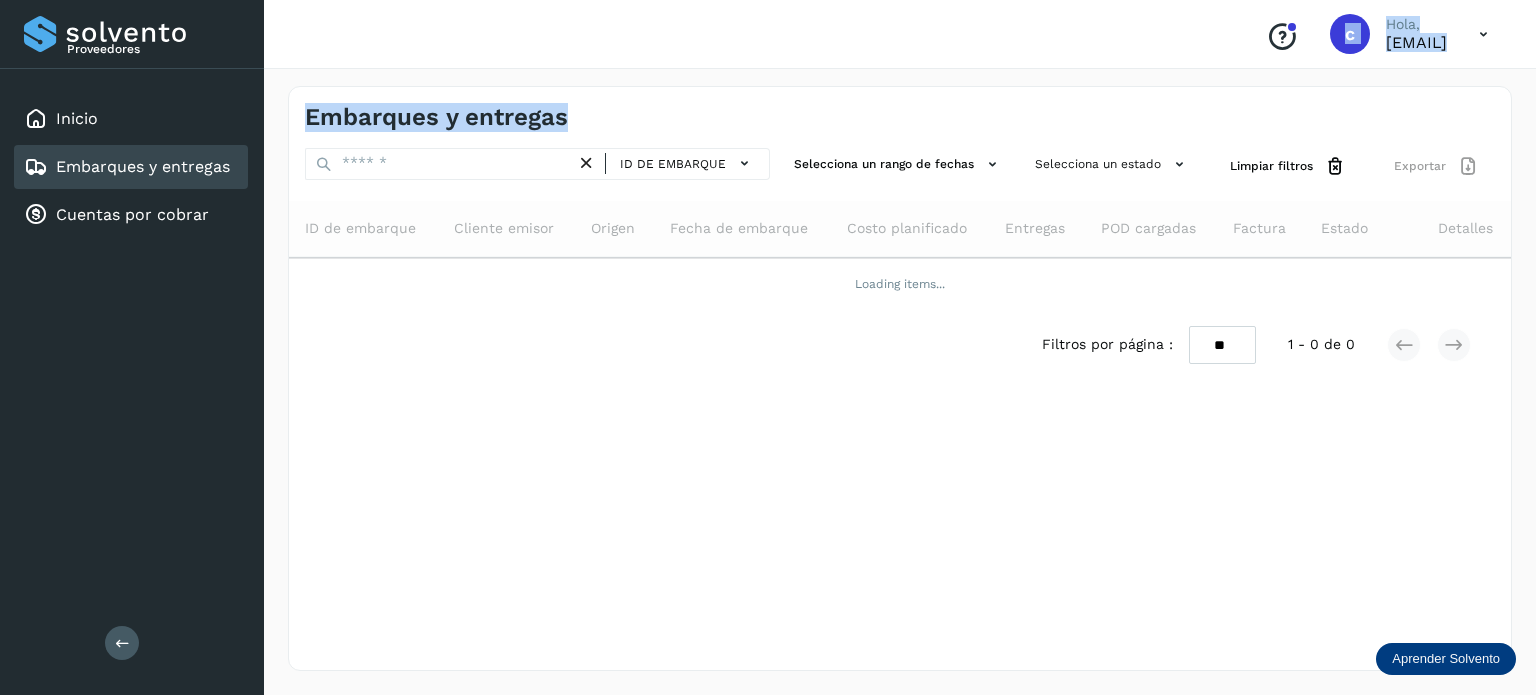 drag, startPoint x: 654, startPoint y: 71, endPoint x: 400, endPoint y: 170, distance: 272.61145 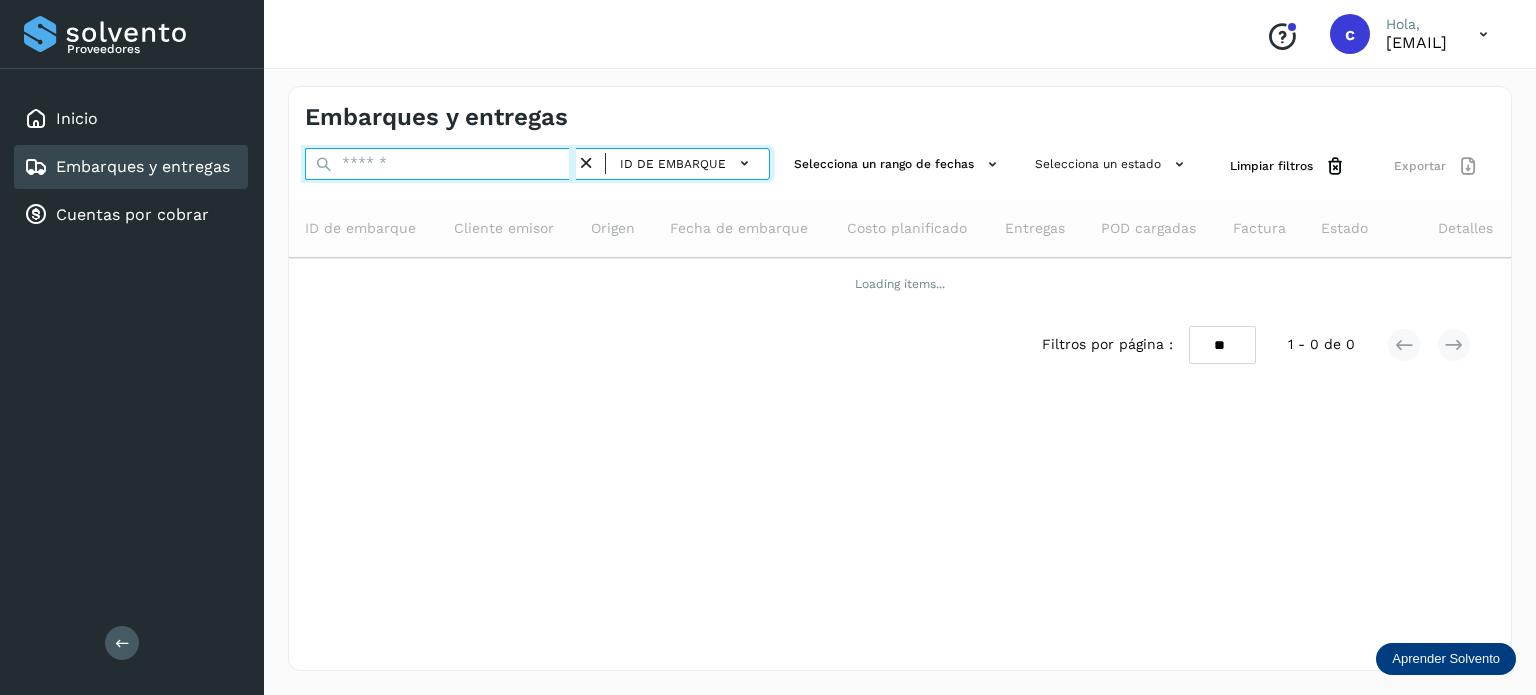 click at bounding box center (440, 164) 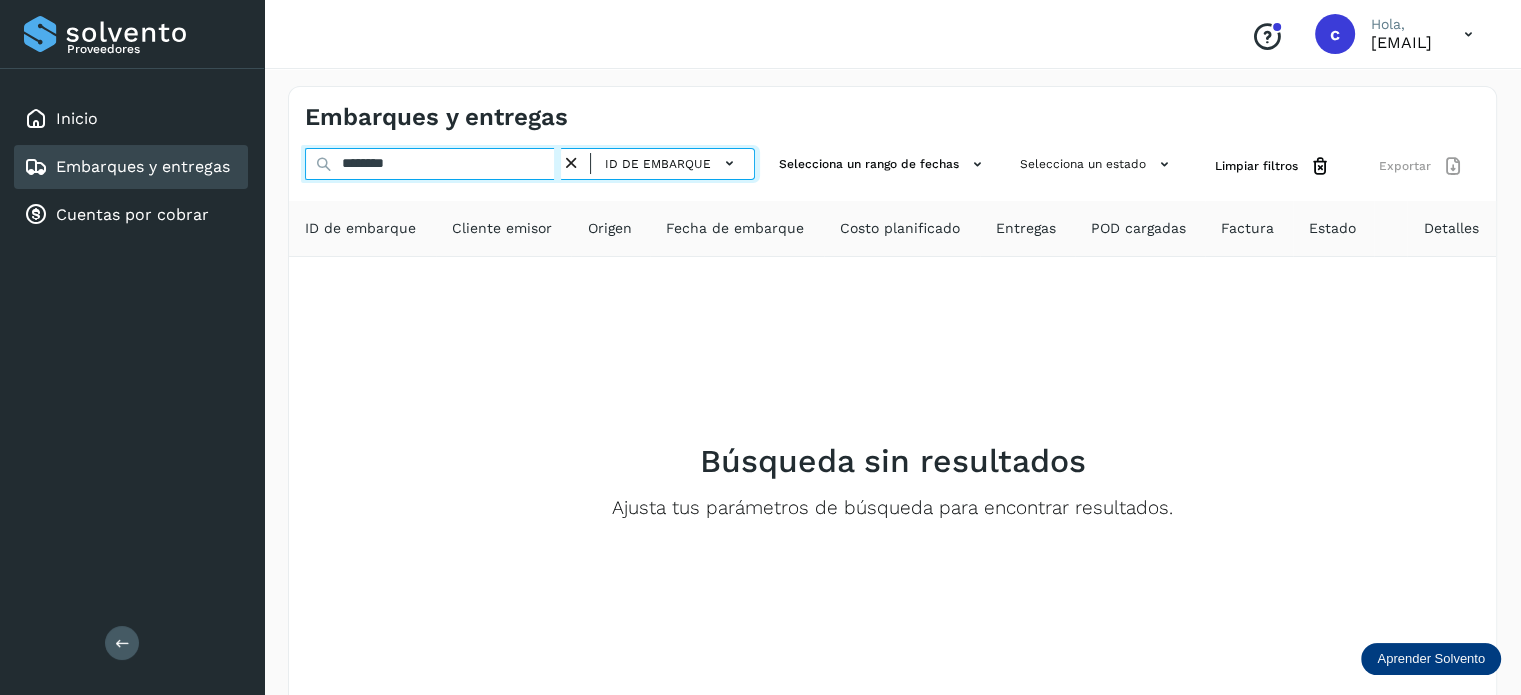 type on "********" 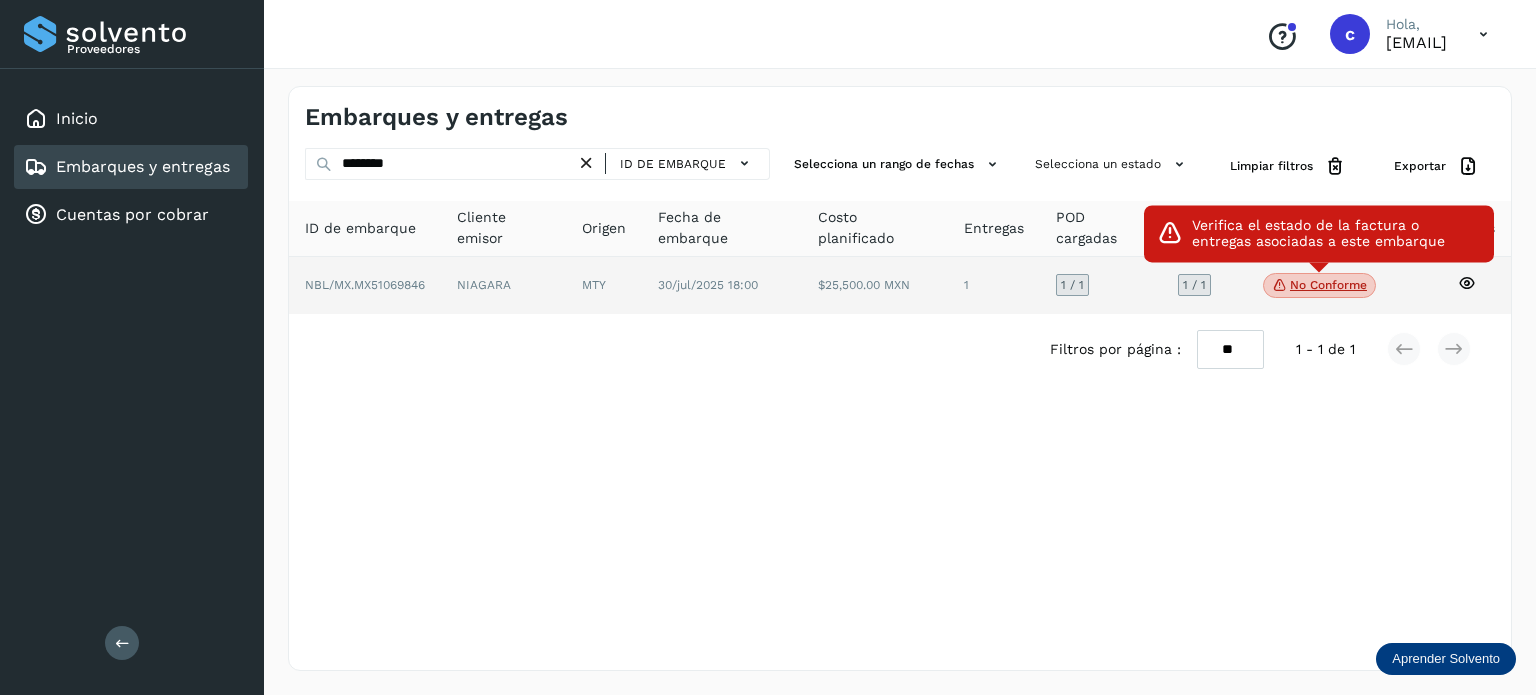 click on "No conforme" at bounding box center [1319, 286] 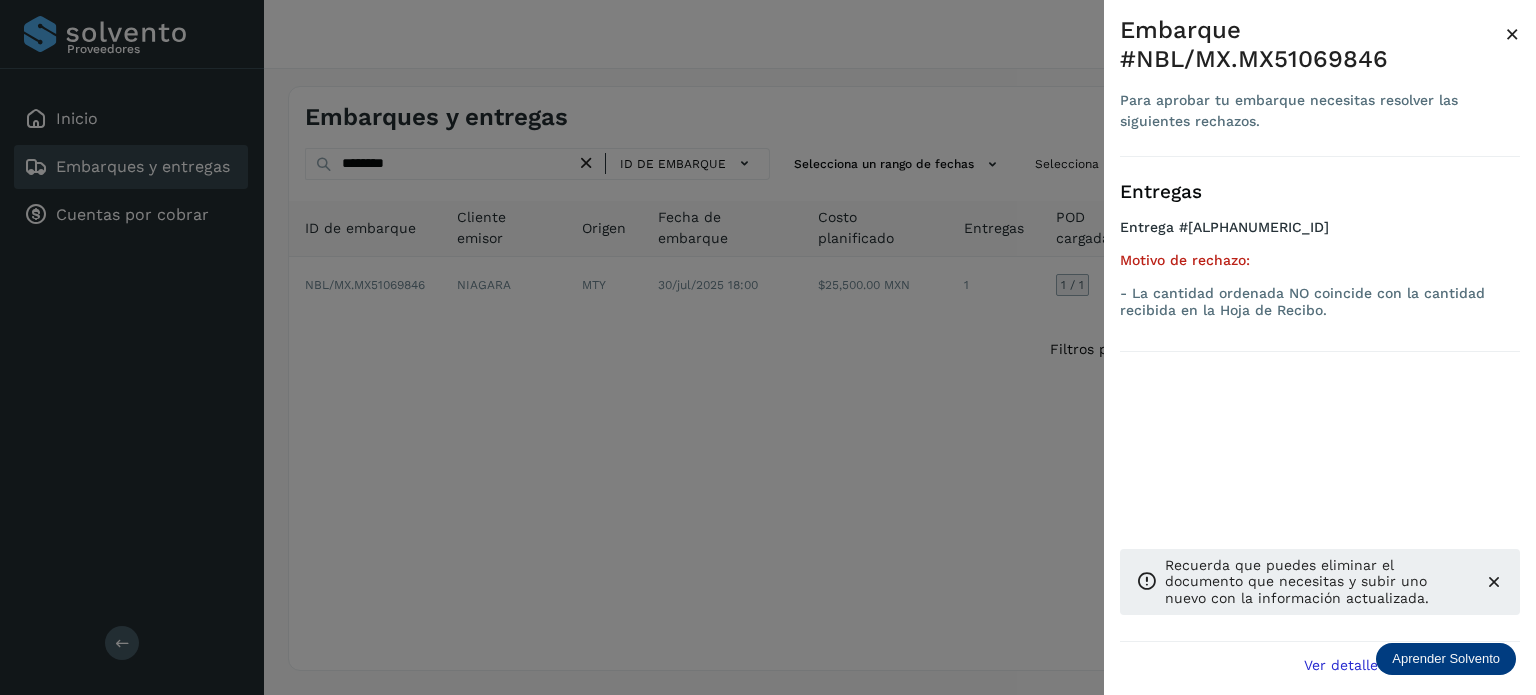 drag, startPoint x: 681, startPoint y: 487, endPoint x: 401, endPoint y: 243, distance: 371.39737 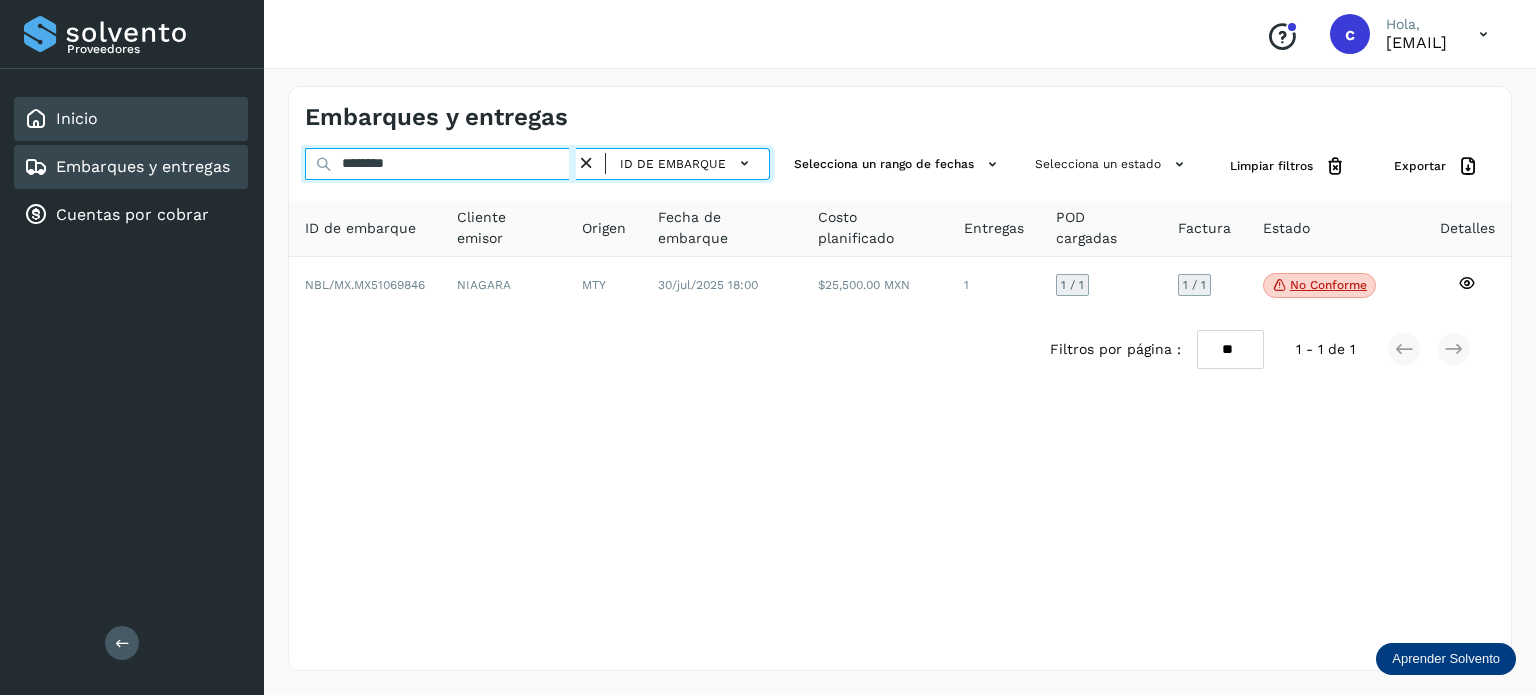 drag, startPoint x: 436, startPoint y: 166, endPoint x: 34, endPoint y: 121, distance: 404.5108 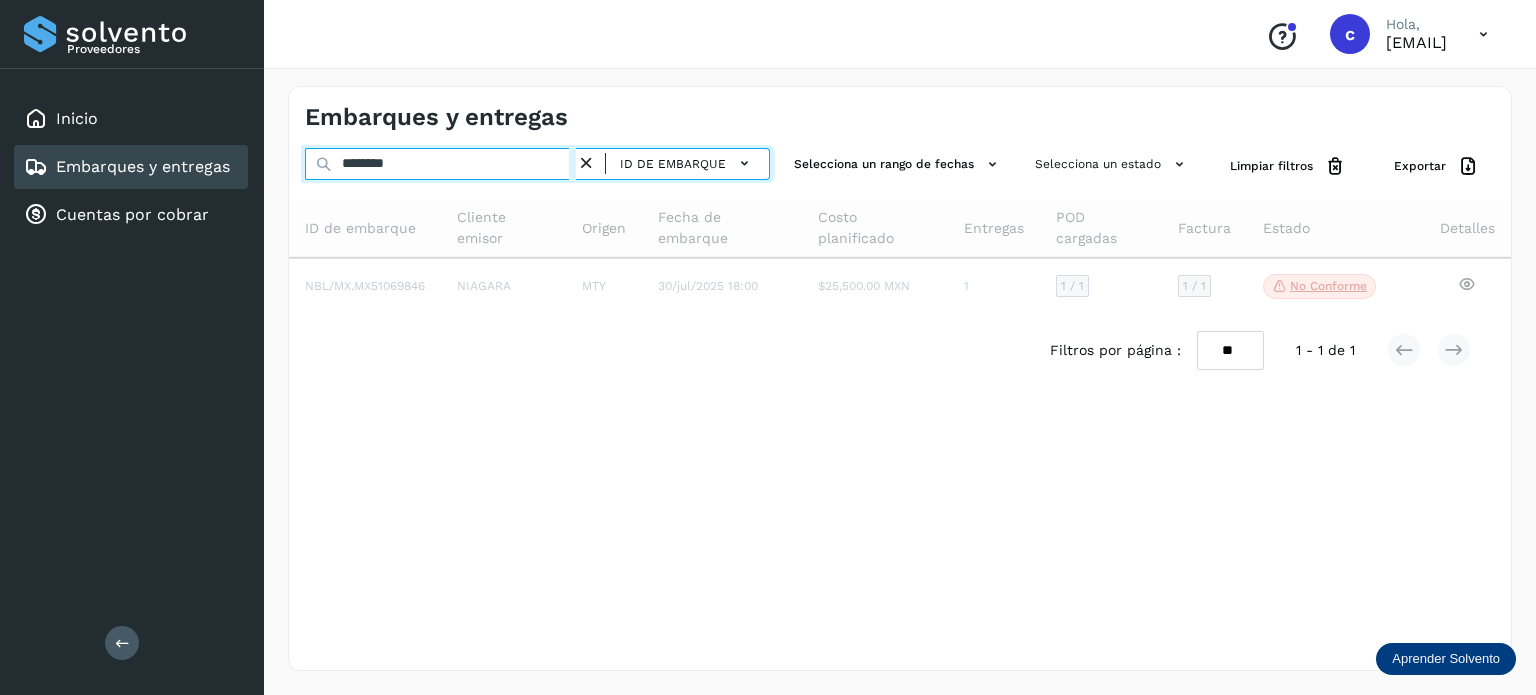 type on "********" 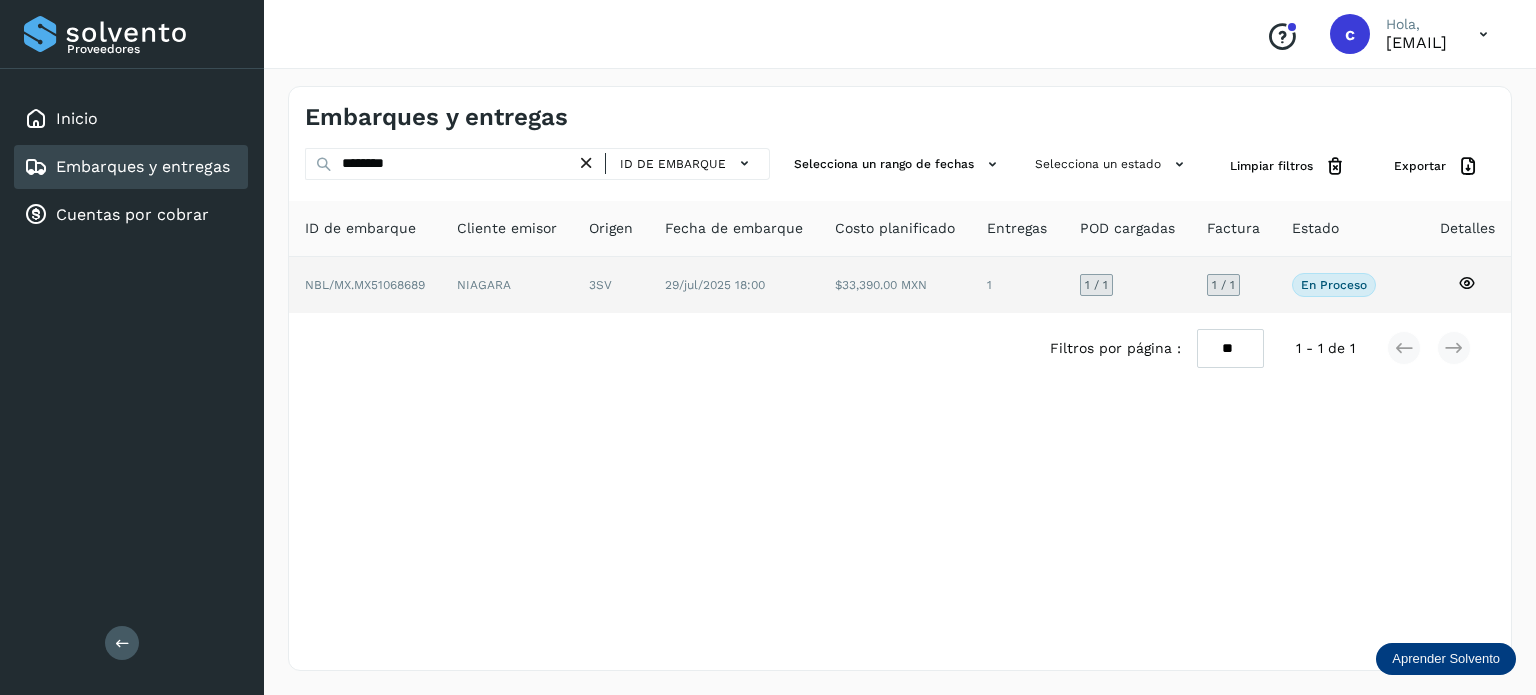 click 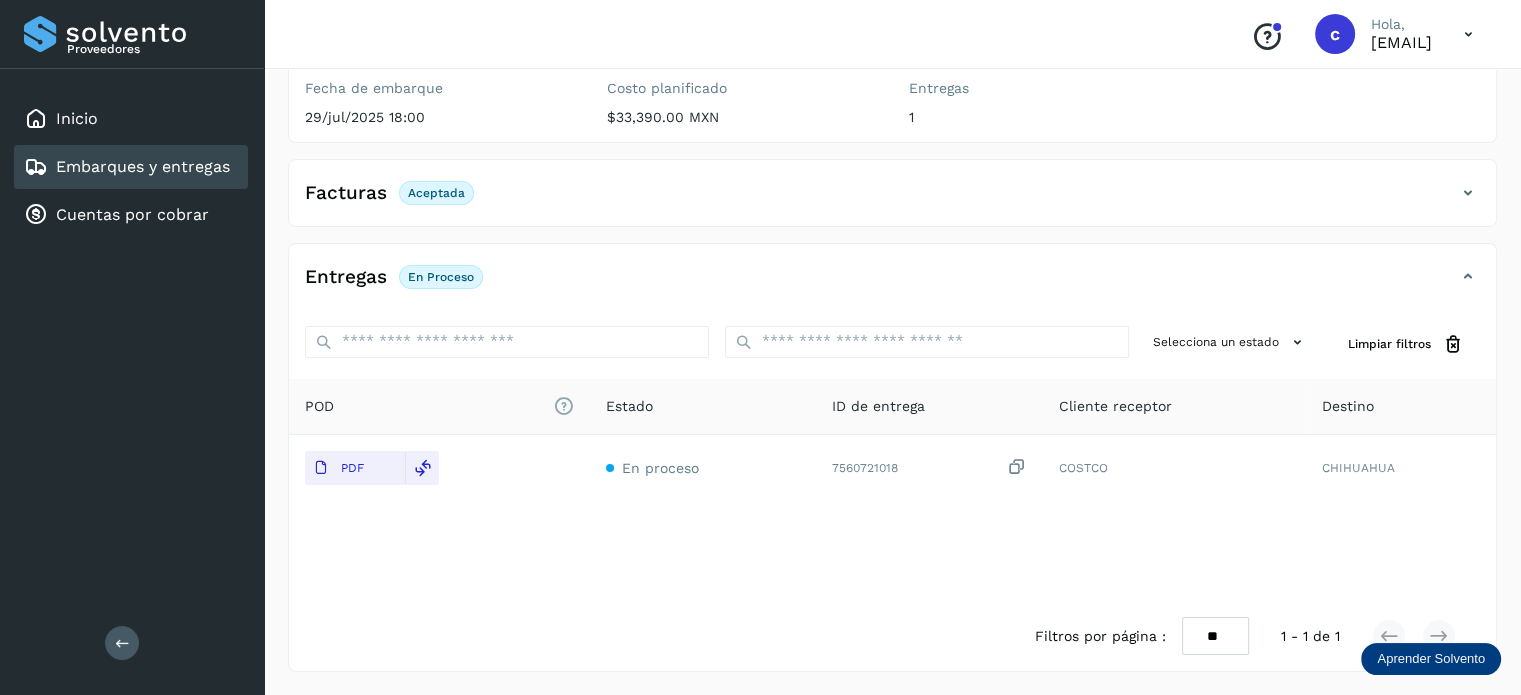 scroll, scrollTop: 0, scrollLeft: 0, axis: both 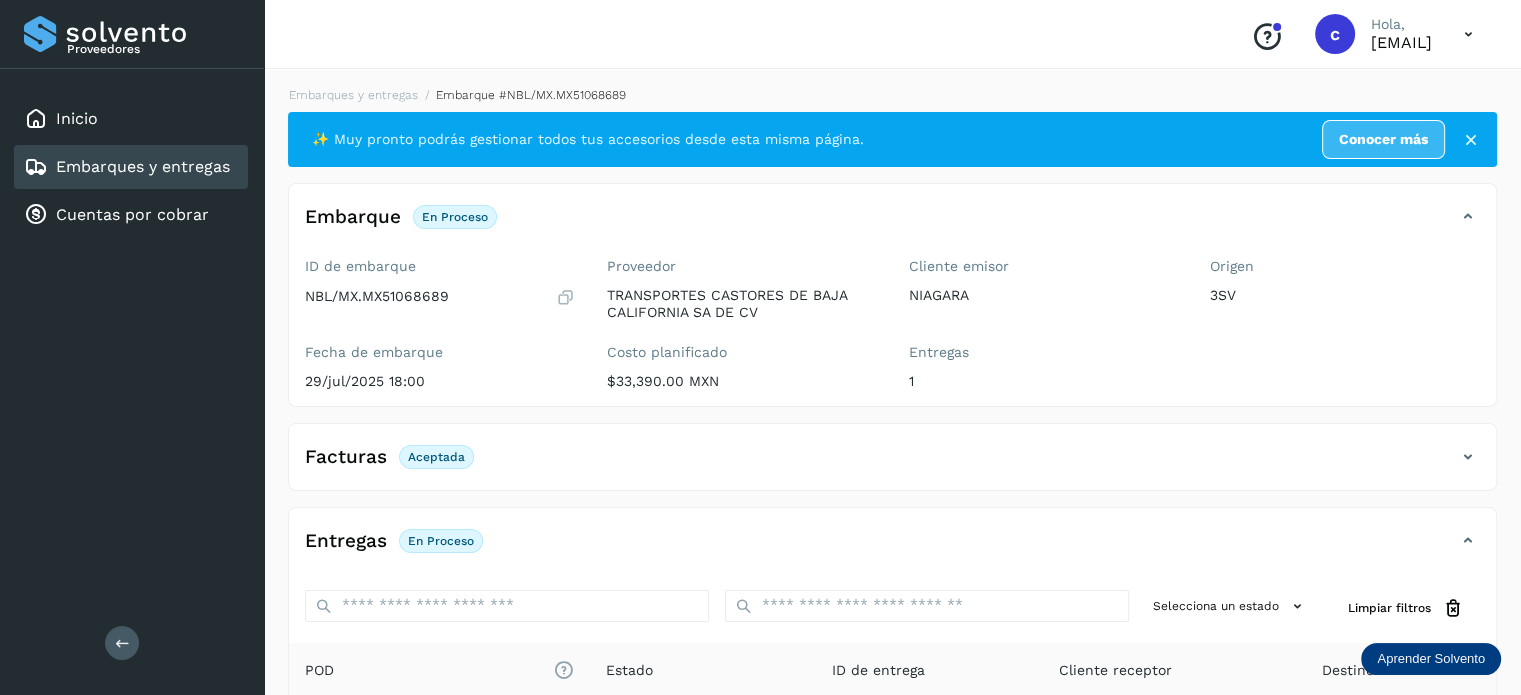 click on "Embarques y entregas" at bounding box center [143, 166] 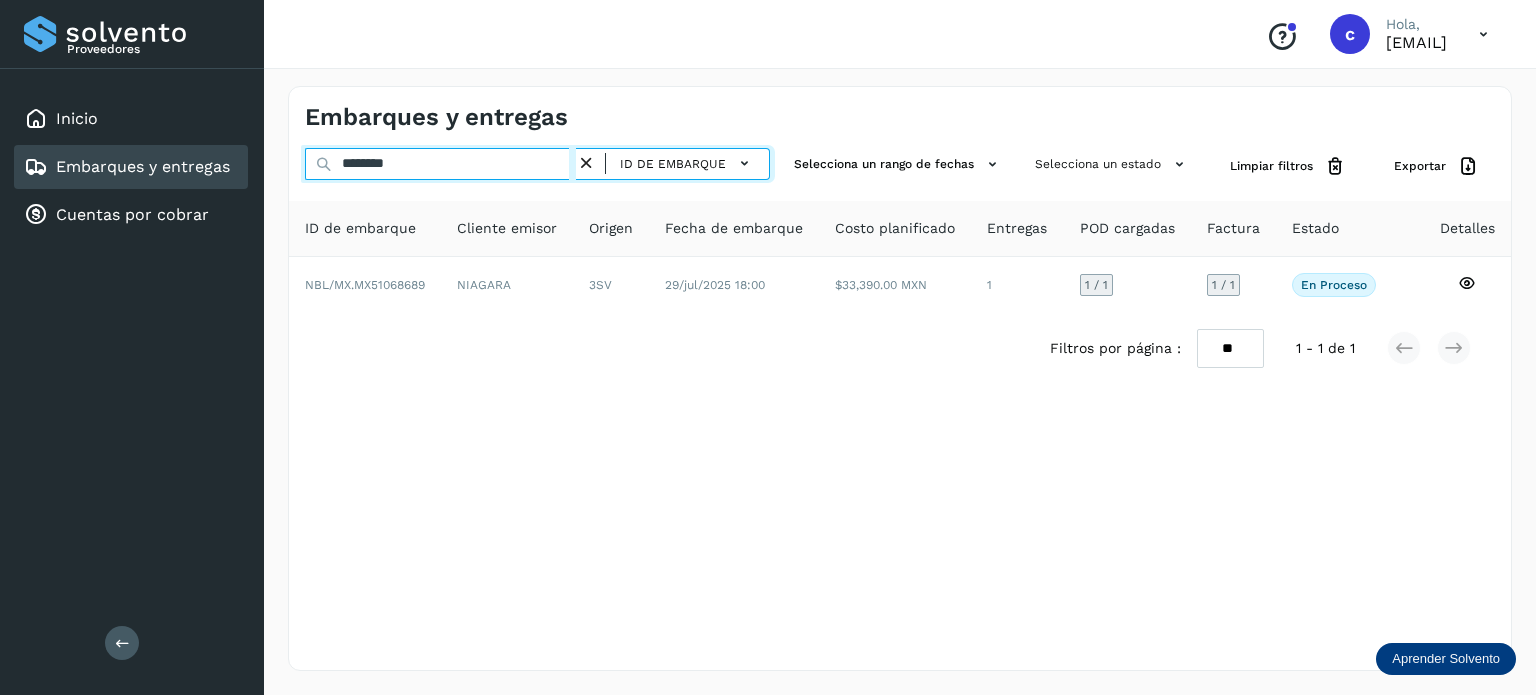 drag, startPoint x: 428, startPoint y: 167, endPoint x: 307, endPoint y: 167, distance: 121 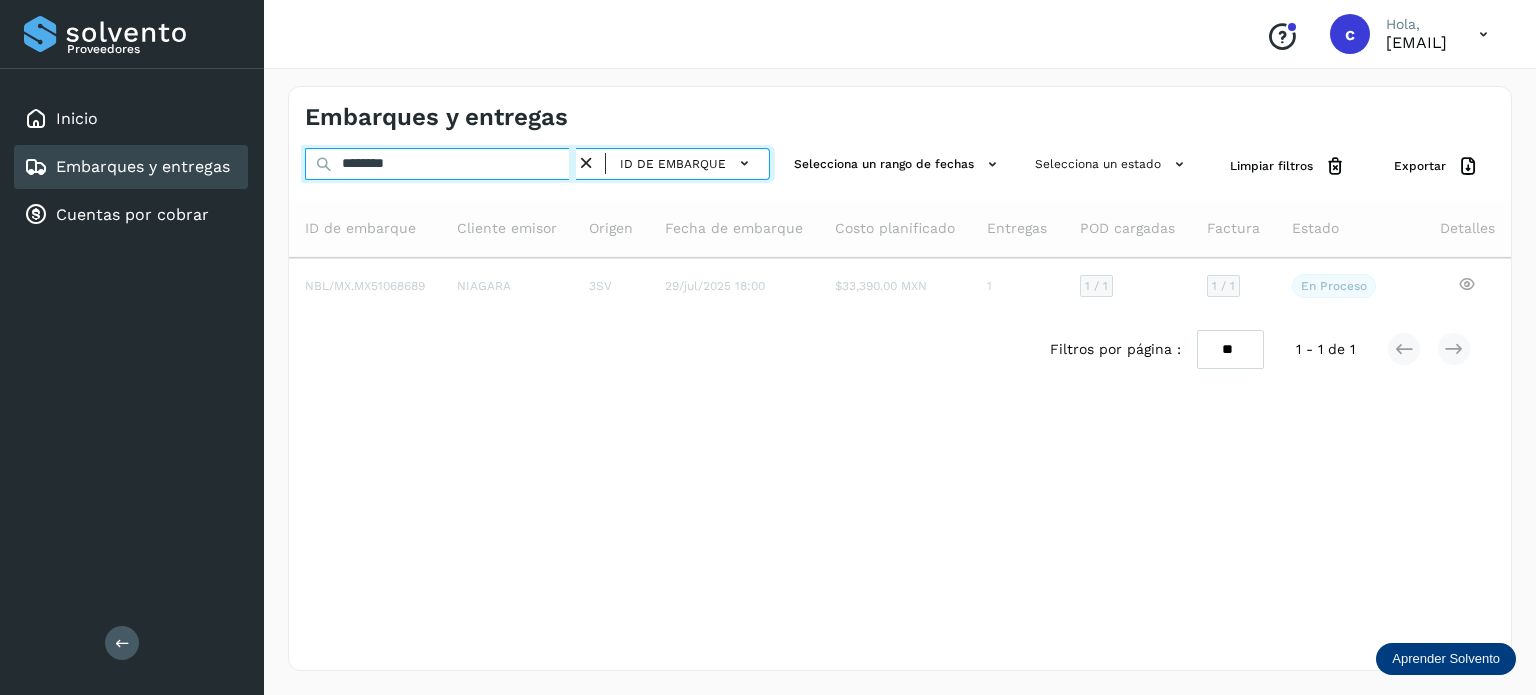 type on "********" 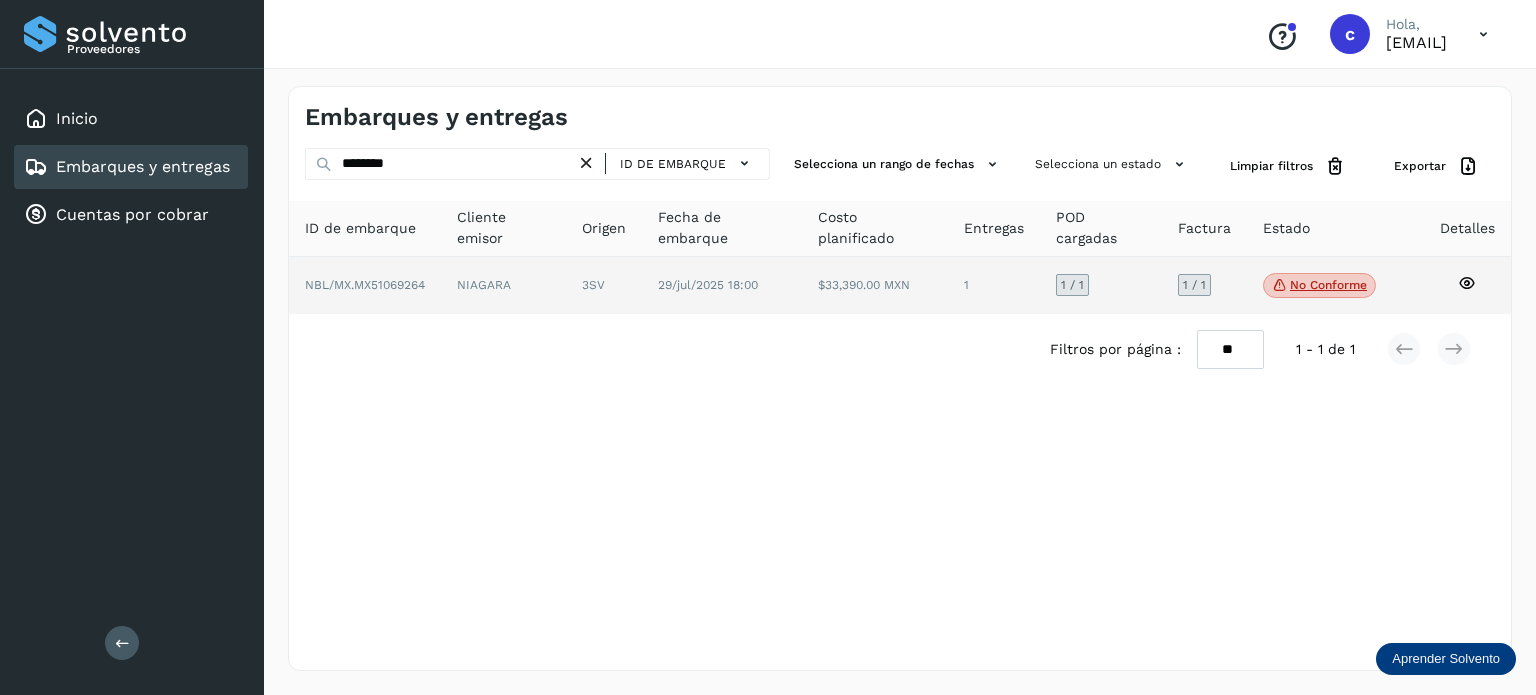 click on "No conforme" 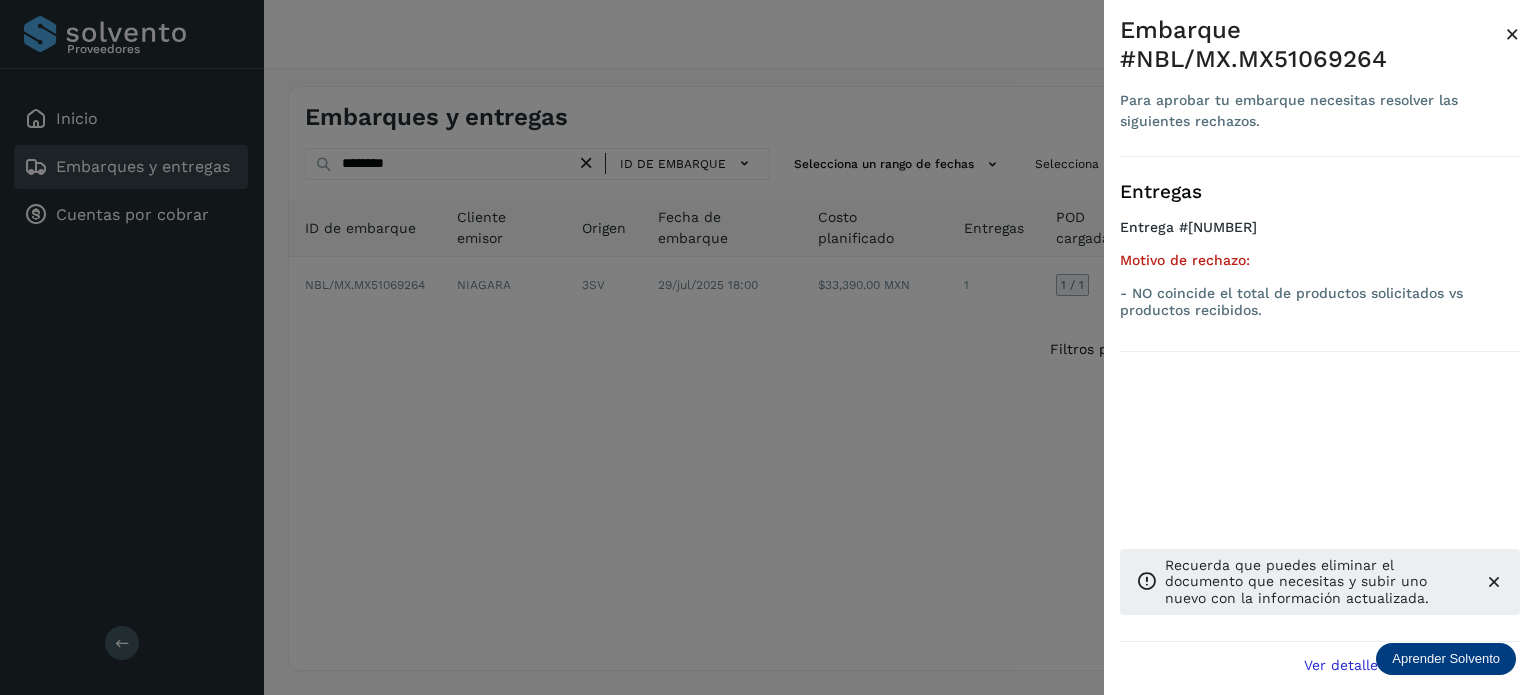 drag, startPoint x: 609, startPoint y: 431, endPoint x: 564, endPoint y: 410, distance: 49.658836 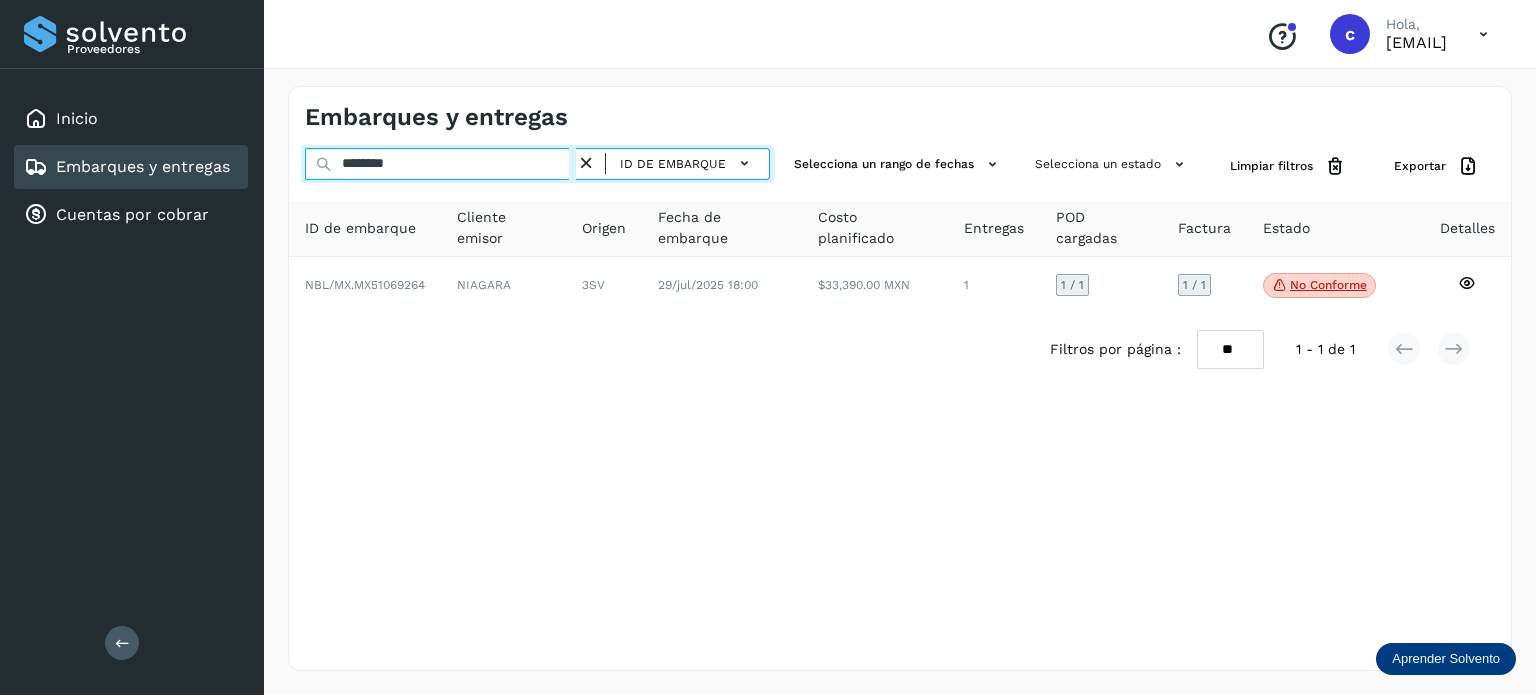 drag, startPoint x: 370, startPoint y: 169, endPoint x: 208, endPoint y: 163, distance: 162.11107 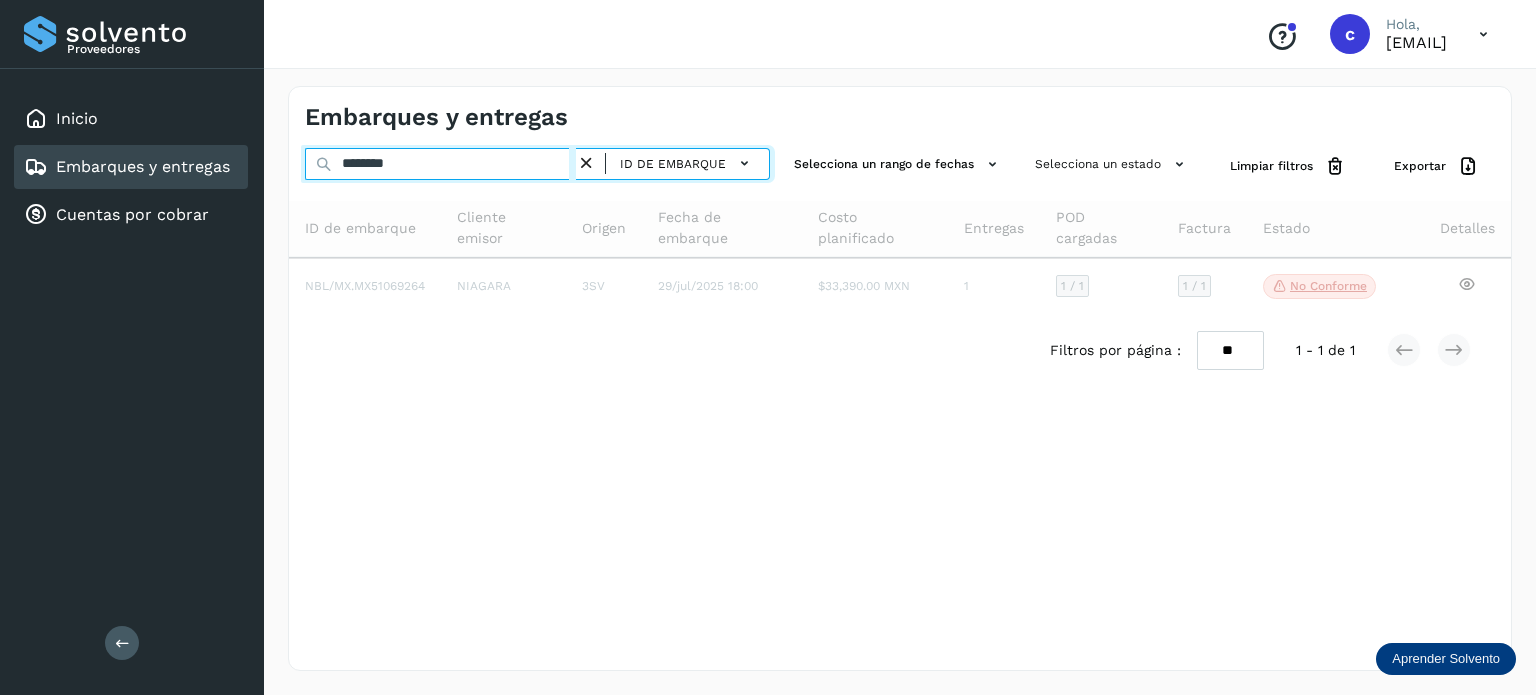 type on "********" 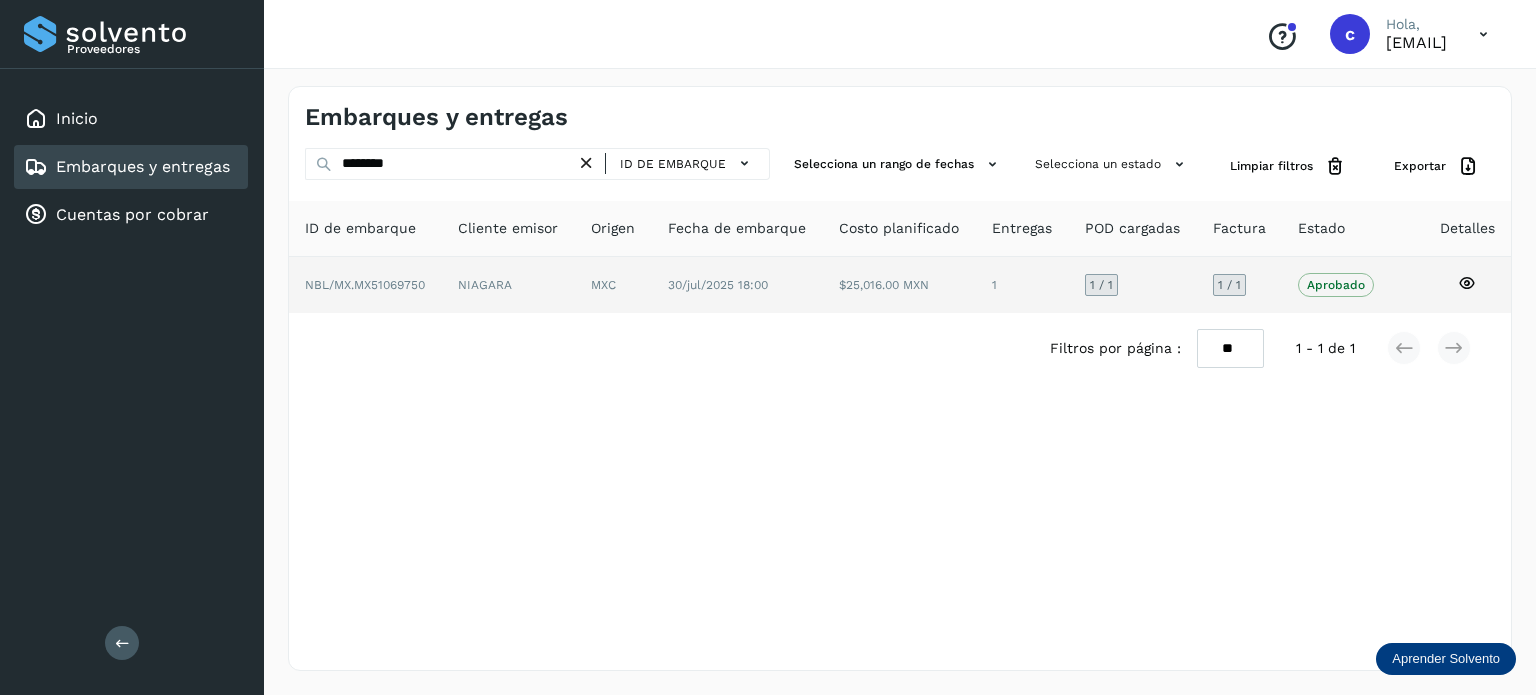 click 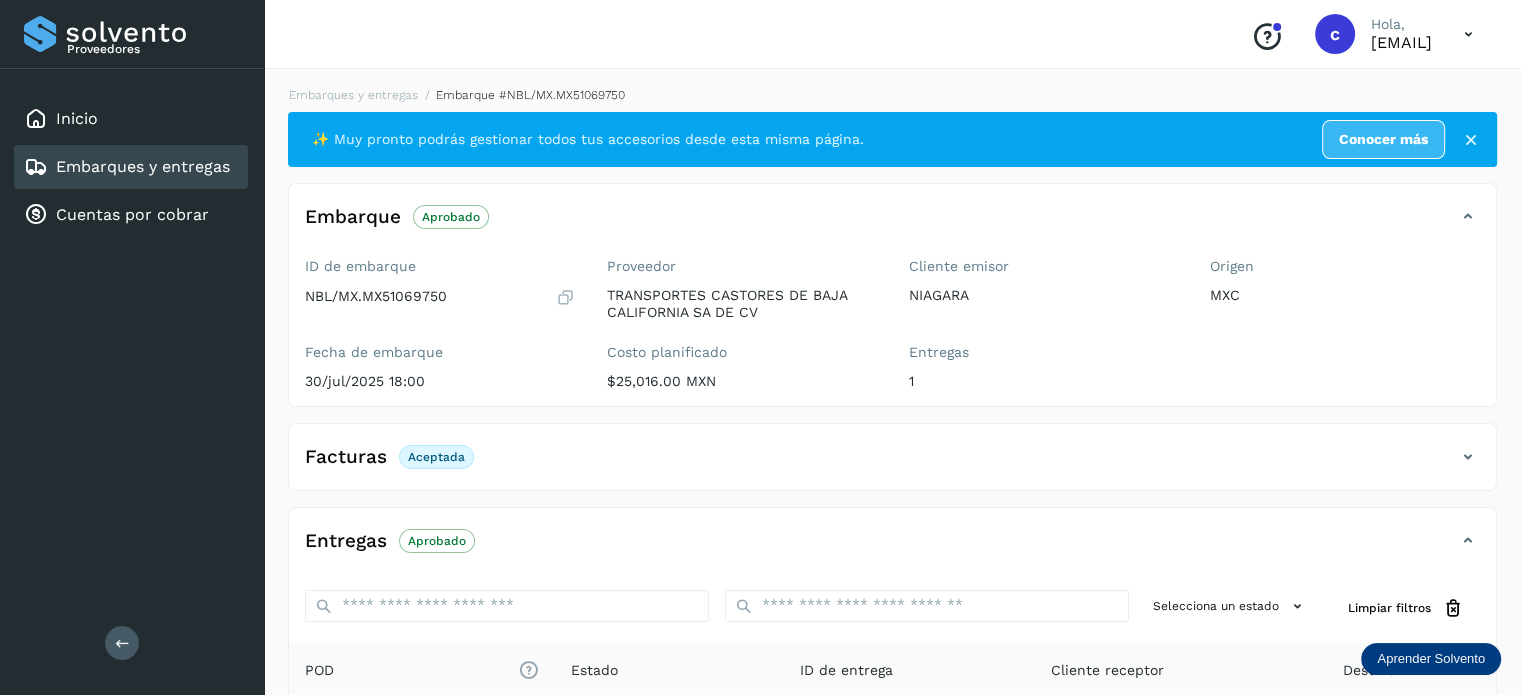 click on "Embarques y entregas" at bounding box center (143, 166) 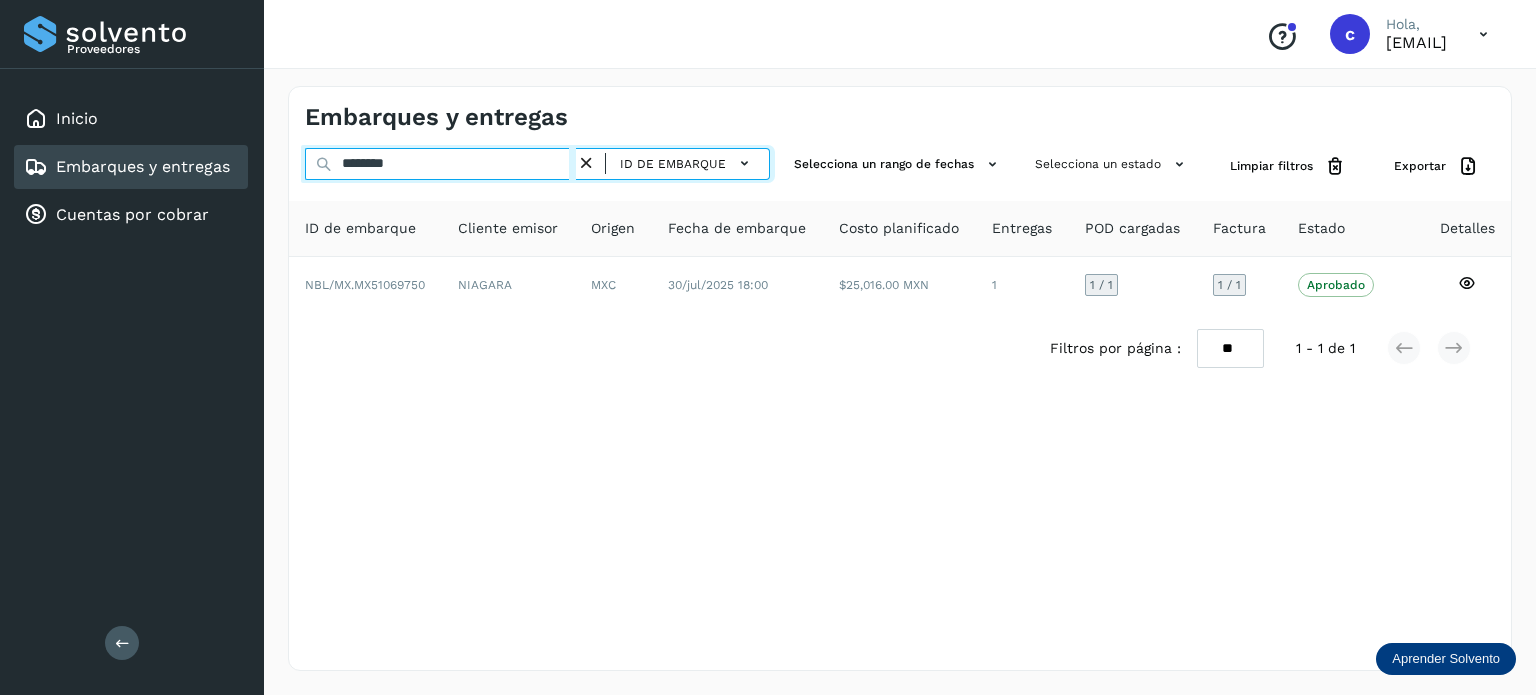 drag, startPoint x: 337, startPoint y: 163, endPoint x: 347, endPoint y: 171, distance: 12.806249 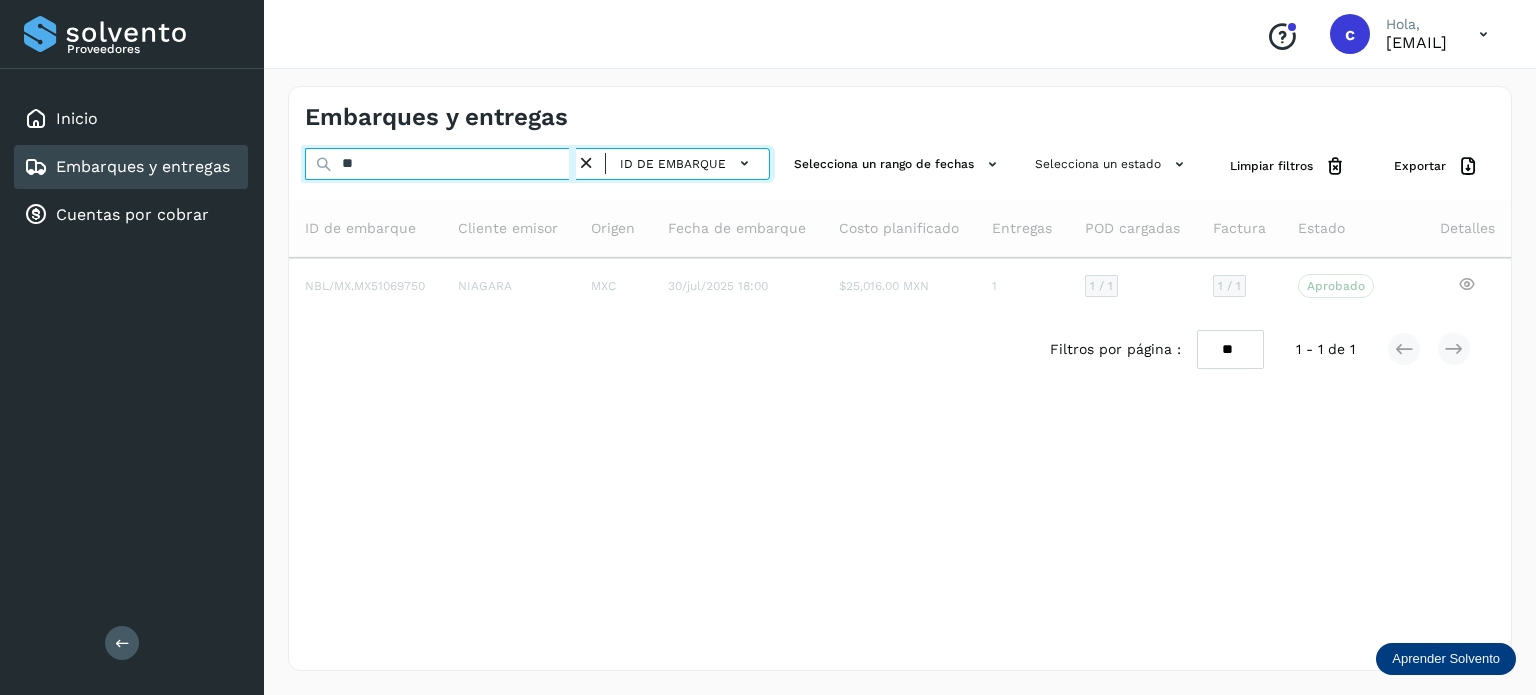type on "*" 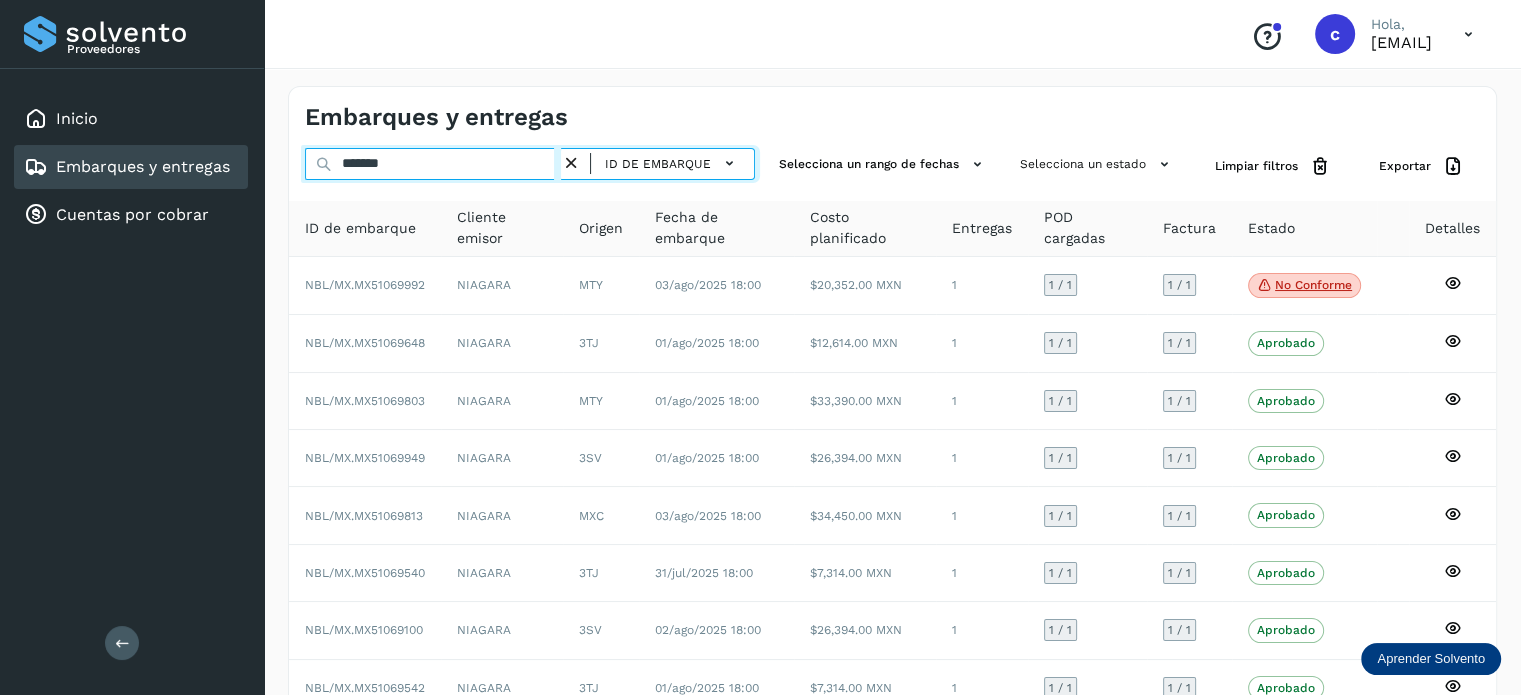 type on "********" 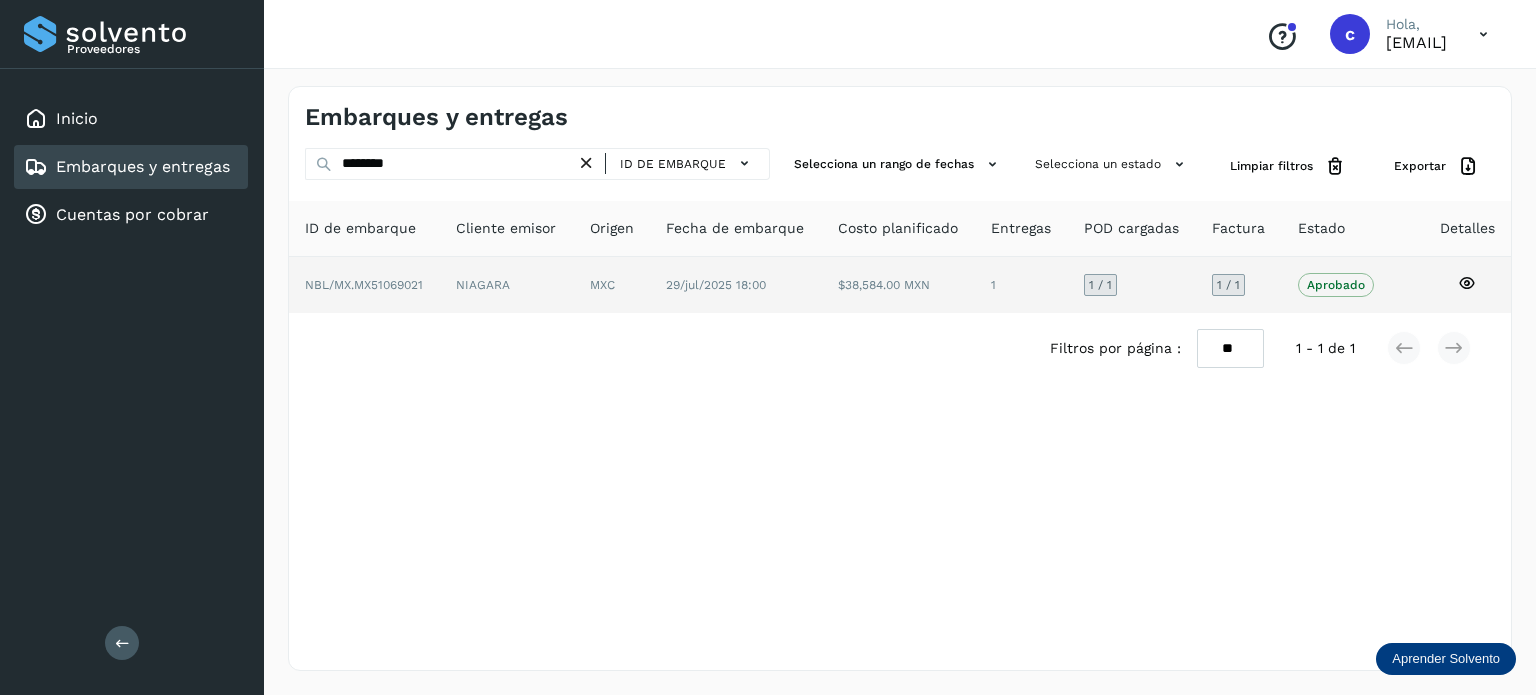 click 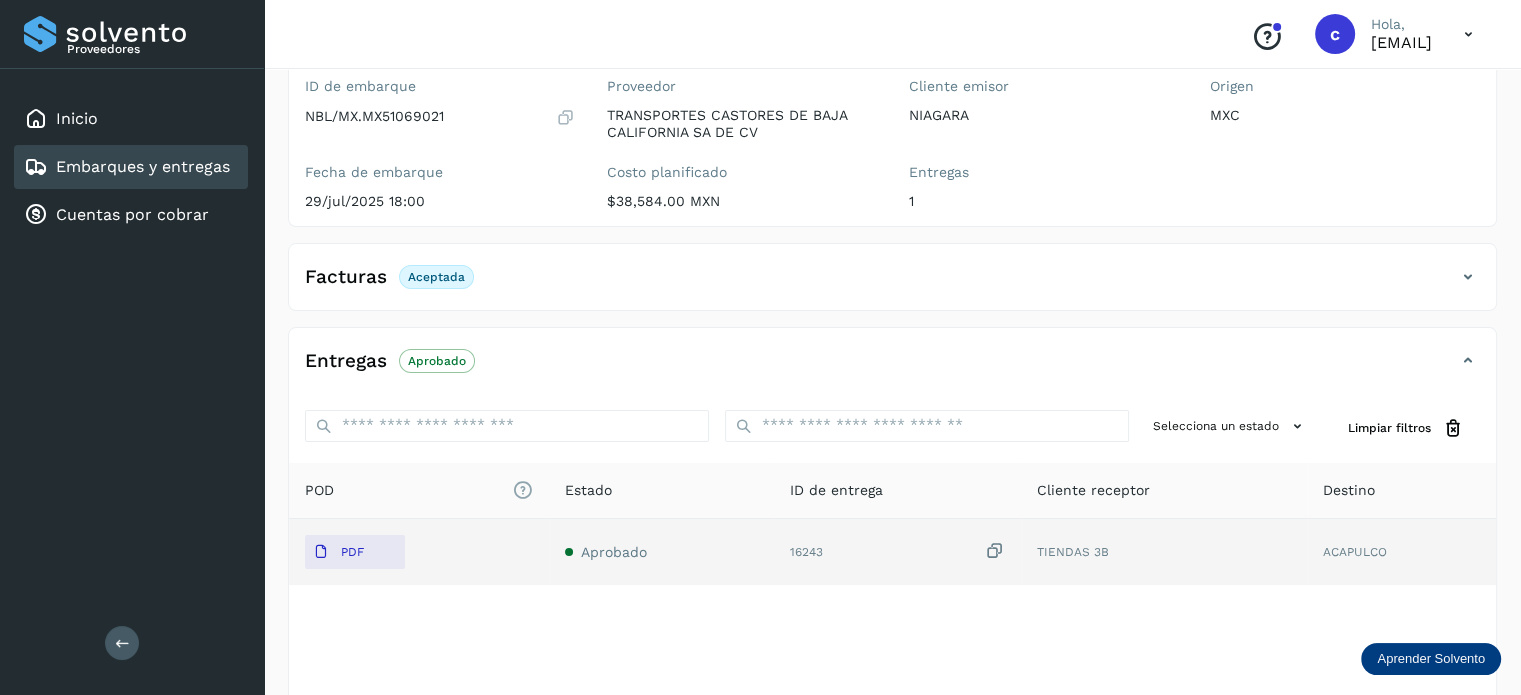 scroll, scrollTop: 200, scrollLeft: 0, axis: vertical 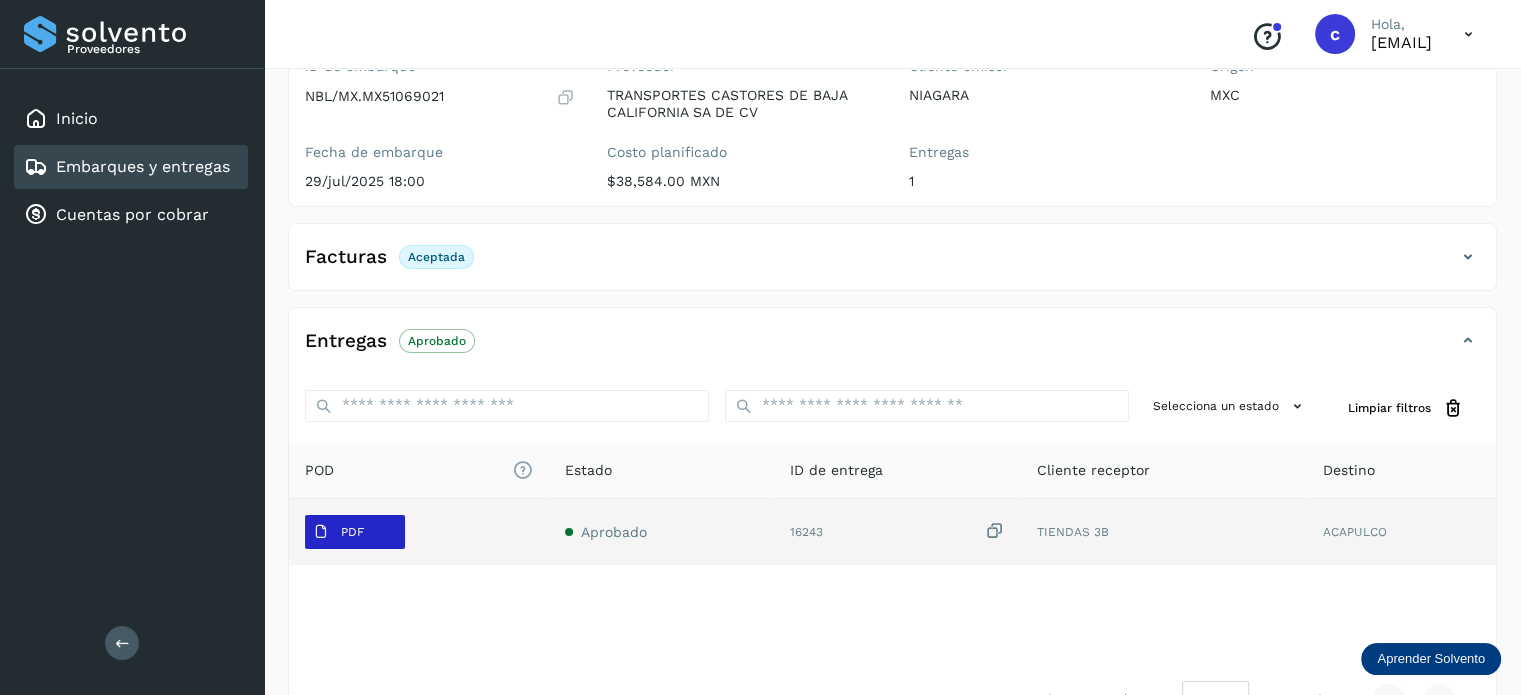 click on "PDF" at bounding box center (338, 532) 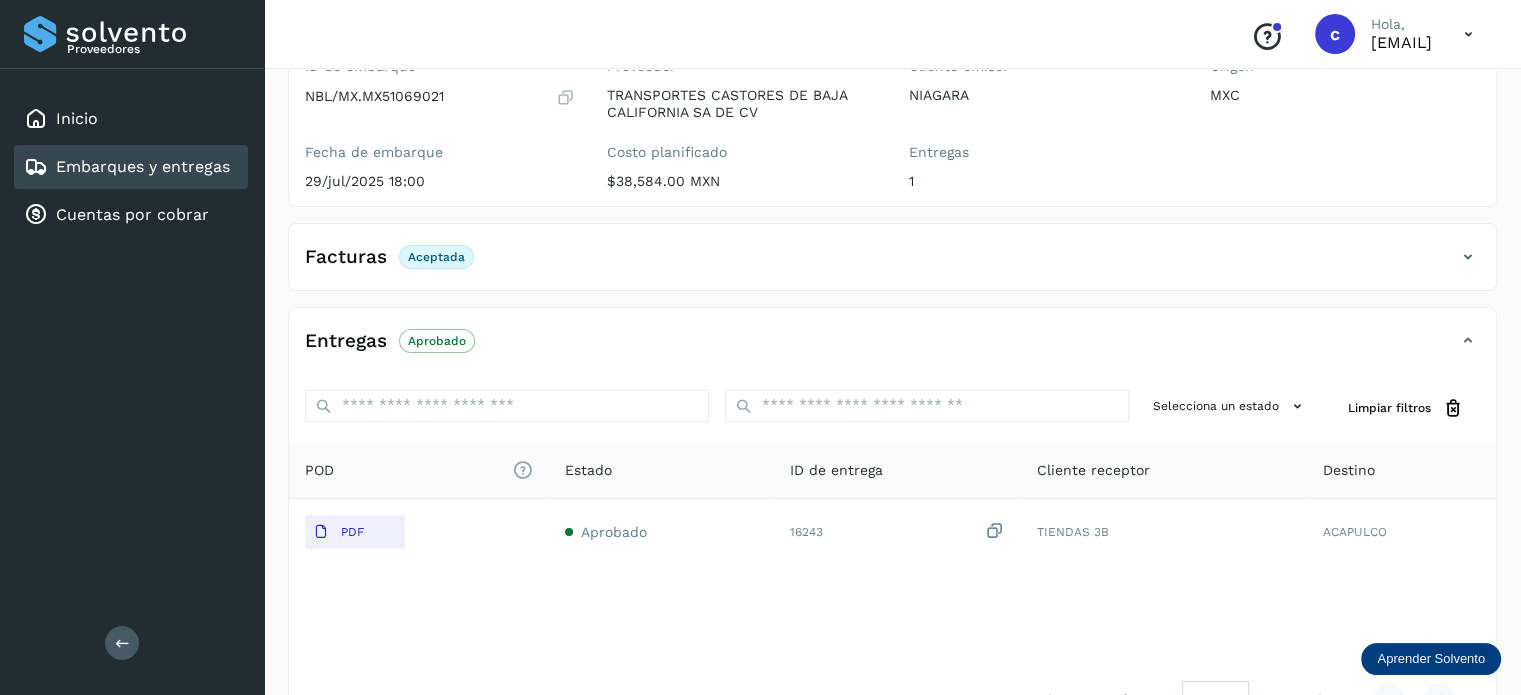 type 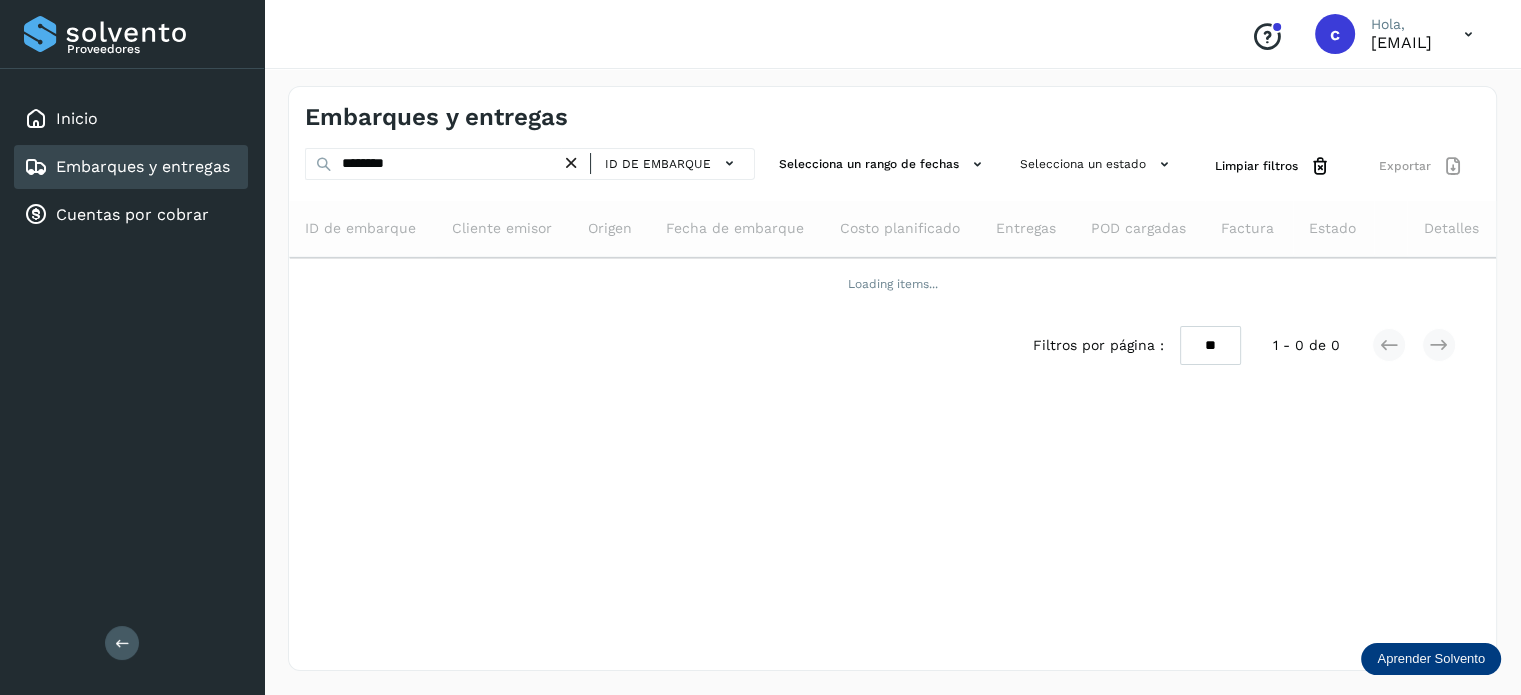 scroll, scrollTop: 0, scrollLeft: 0, axis: both 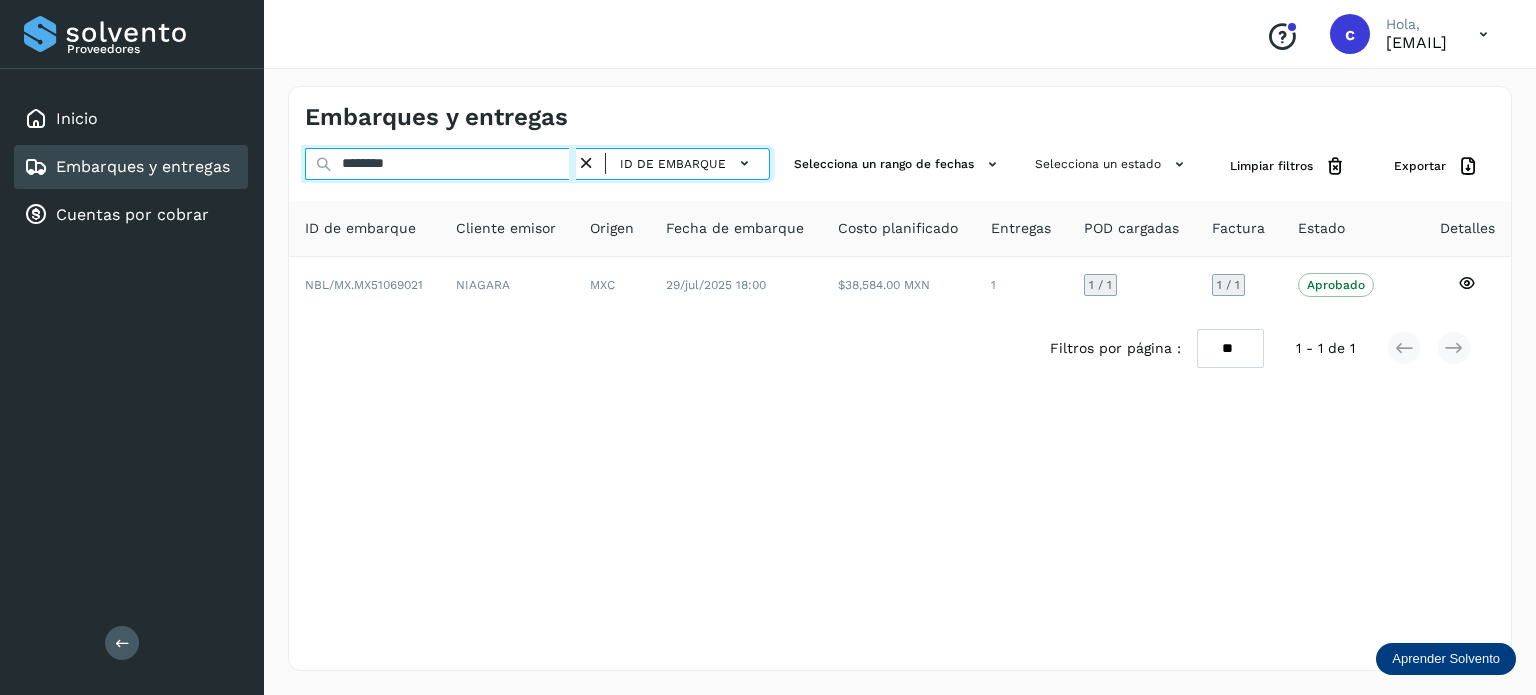 drag, startPoint x: 389, startPoint y: 157, endPoint x: 437, endPoint y: 165, distance: 48.6621 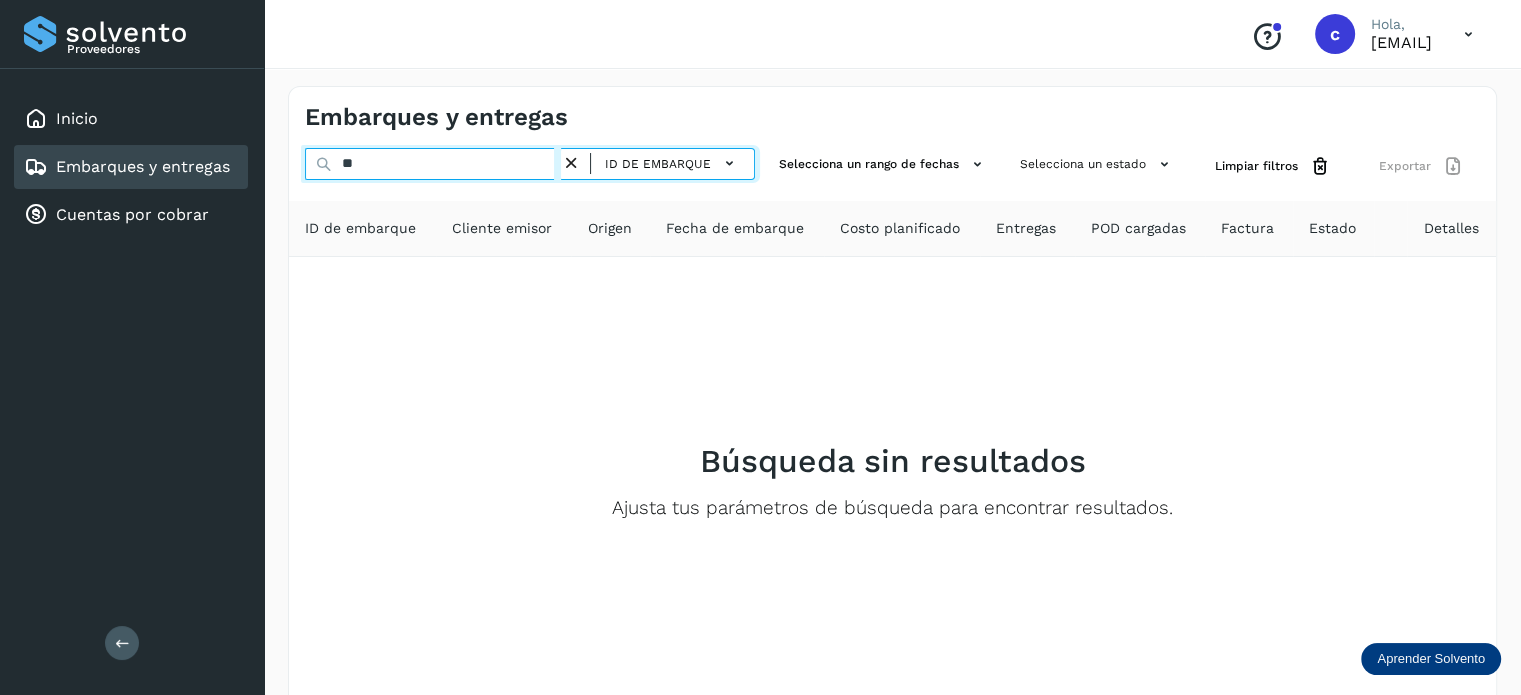 type on "*" 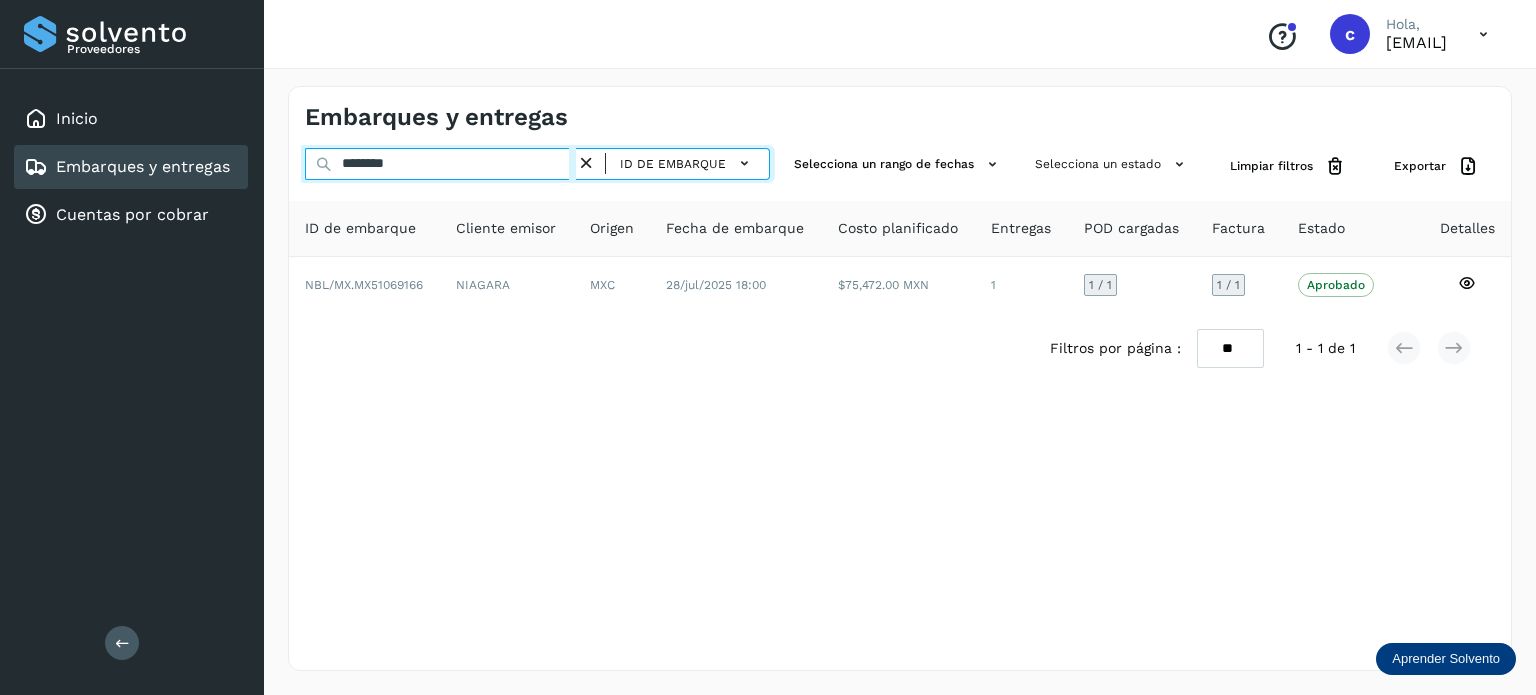 drag, startPoint x: 272, startPoint y: 158, endPoint x: 243, endPoint y: 147, distance: 31.016125 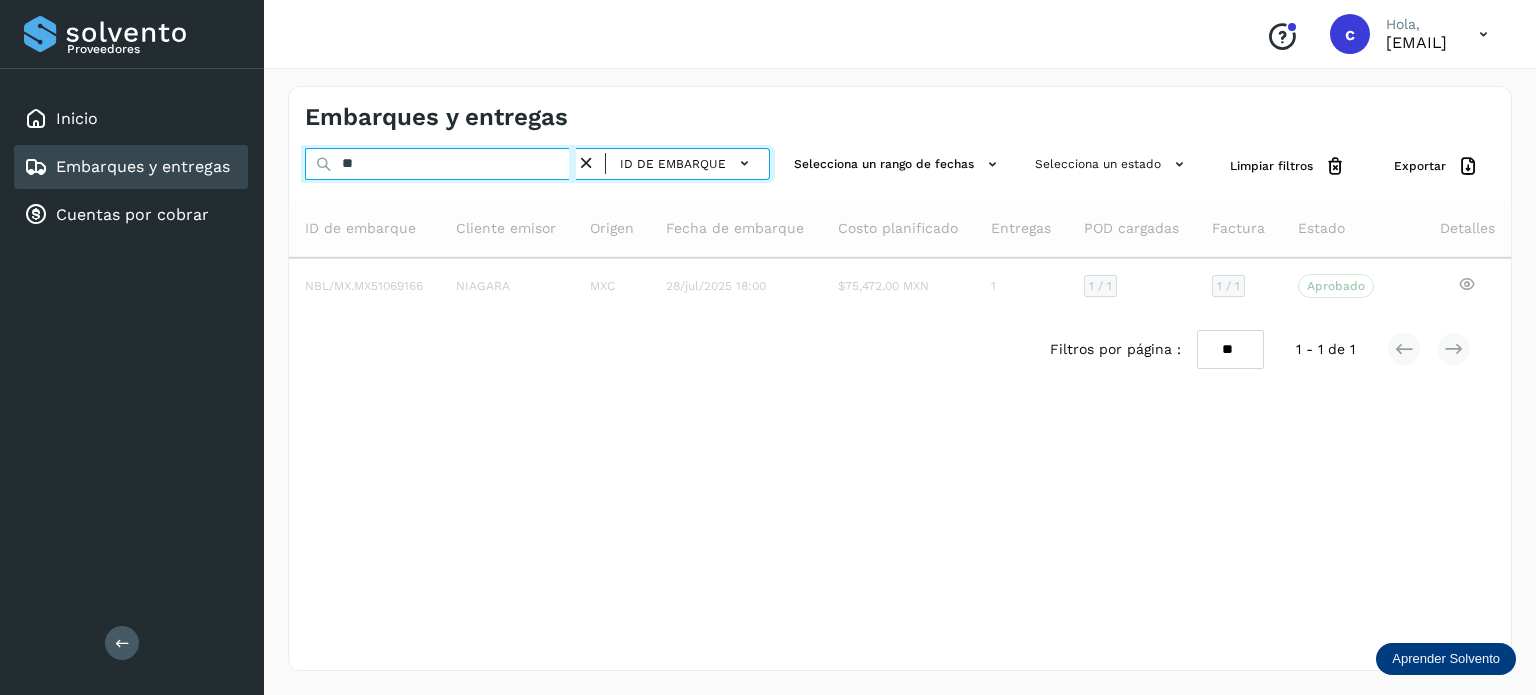 type on "*" 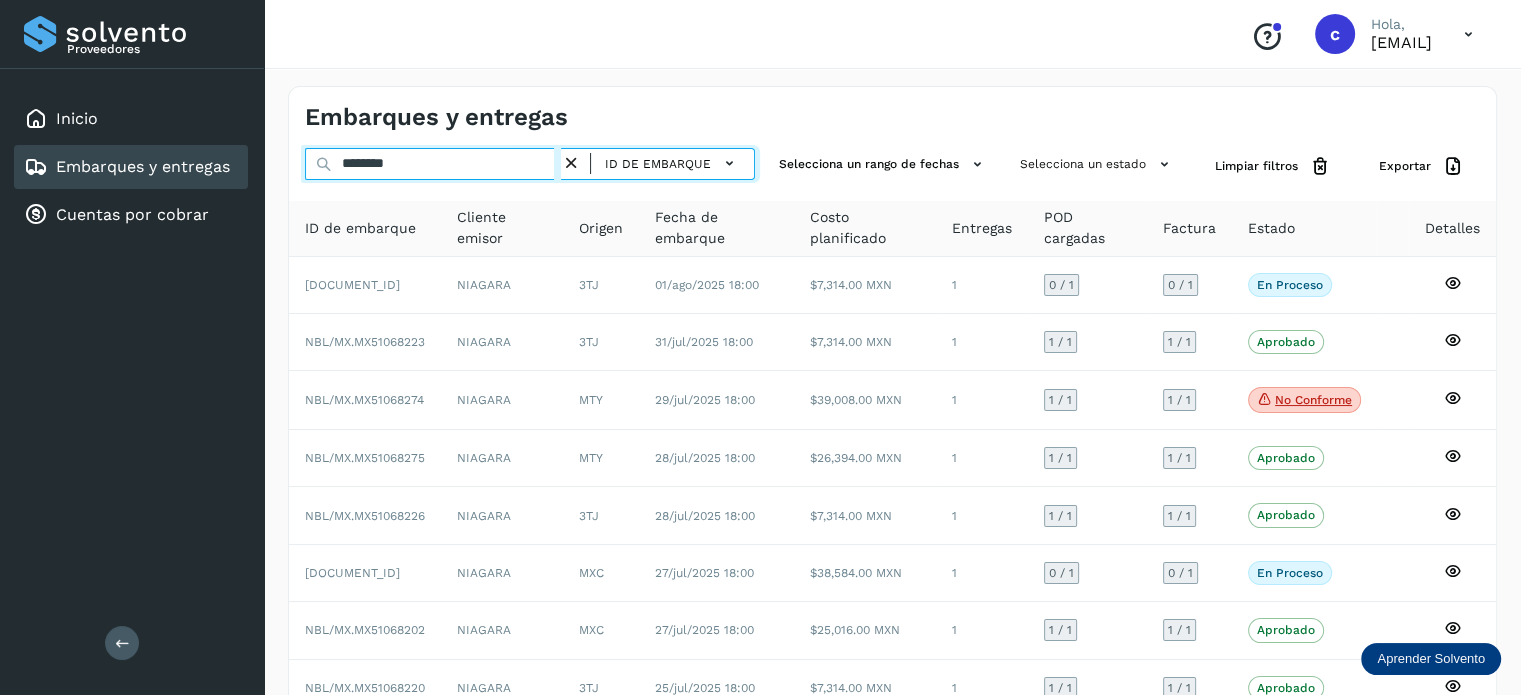 type on "********" 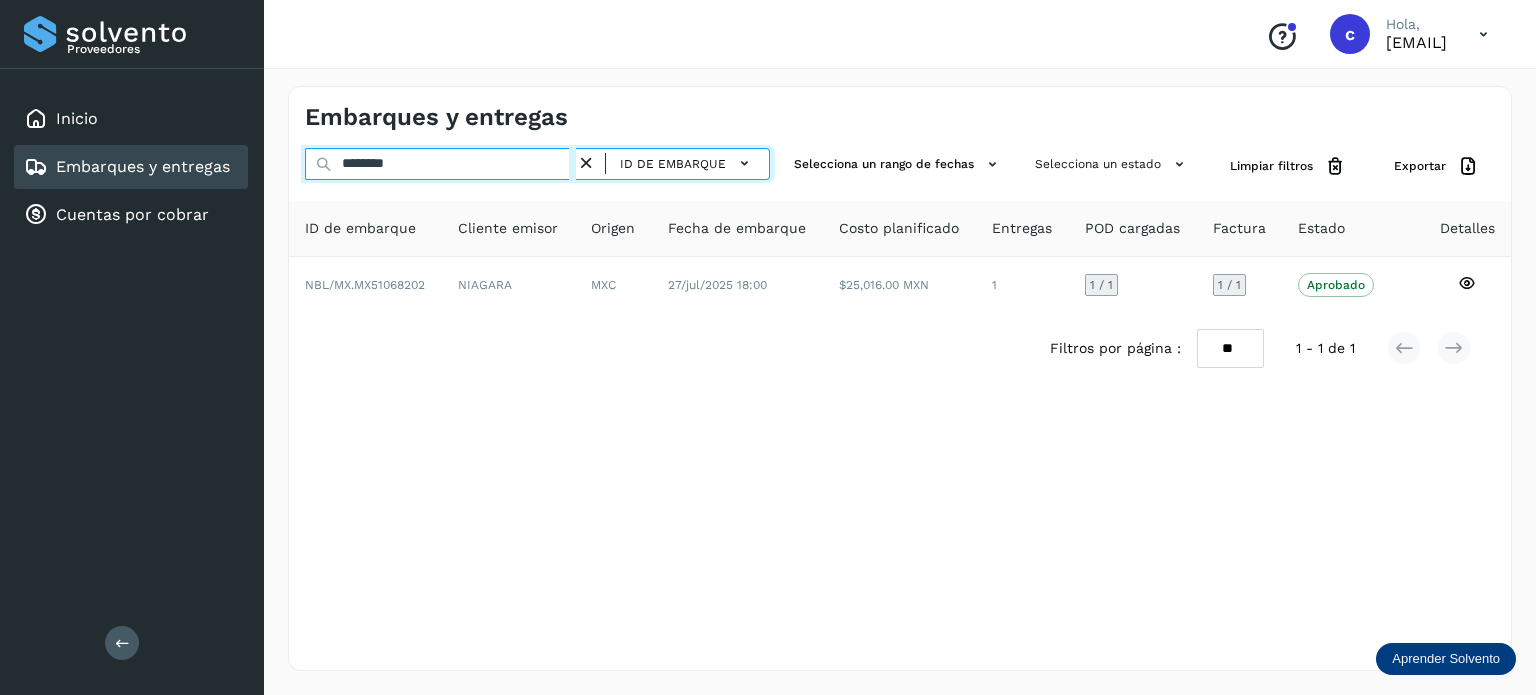 click on "********" at bounding box center [440, 164] 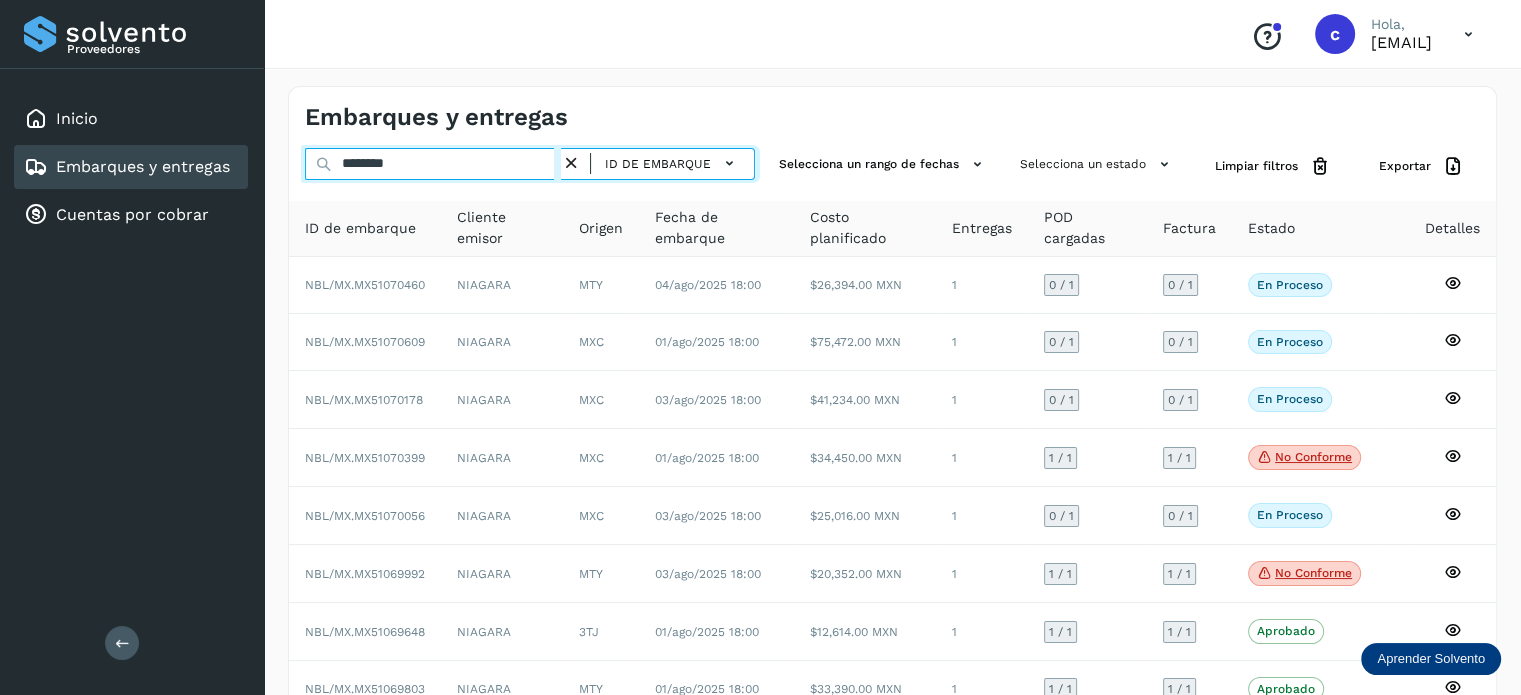 type on "********" 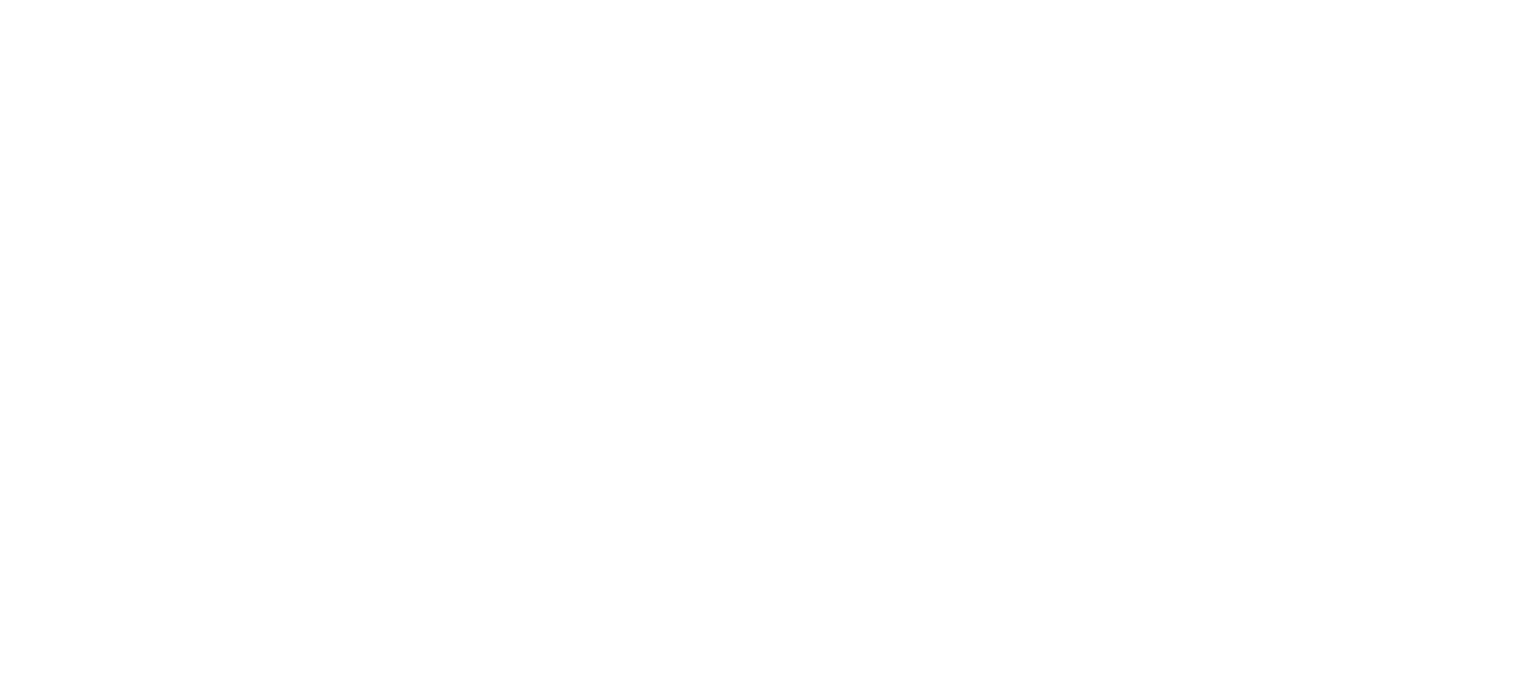 scroll, scrollTop: 0, scrollLeft: 0, axis: both 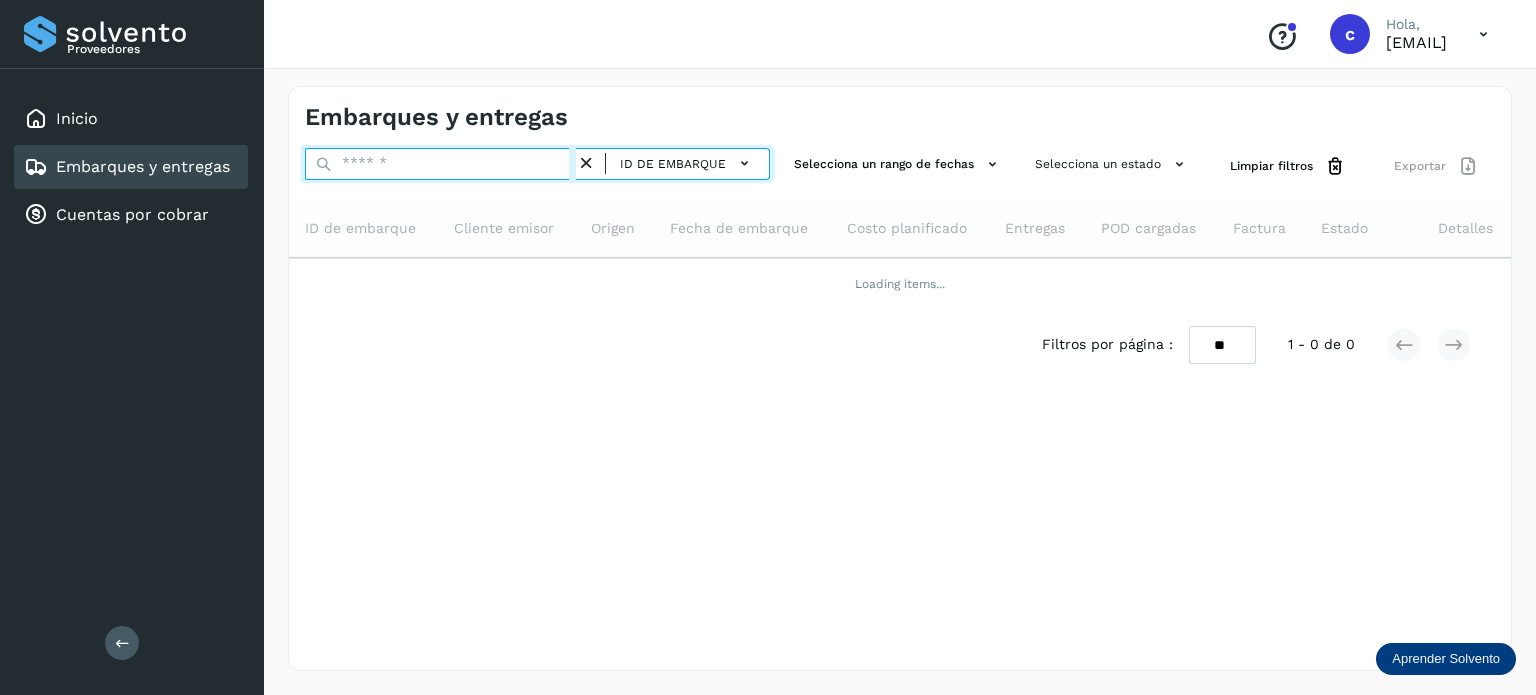 click at bounding box center (440, 164) 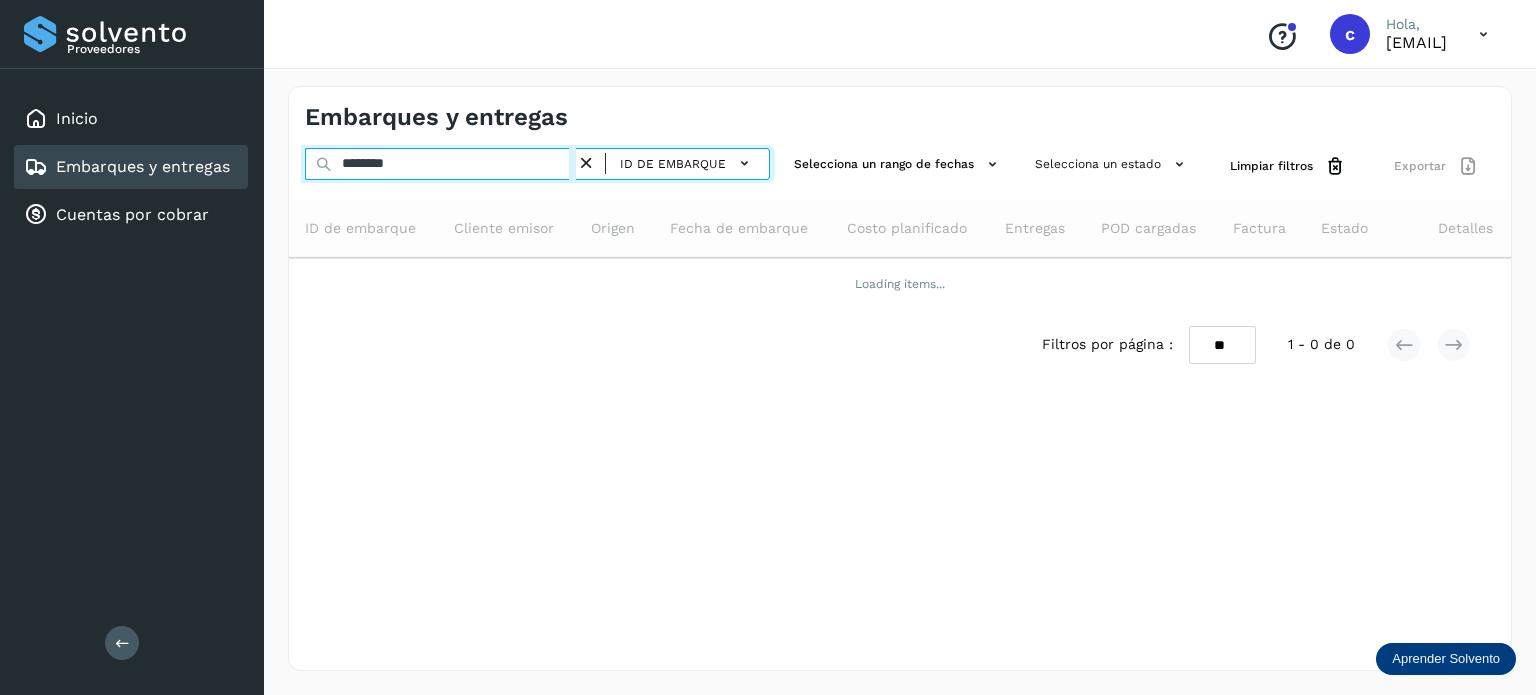 type on "********" 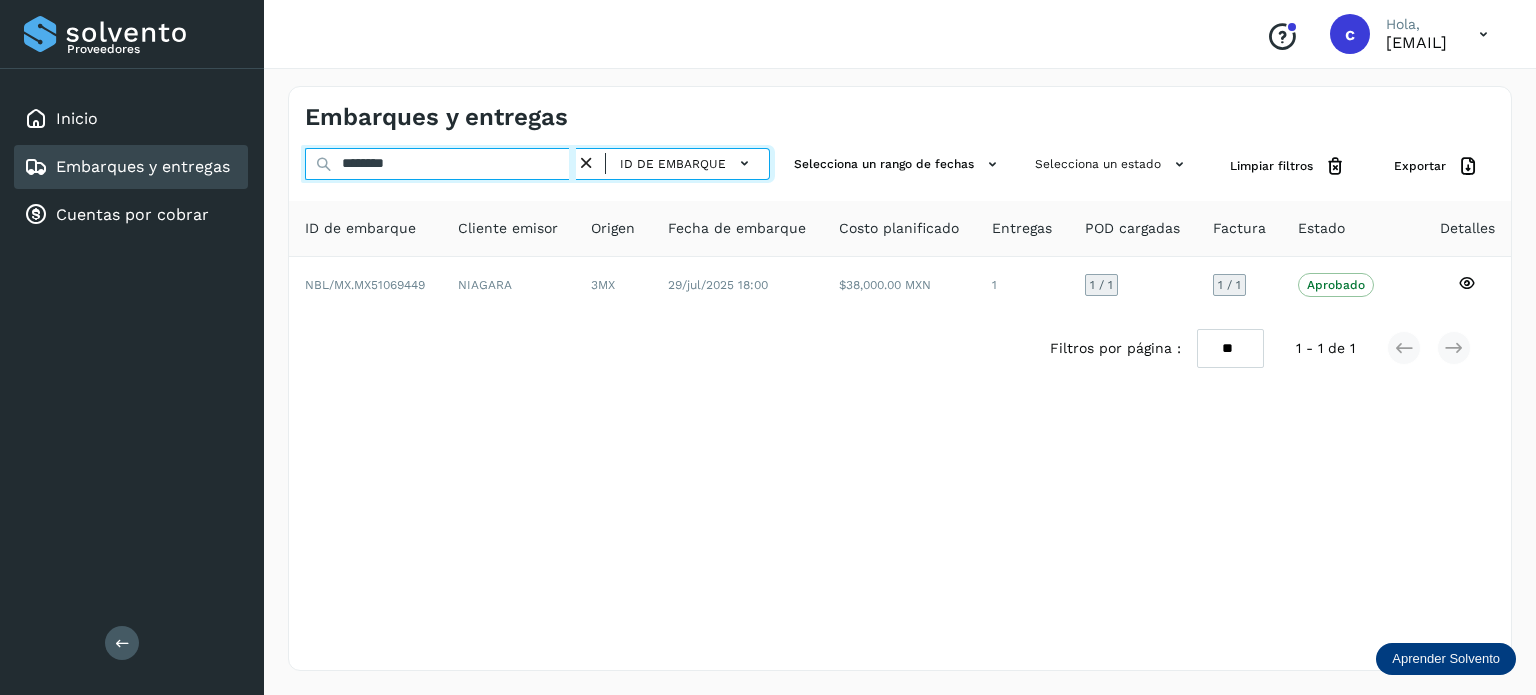 drag, startPoint x: 424, startPoint y: 167, endPoint x: 198, endPoint y: 150, distance: 226.63847 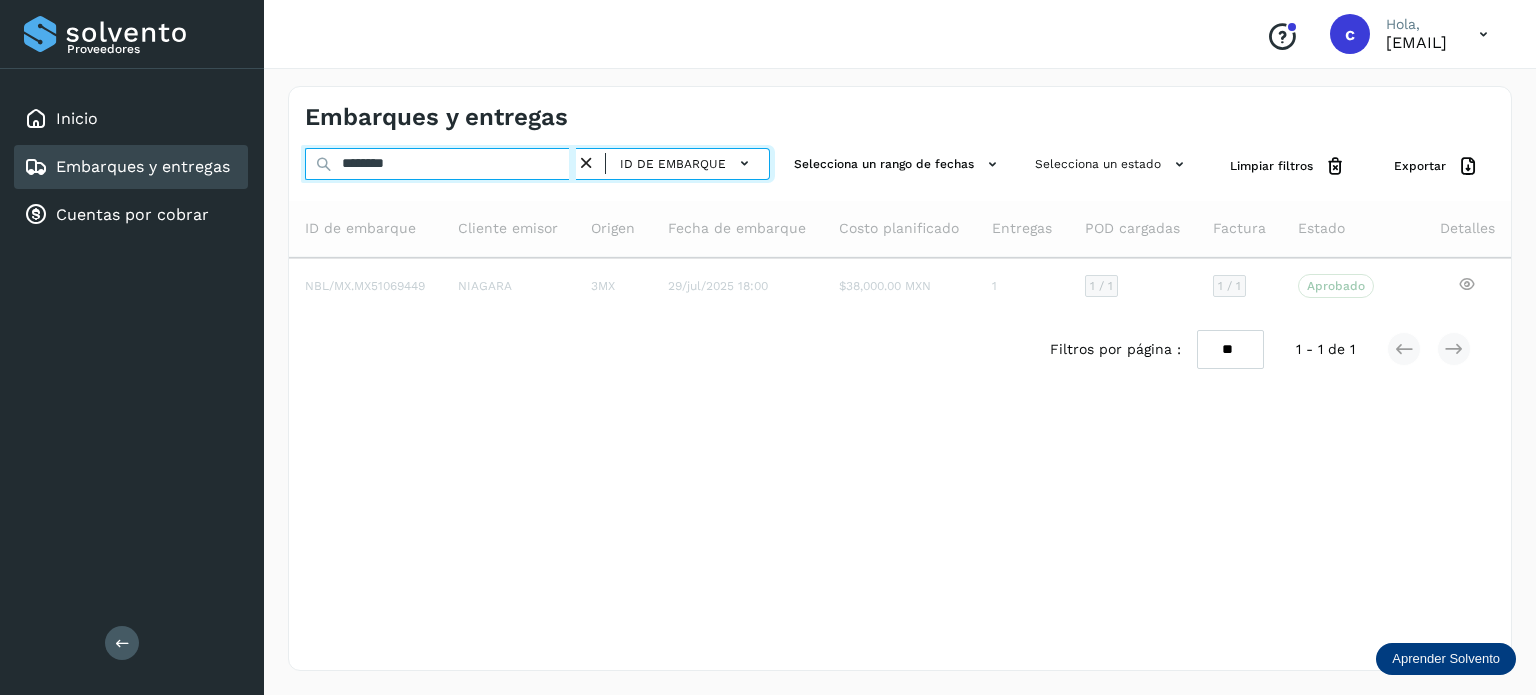 type on "********" 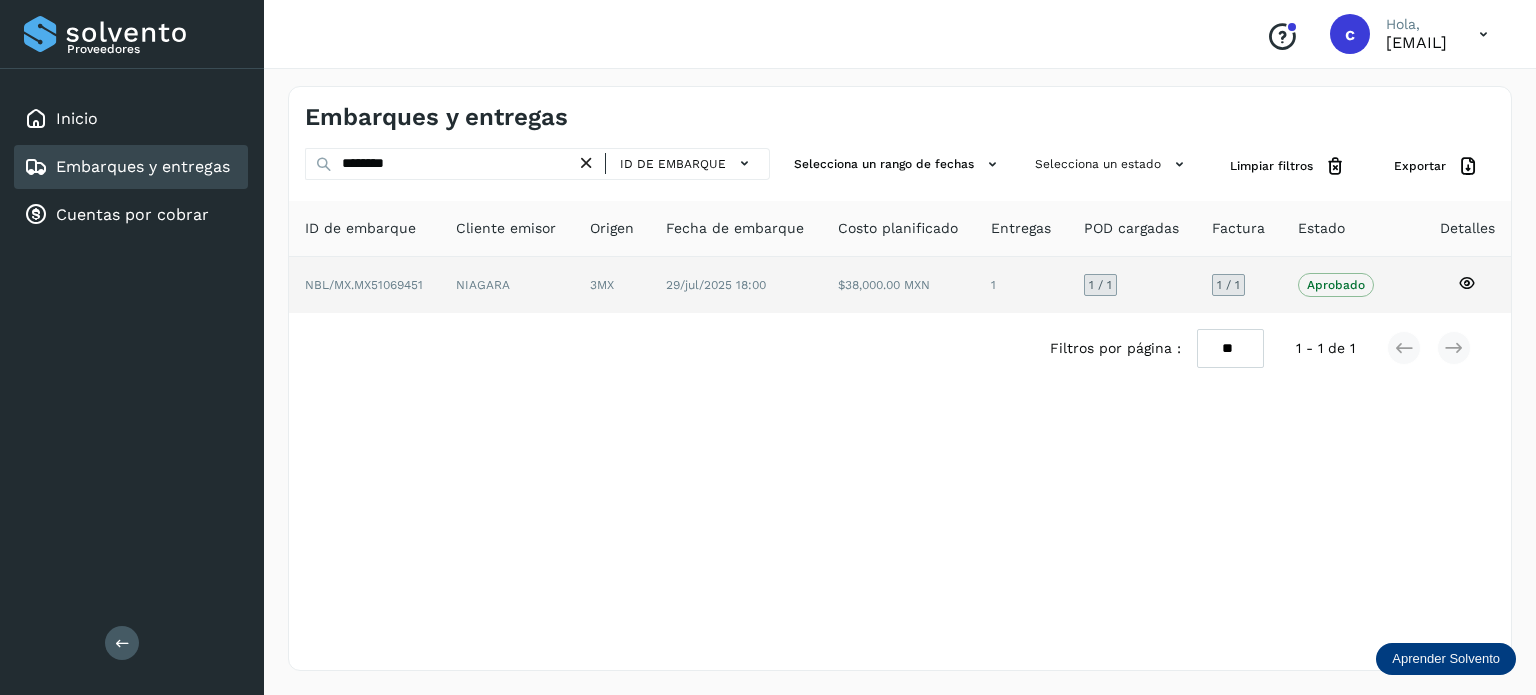click 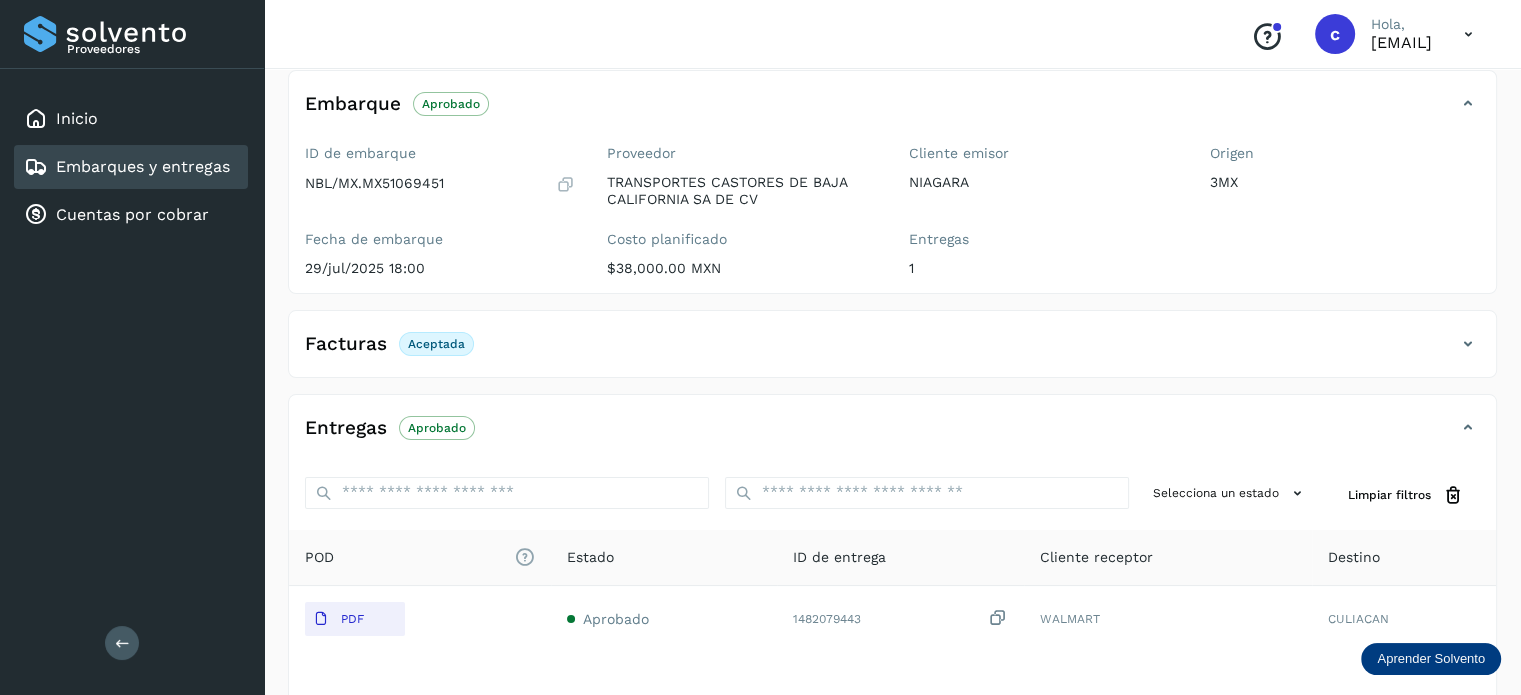 scroll, scrollTop: 264, scrollLeft: 0, axis: vertical 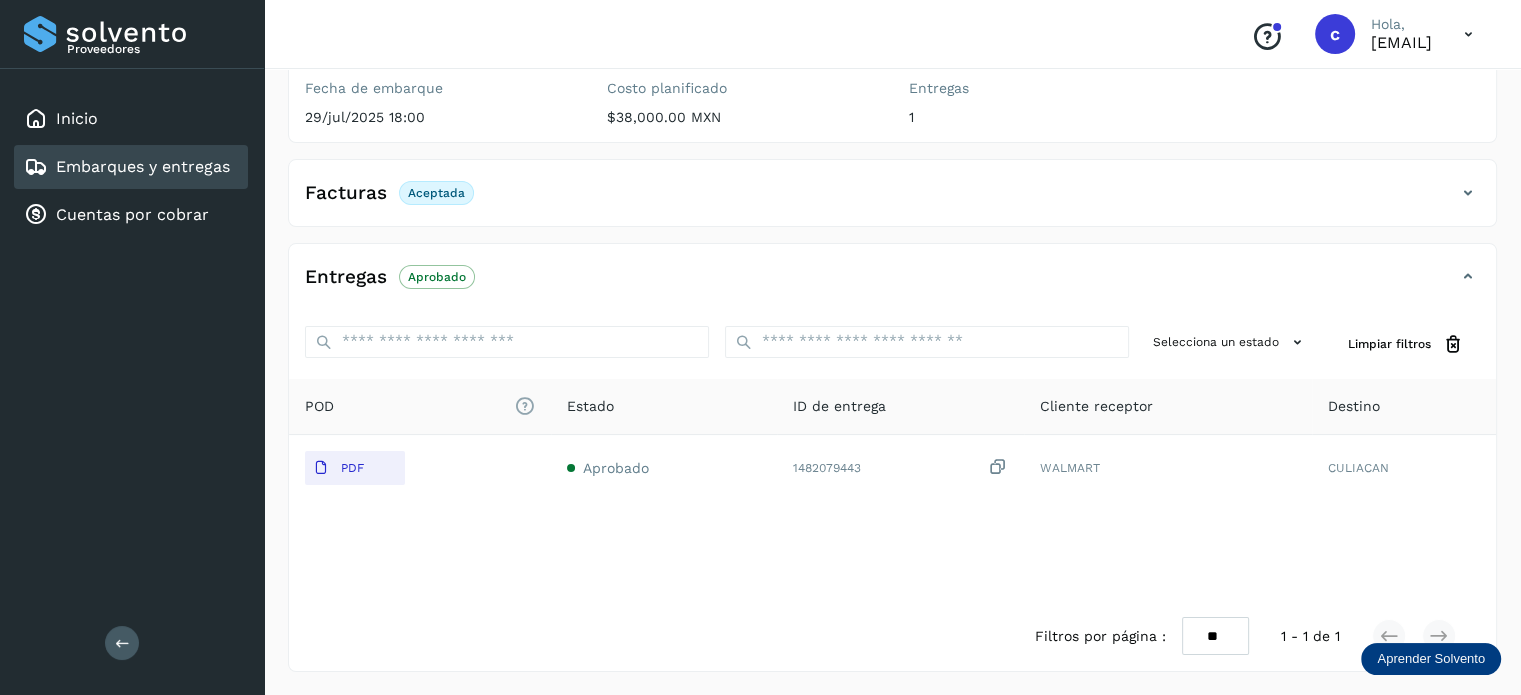 click on "Embarques y entregas" at bounding box center (143, 166) 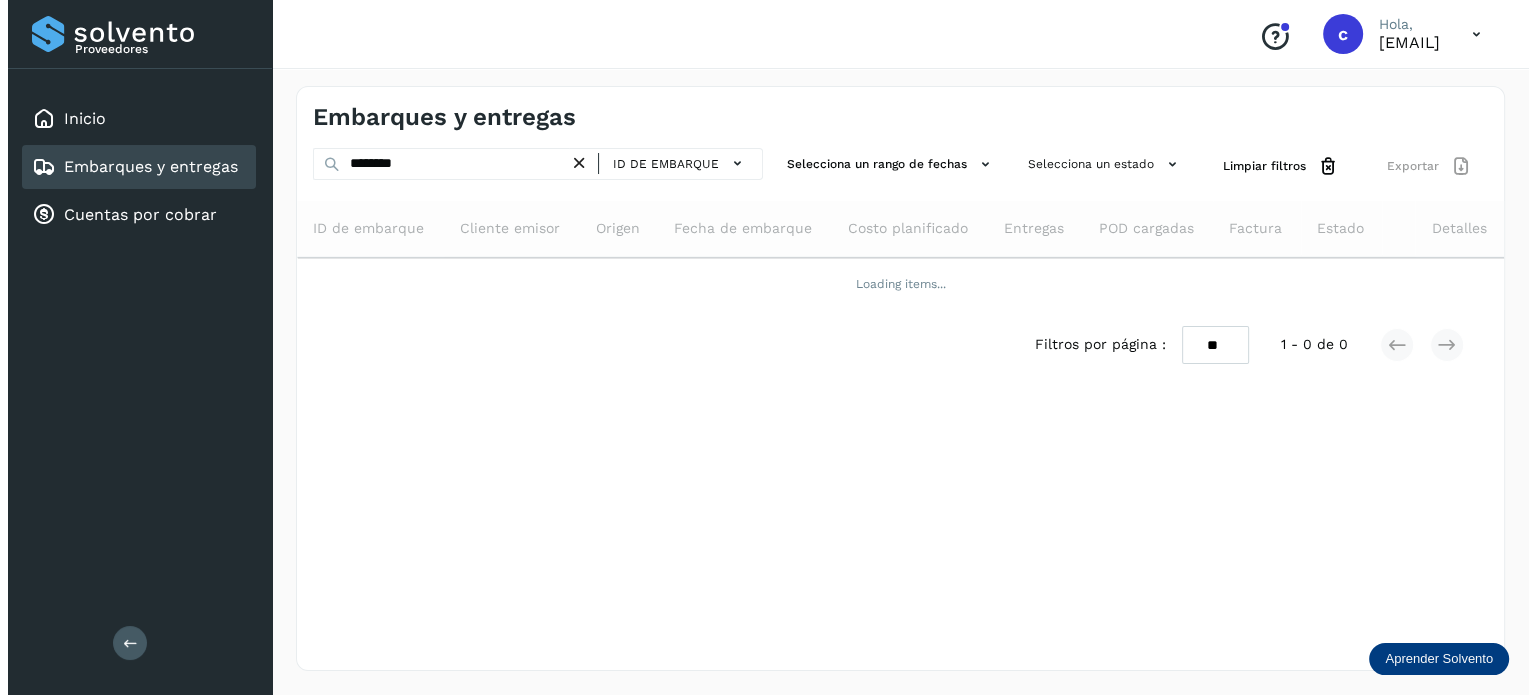 scroll, scrollTop: 0, scrollLeft: 0, axis: both 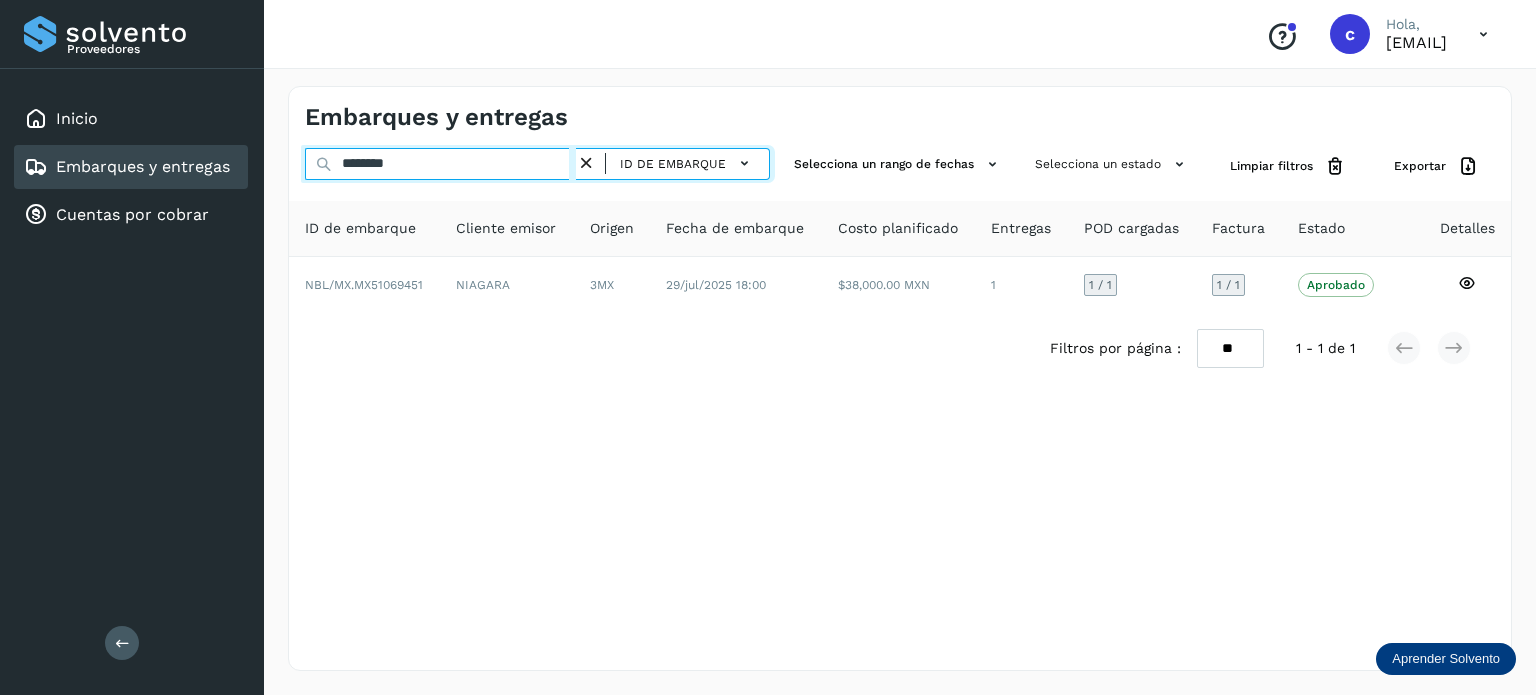 drag, startPoint x: 397, startPoint y: 171, endPoint x: 292, endPoint y: 200, distance: 108.93117 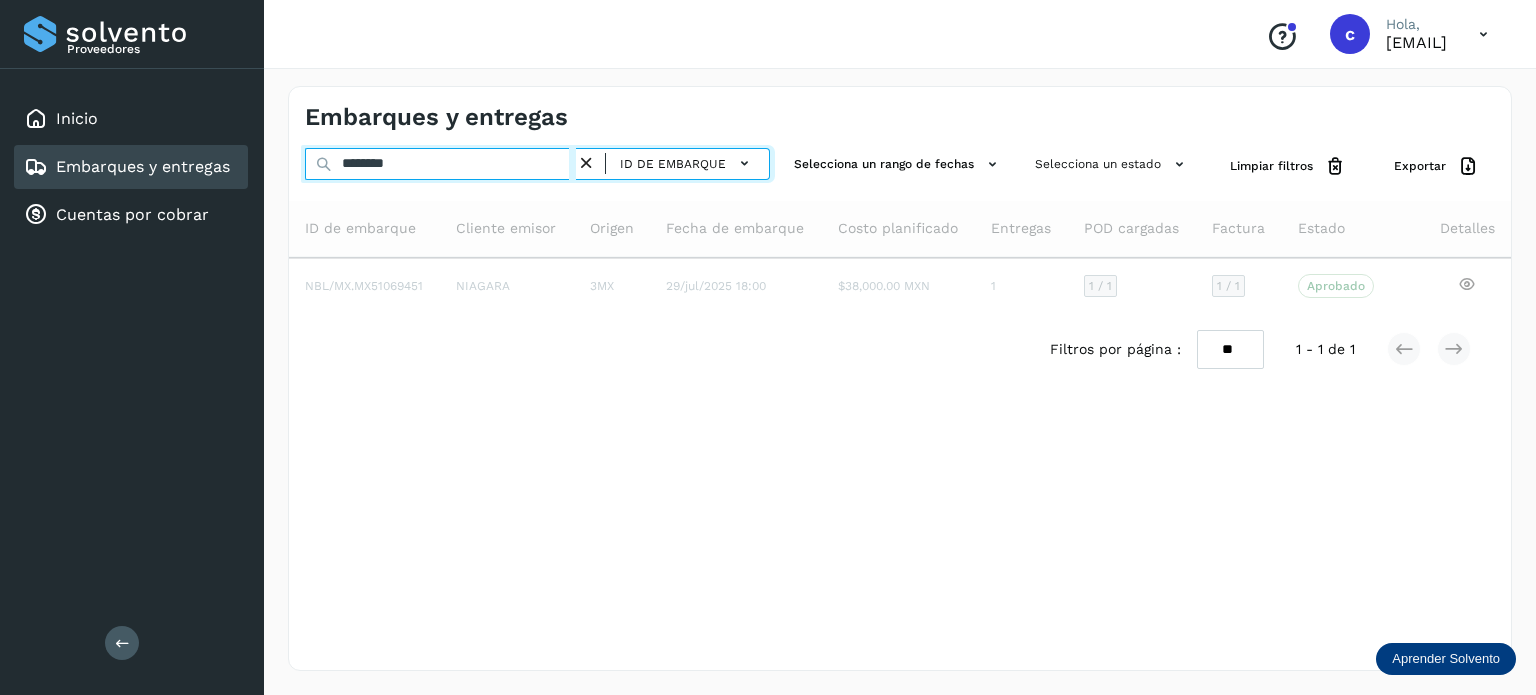type on "********" 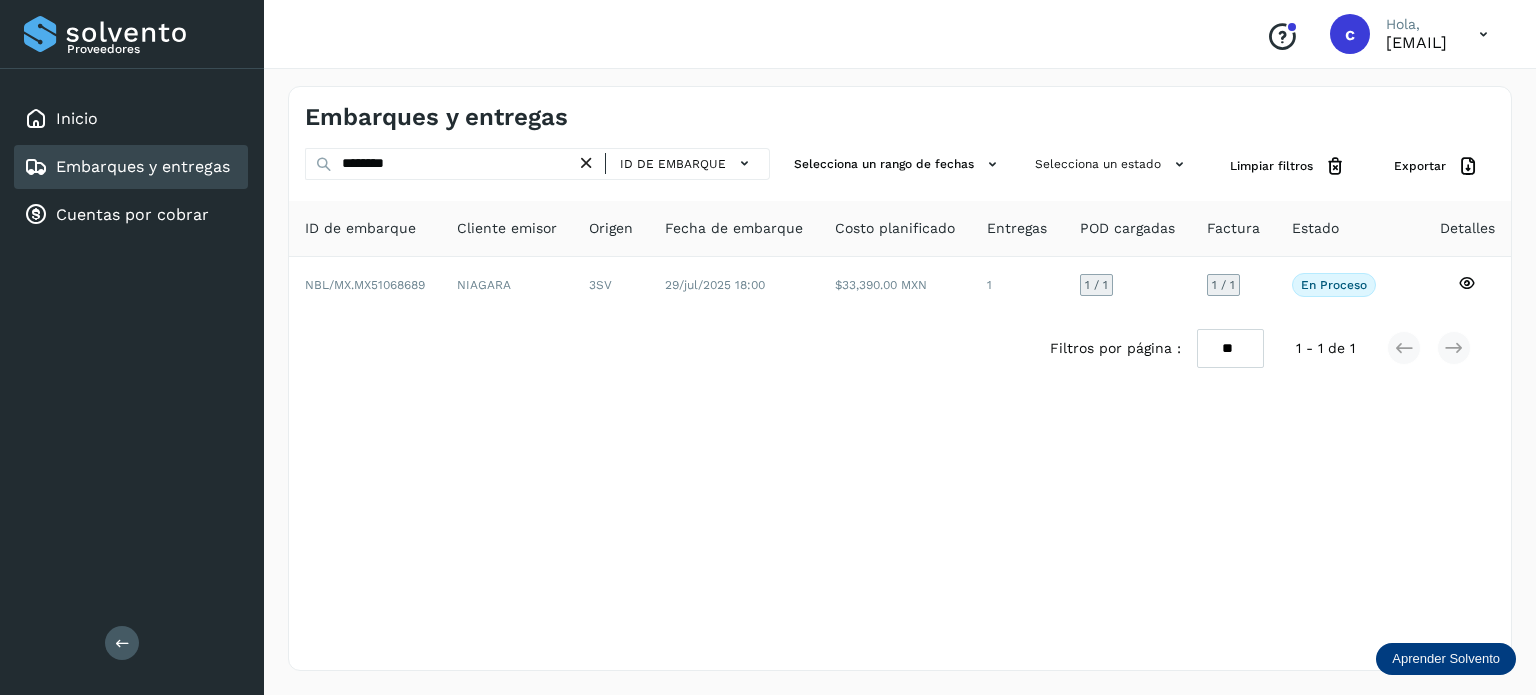 drag, startPoint x: 640, startPoint y: 468, endPoint x: 629, endPoint y: 467, distance: 11.045361 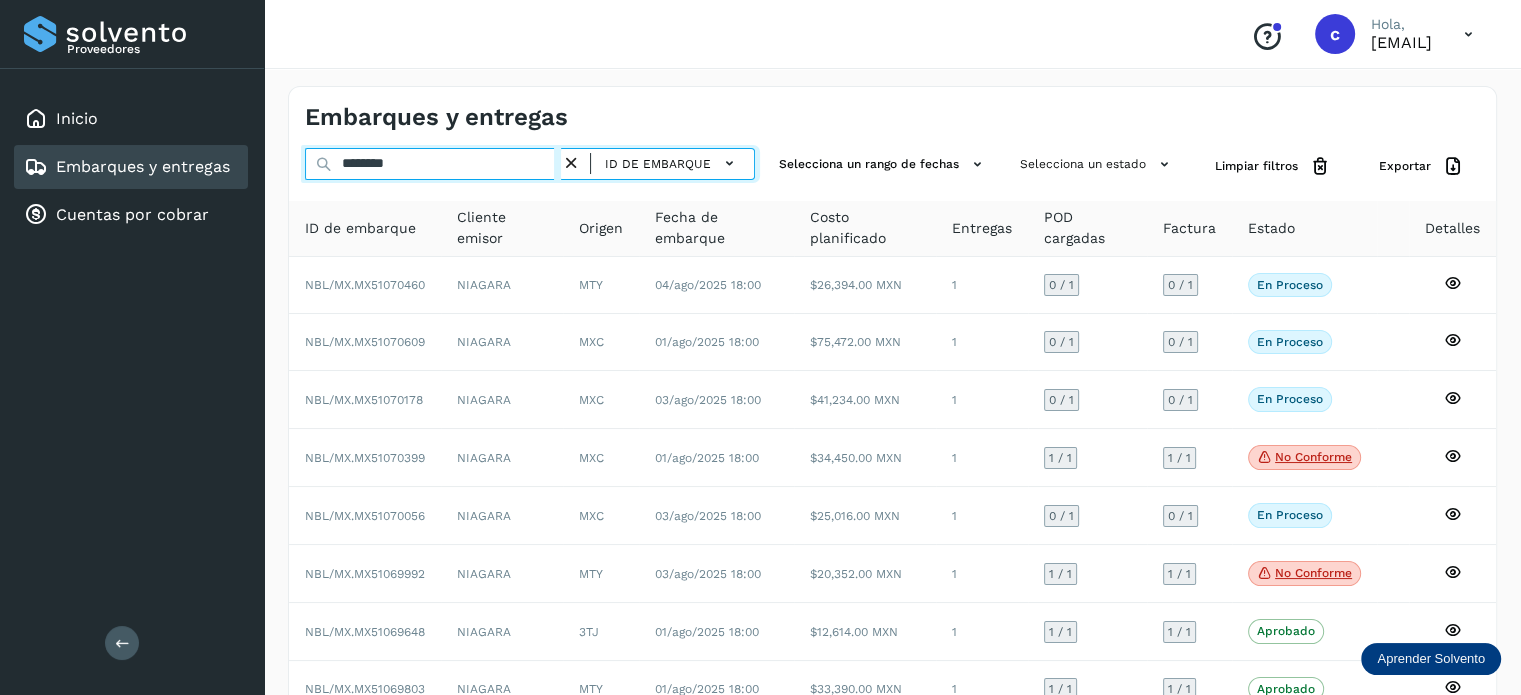 drag, startPoint x: 432, startPoint y: 166, endPoint x: 313, endPoint y: 163, distance: 119.03781 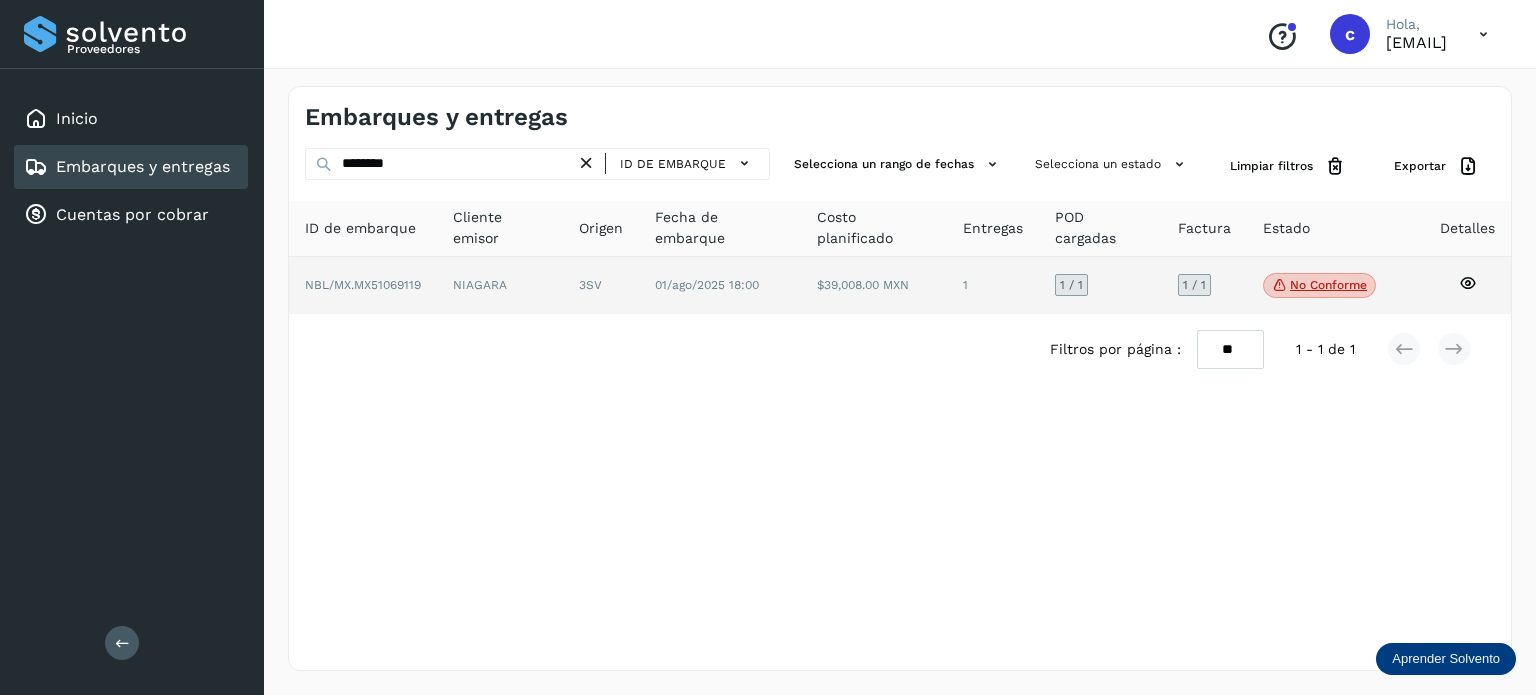 click on "No conforme" at bounding box center (1319, 286) 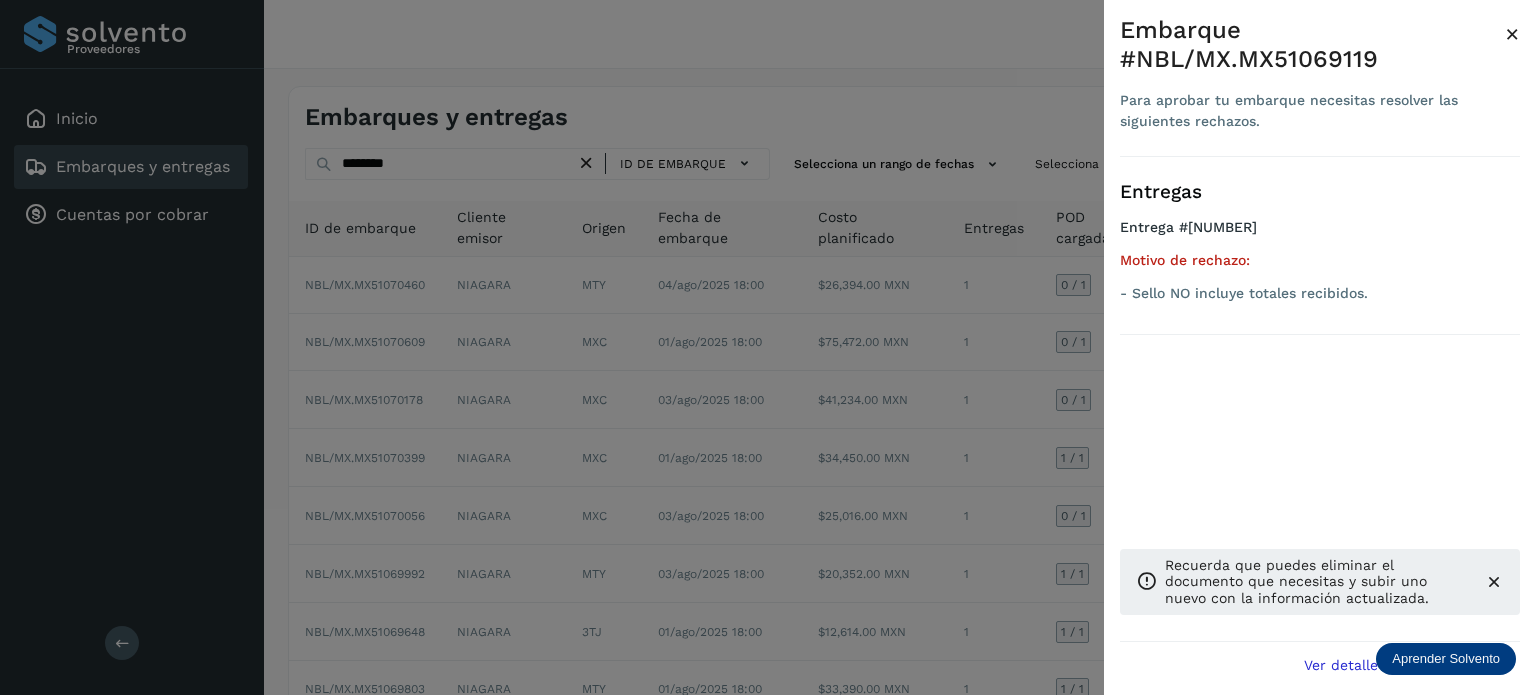 click at bounding box center [768, 347] 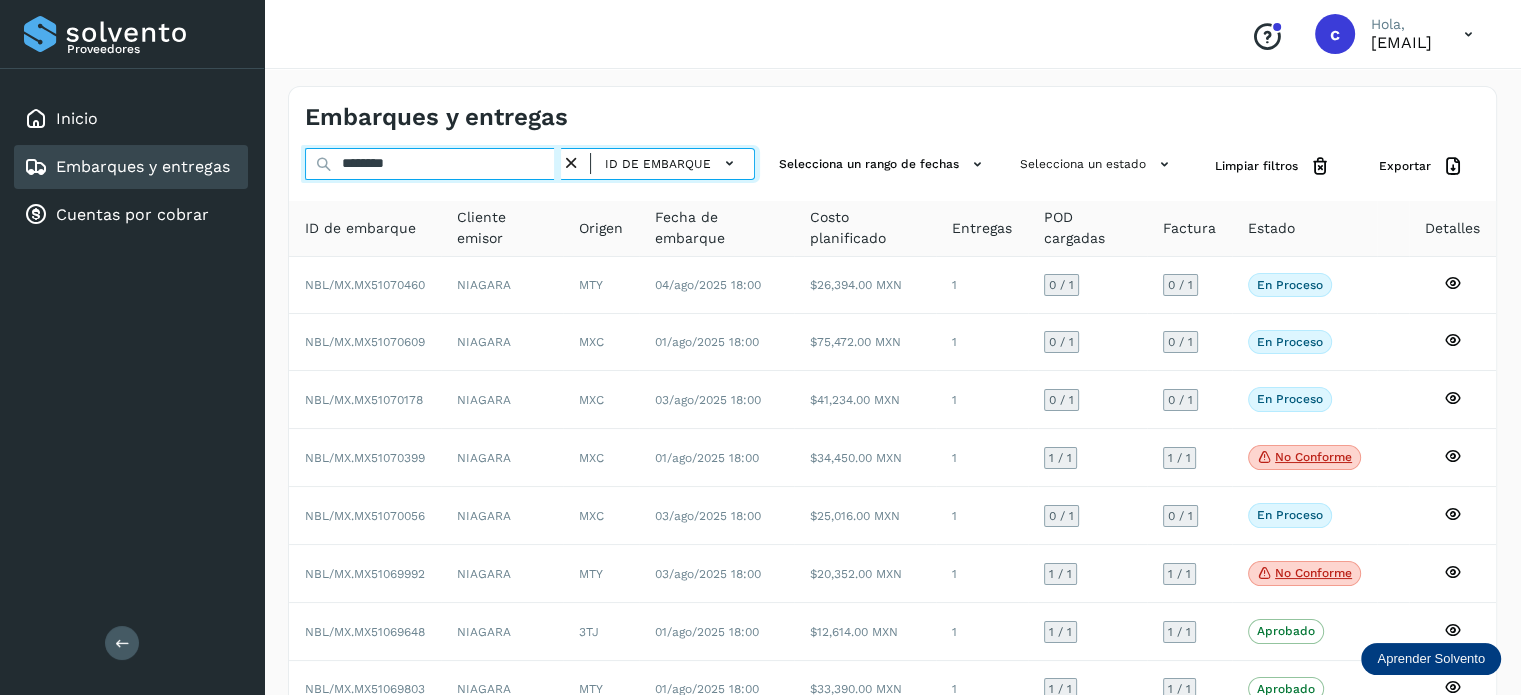 click on "********" at bounding box center [433, 164] 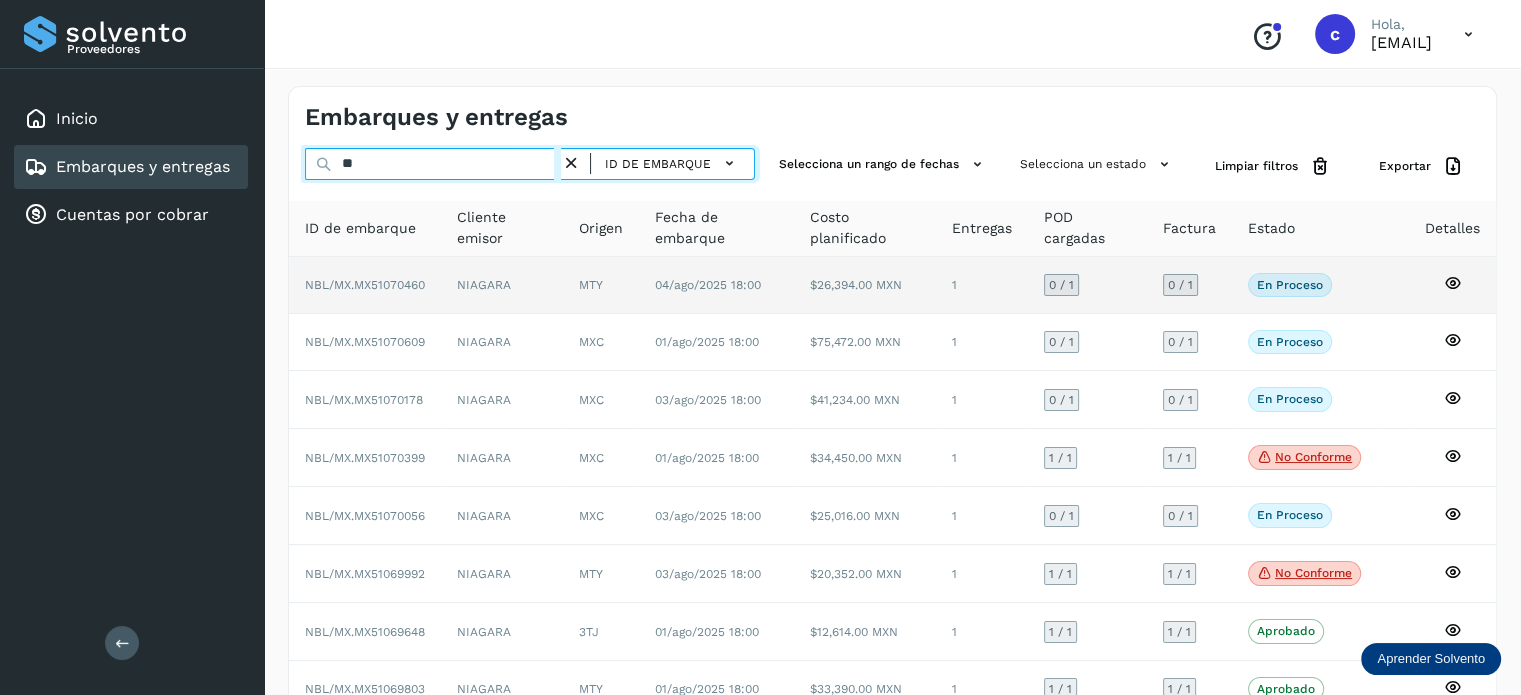 type on "*" 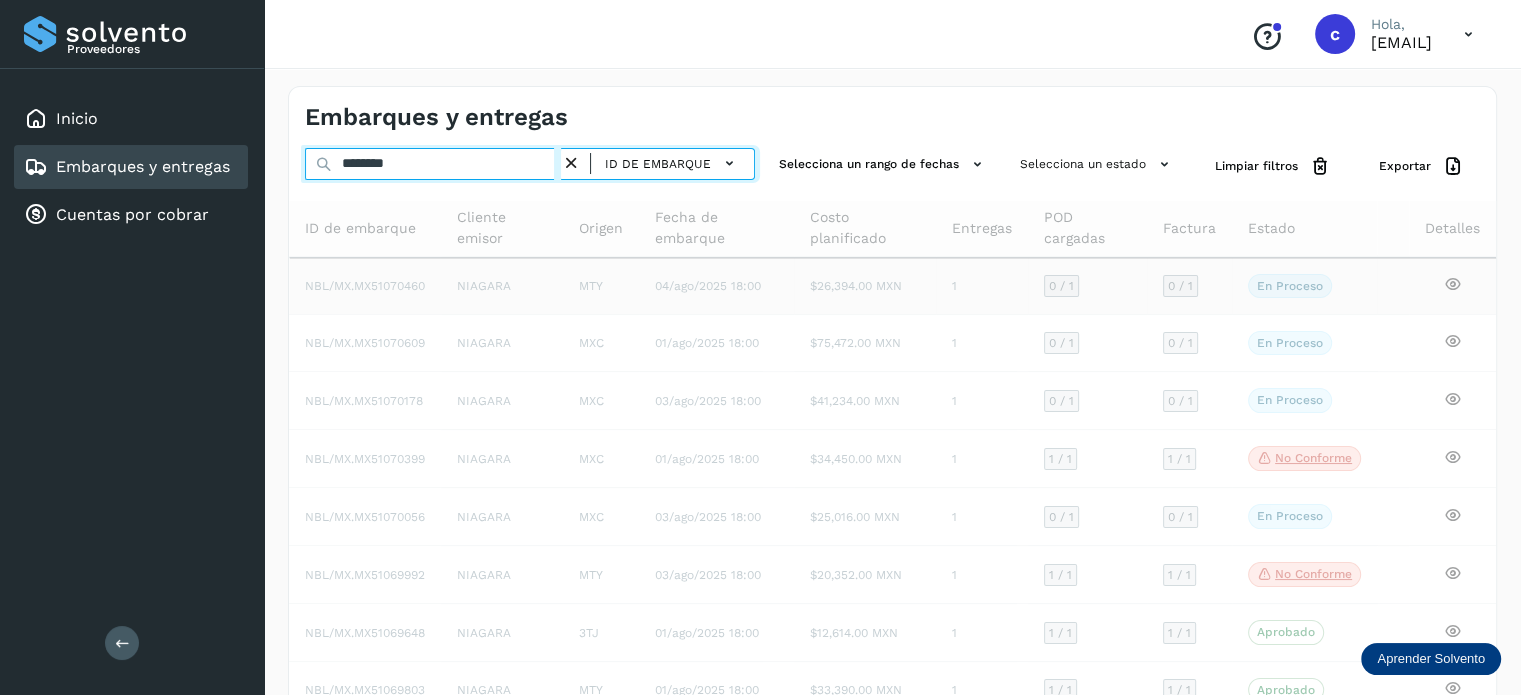 type on "********" 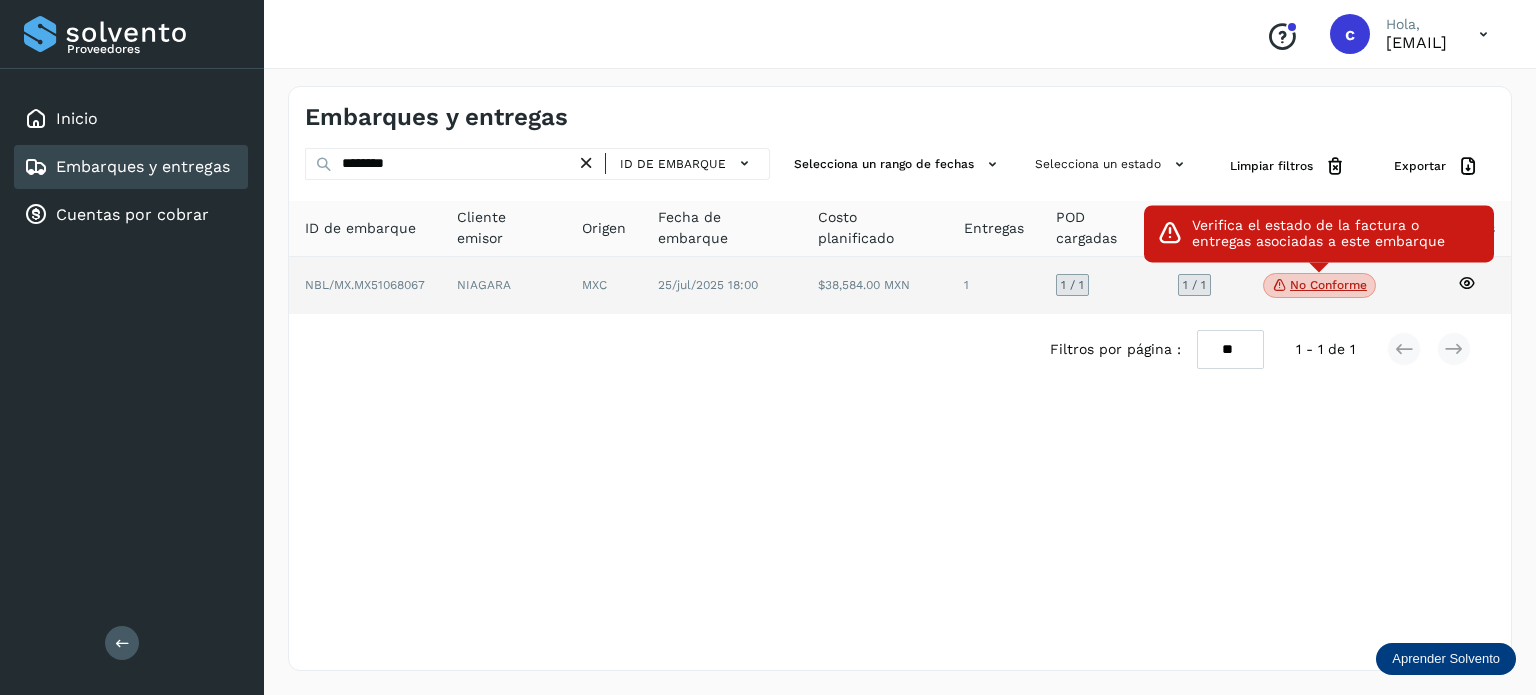 click on "No conforme" 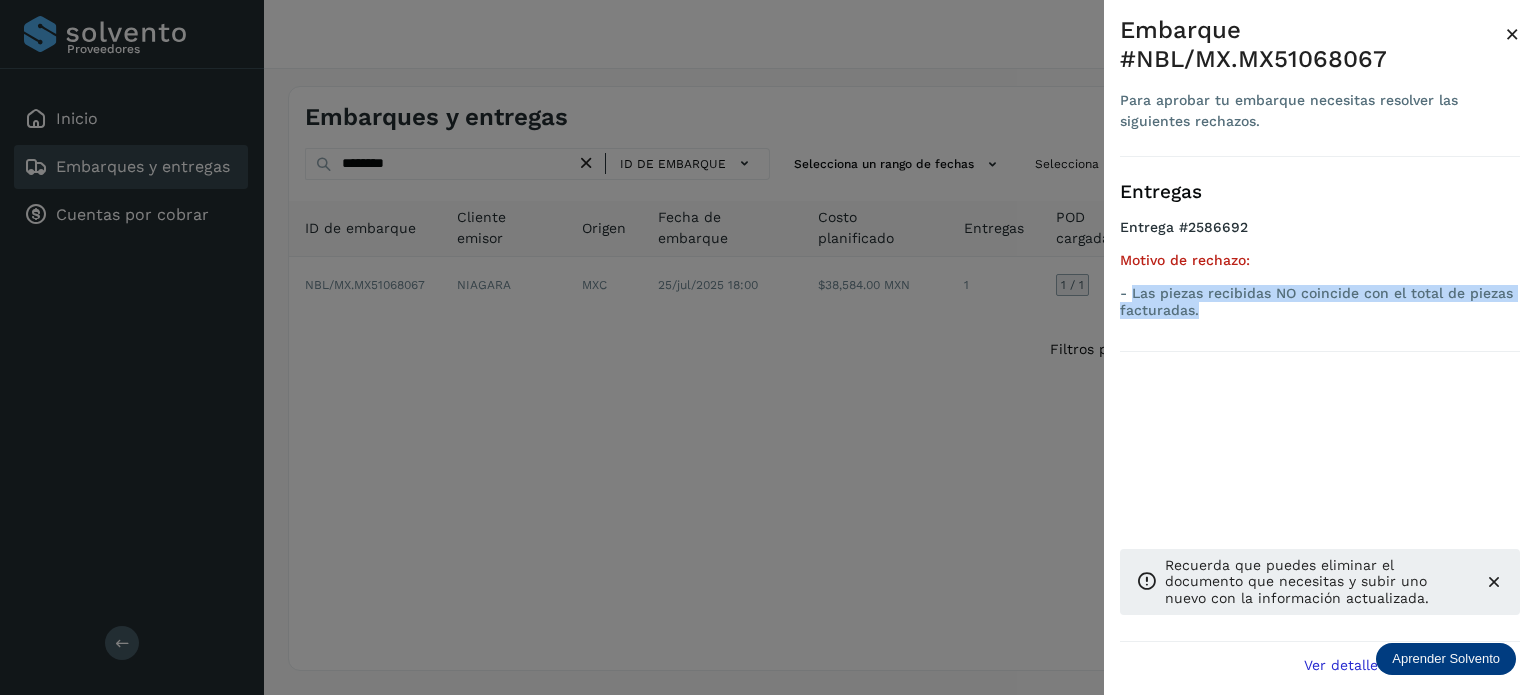 drag, startPoint x: 1196, startPoint y: 320, endPoint x: 1130, endPoint y: 292, distance: 71.693794 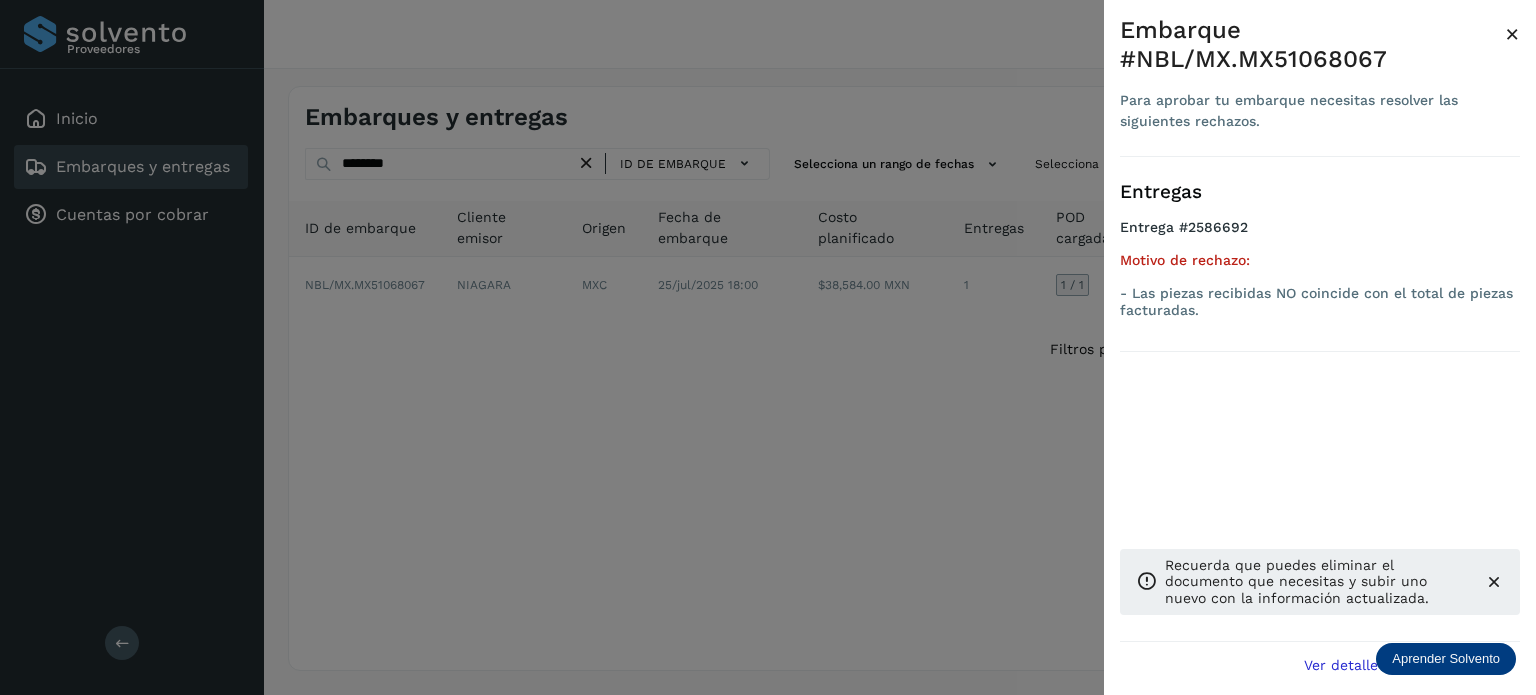 drag, startPoint x: 441, startPoint y: 168, endPoint x: 320, endPoint y: 168, distance: 121 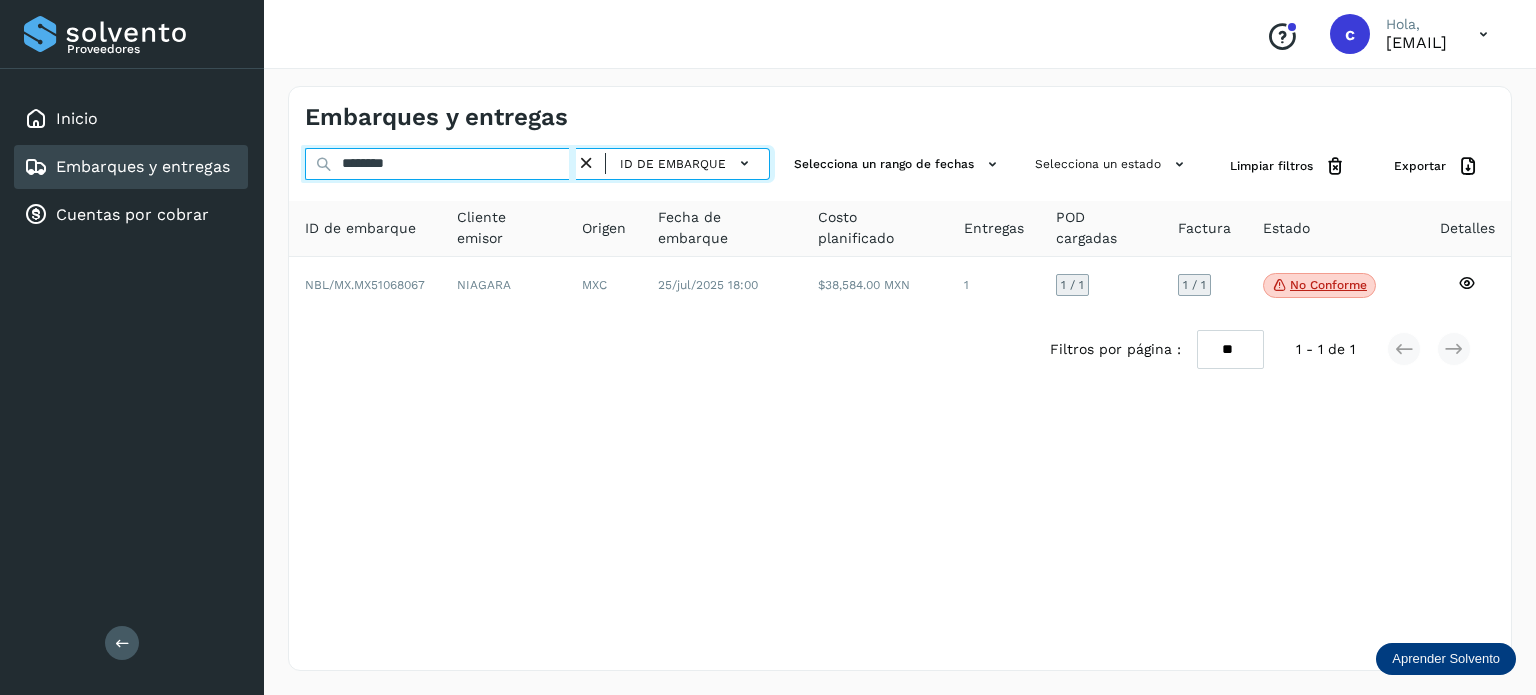 drag, startPoint x: 420, startPoint y: 171, endPoint x: 308, endPoint y: 168, distance: 112.04017 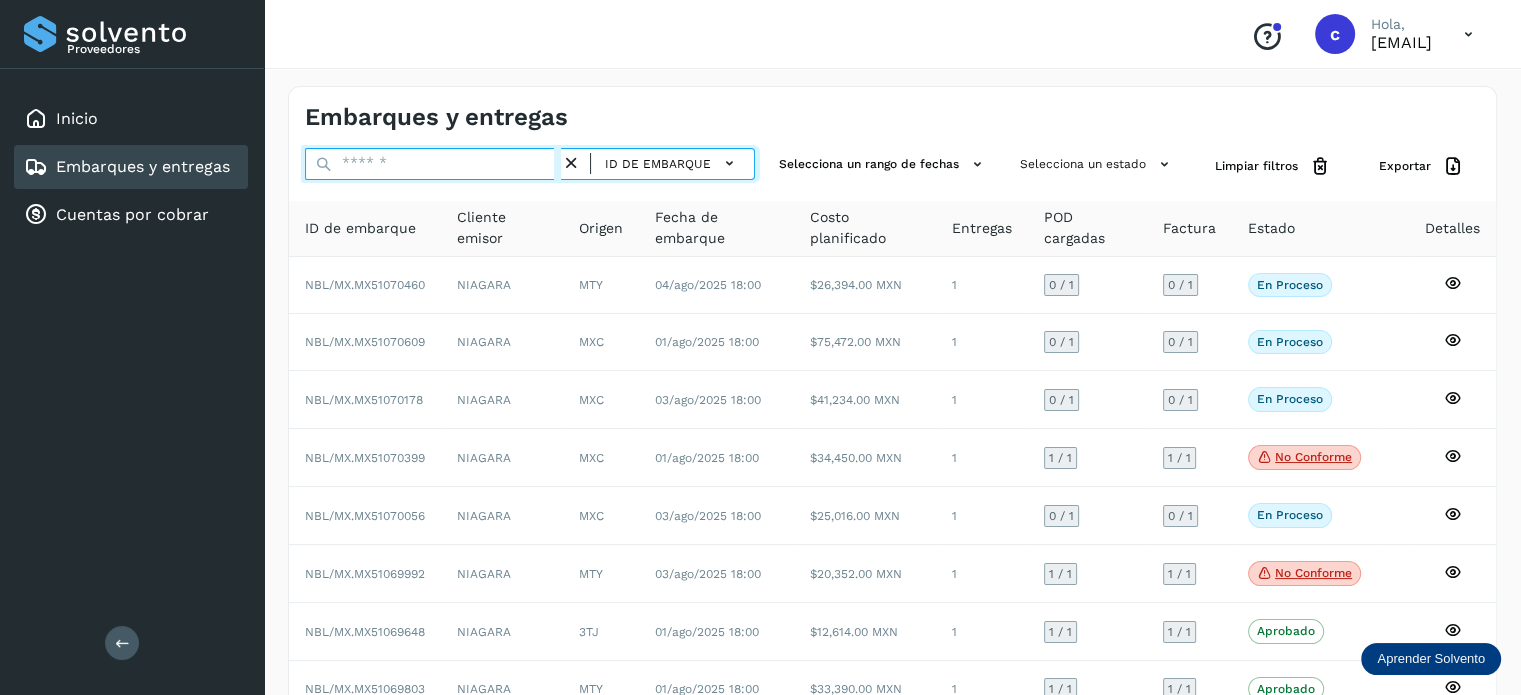 paste on "********" 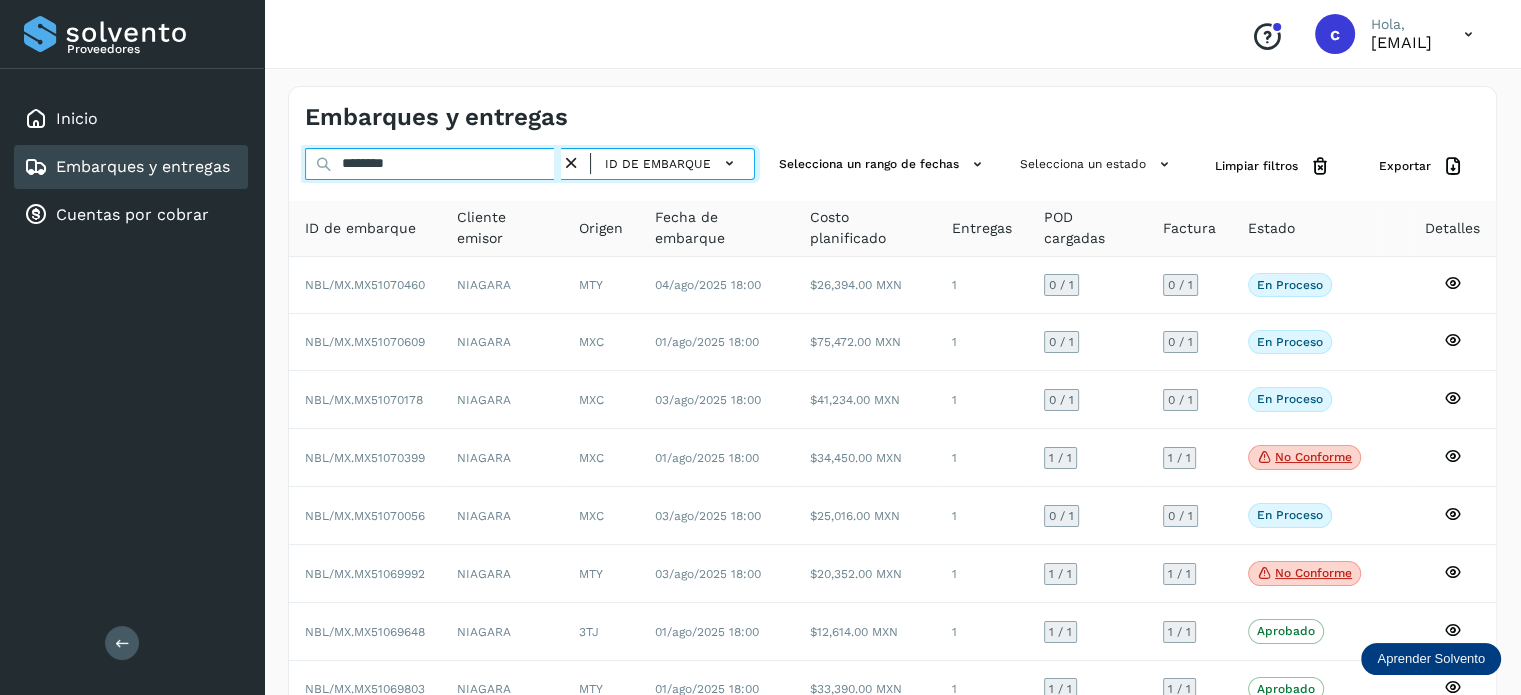 type on "********" 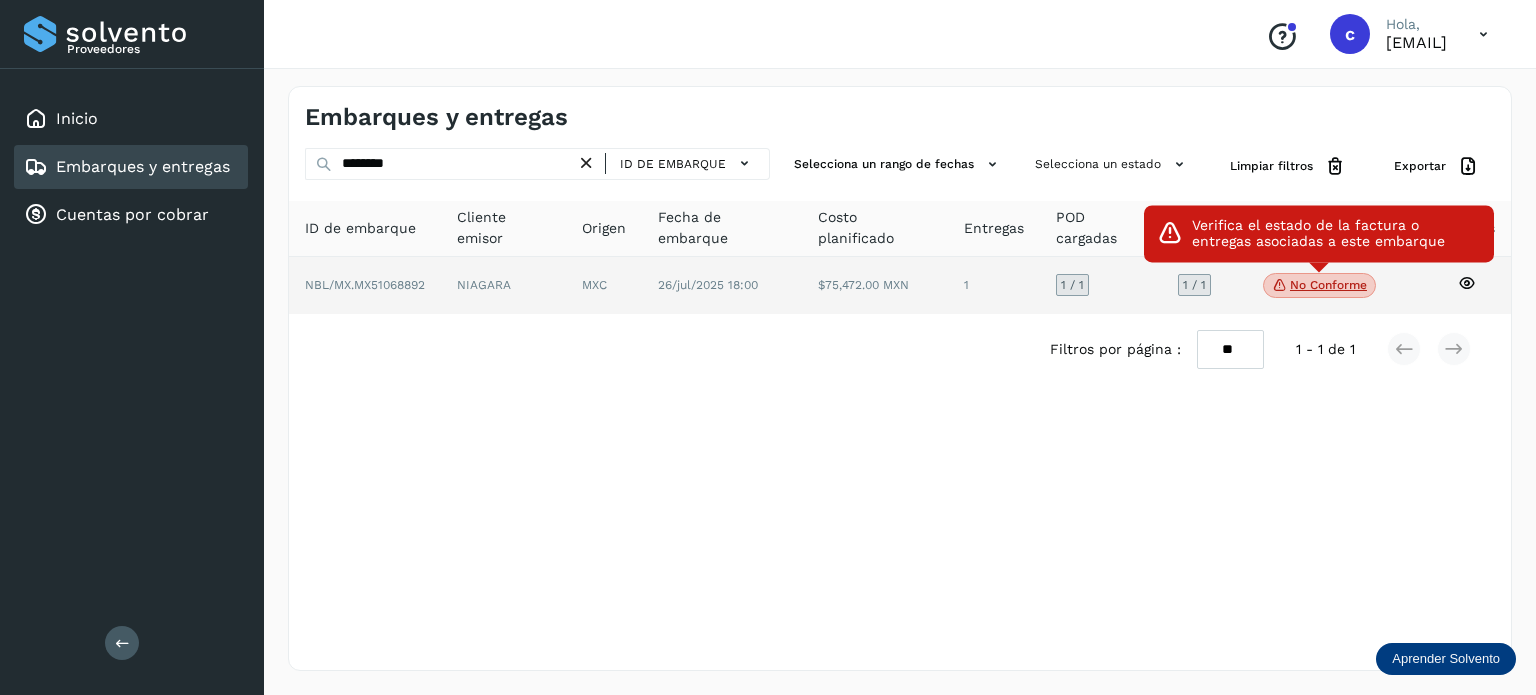 click on "No conforme" at bounding box center [1319, 286] 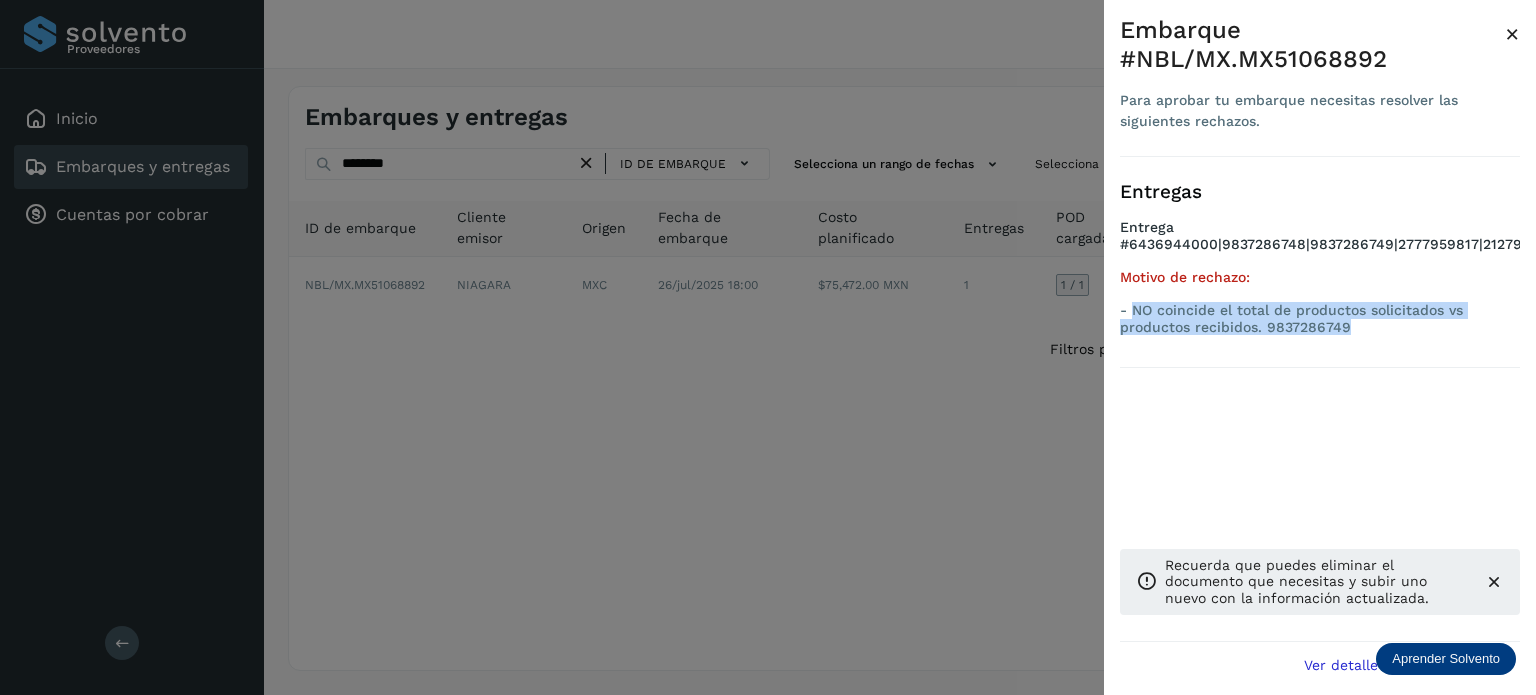drag, startPoint x: 1347, startPoint y: 335, endPoint x: 1131, endPoint y: 314, distance: 217.01843 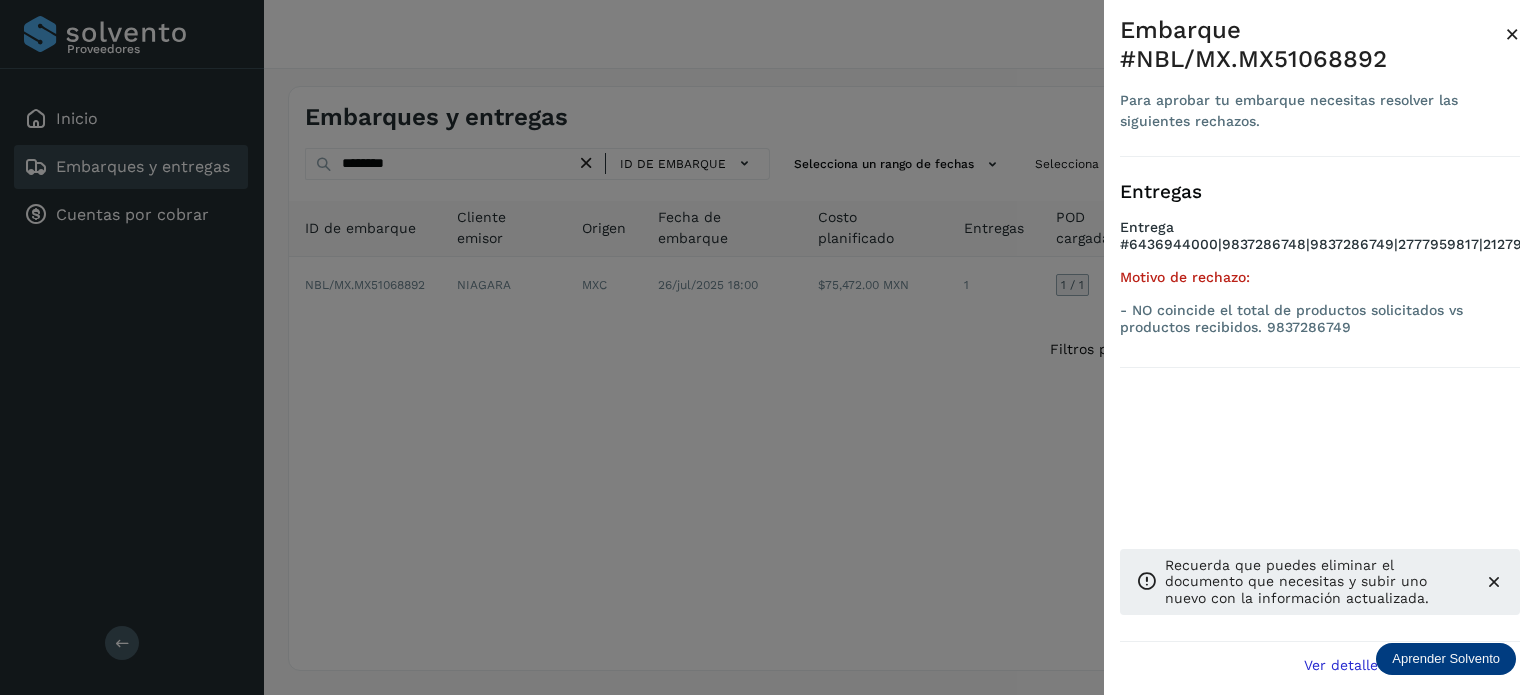 drag, startPoint x: 567, startPoint y: 446, endPoint x: 421, endPoint y: 226, distance: 264.03787 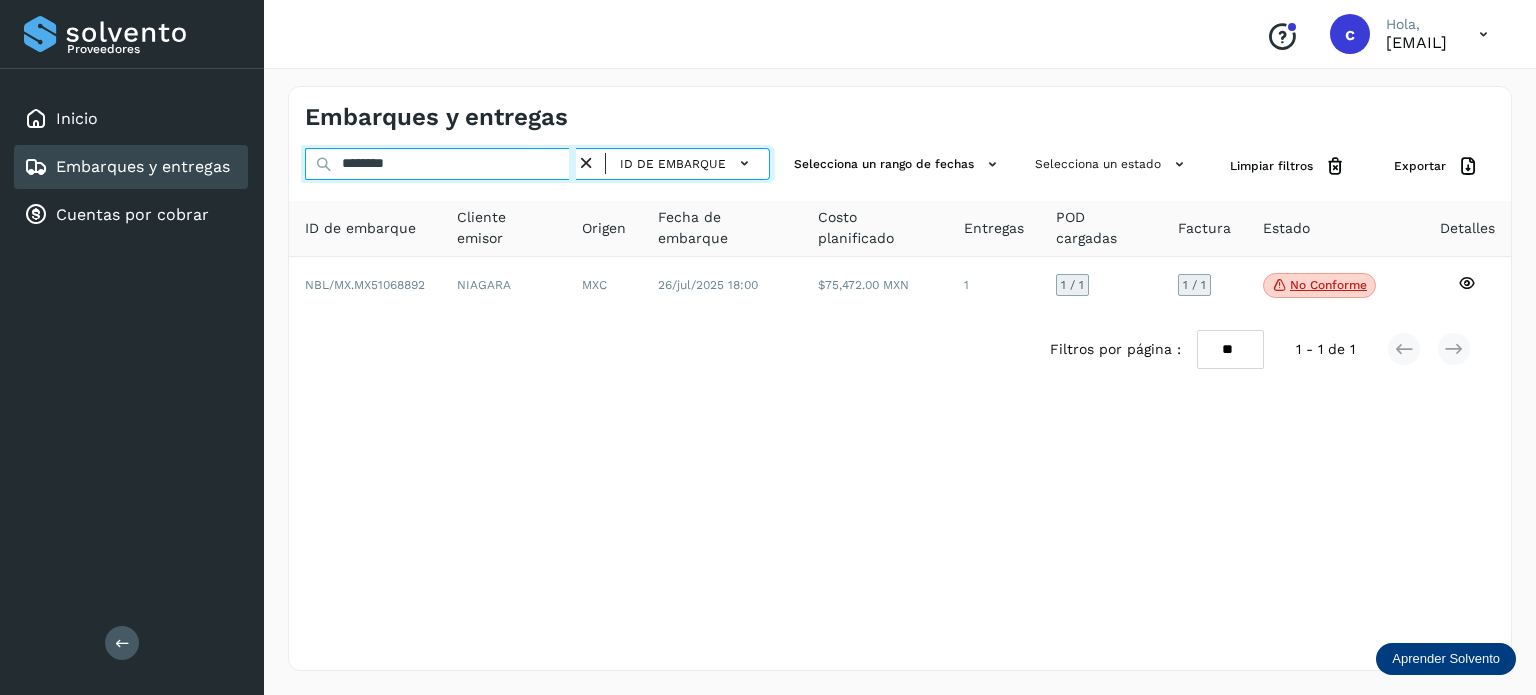 drag, startPoint x: 345, startPoint y: 167, endPoint x: 285, endPoint y: 187, distance: 63.245552 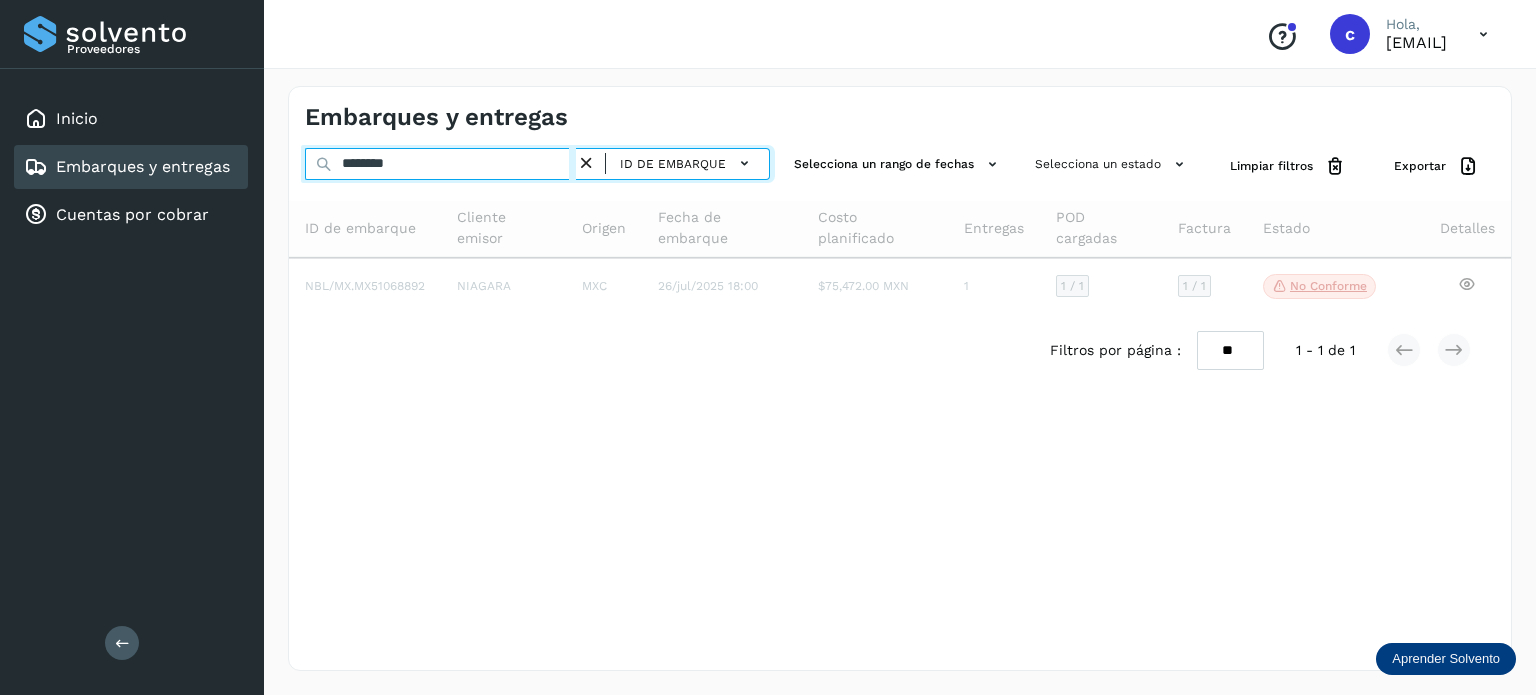 type on "********" 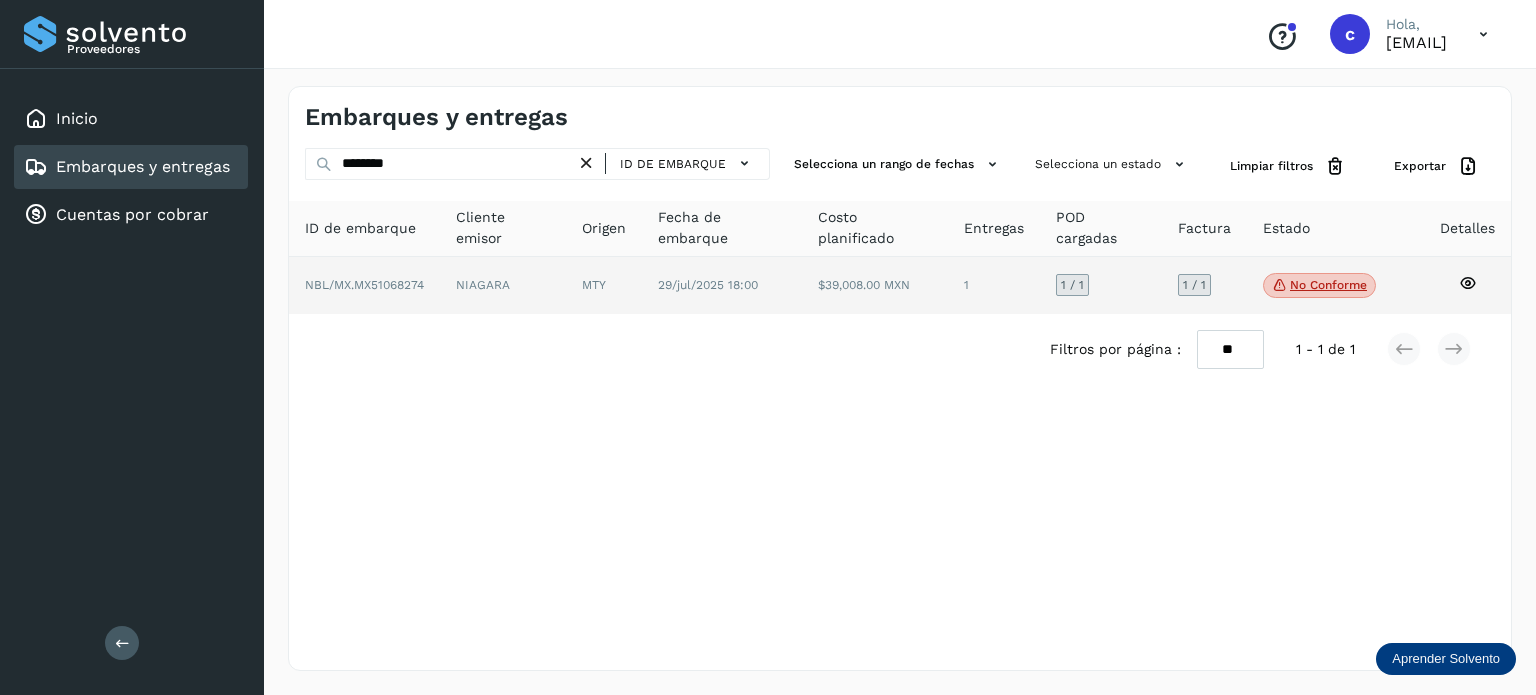 click on "No conforme" 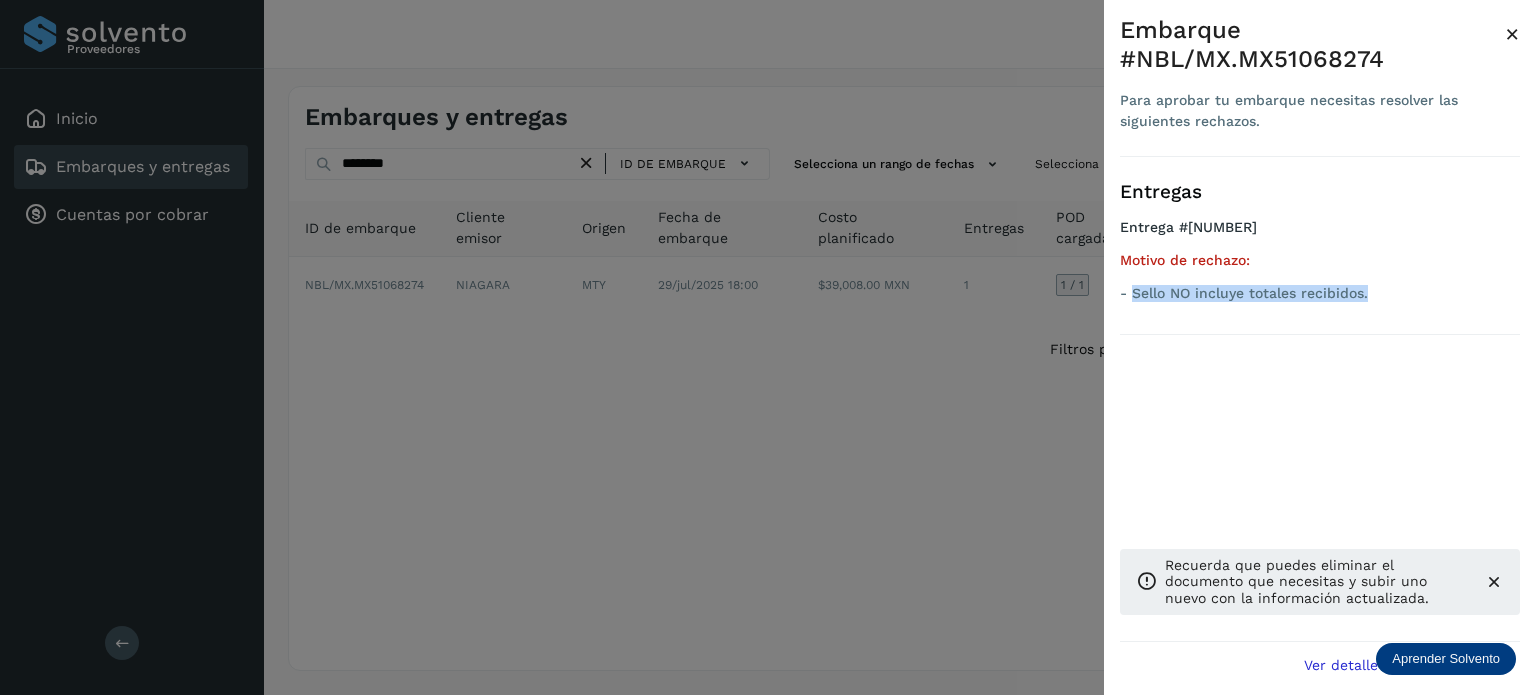 drag, startPoint x: 1320, startPoint y: 303, endPoint x: 1134, endPoint y: 307, distance: 186.043 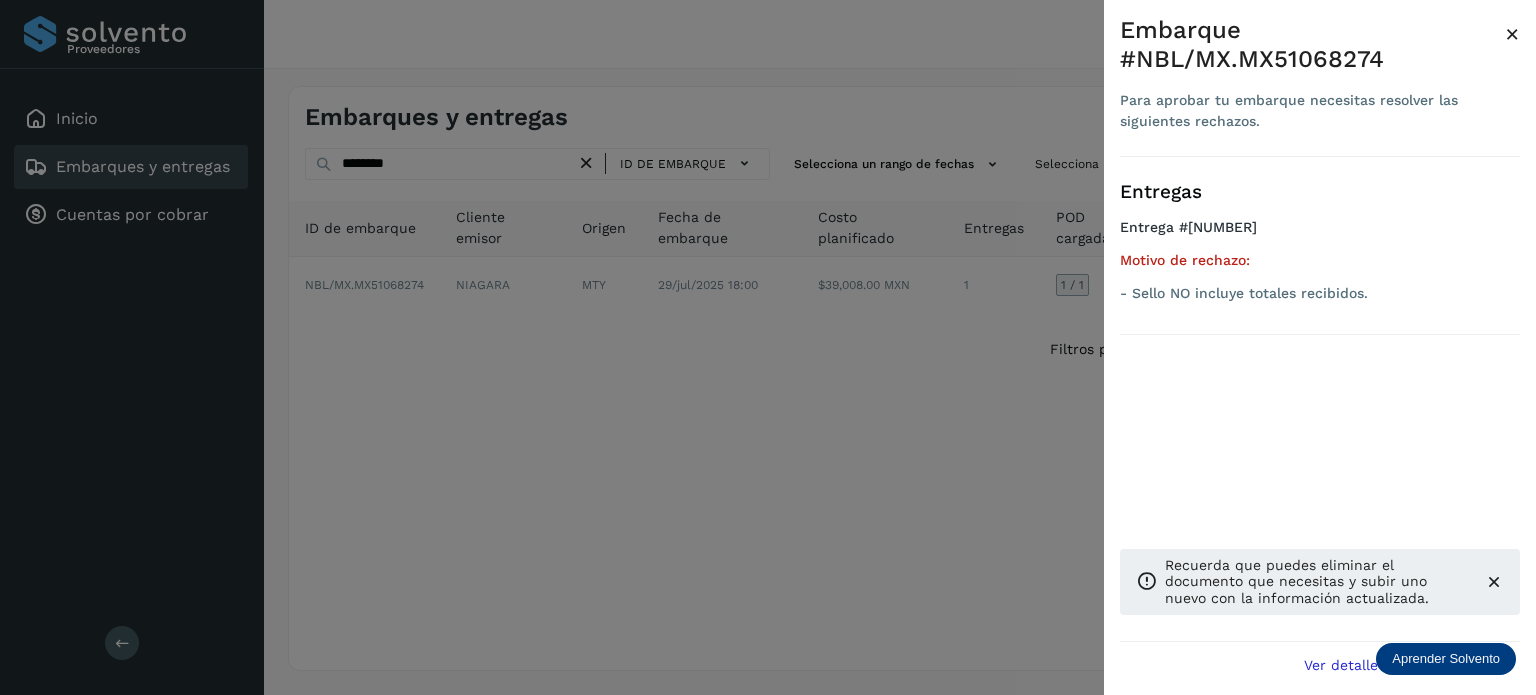 click at bounding box center (768, 347) 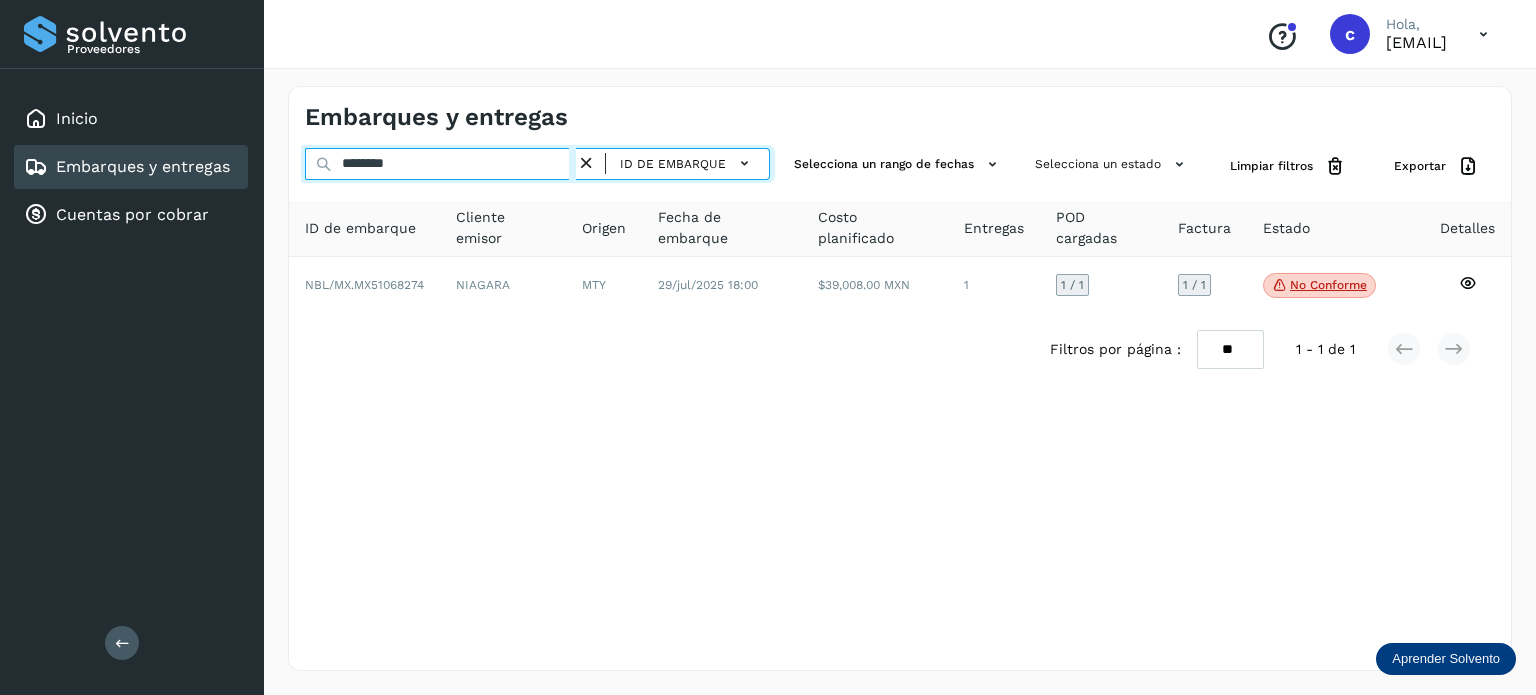 drag, startPoint x: 430, startPoint y: 161, endPoint x: 336, endPoint y: 164, distance: 94.04786 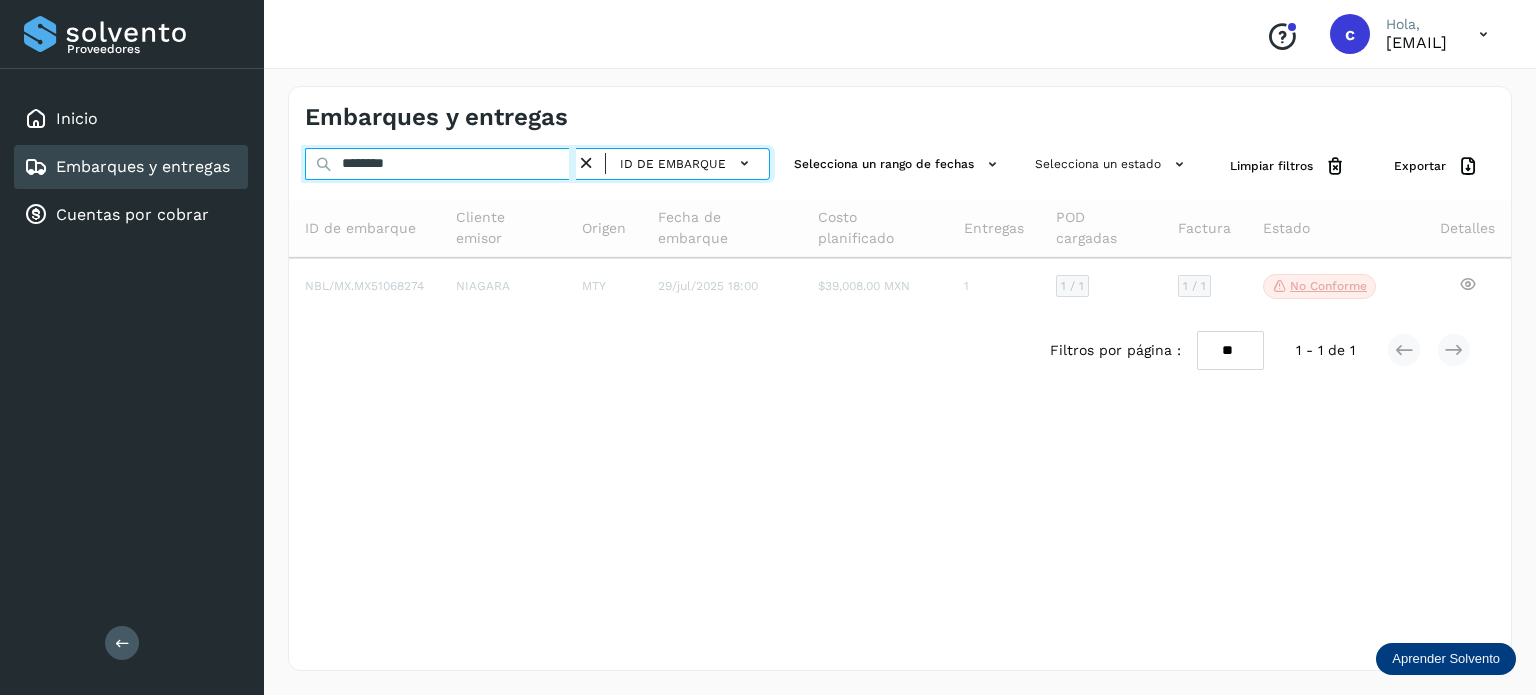 type on "********" 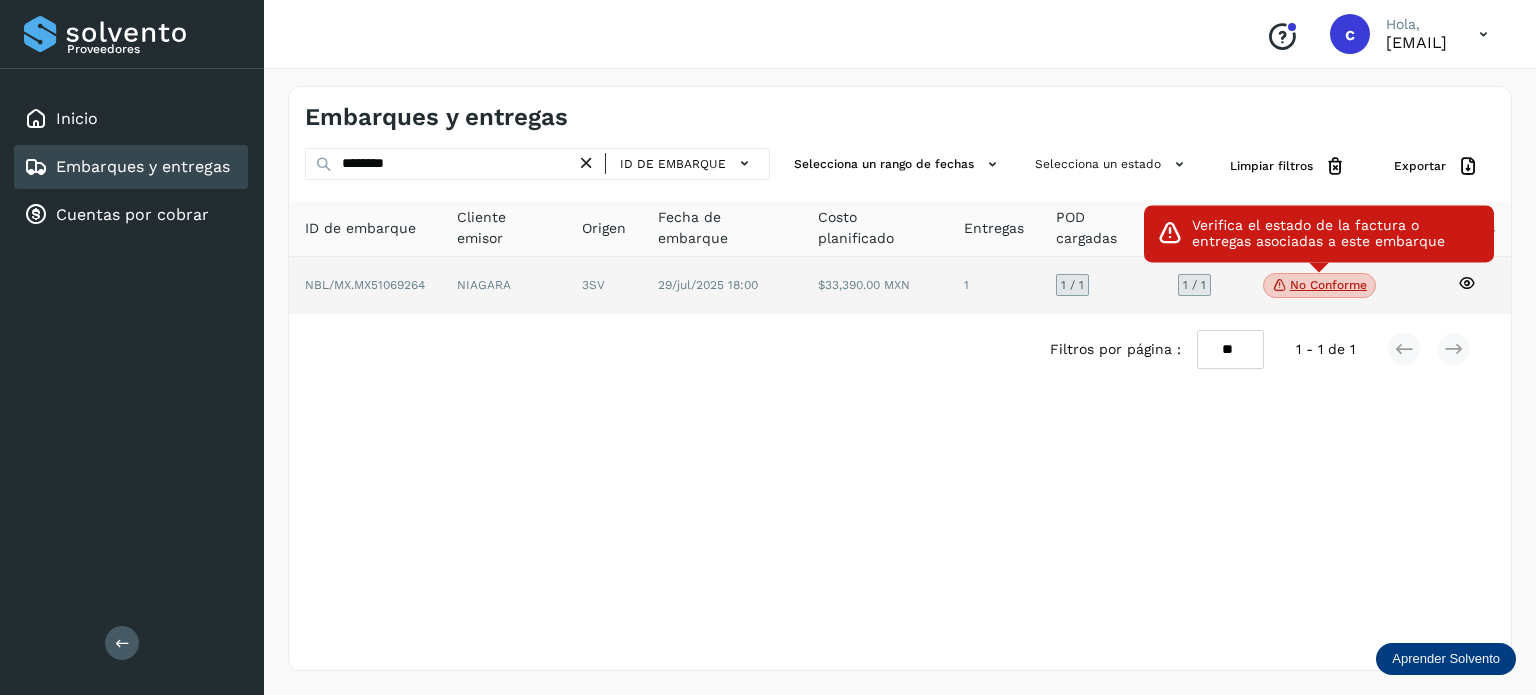 click on "No conforme" at bounding box center (1319, 286) 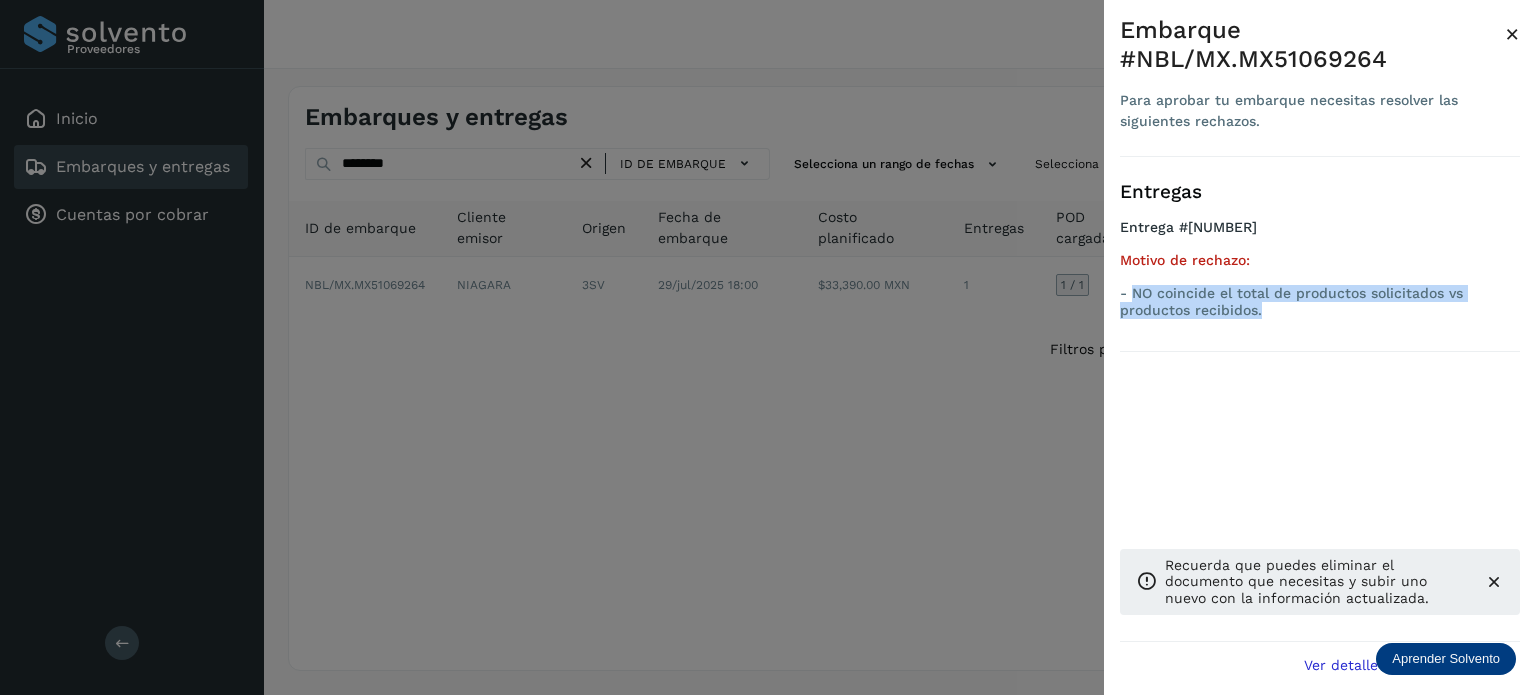 drag, startPoint x: 1273, startPoint y: 310, endPoint x: 1132, endPoint y: 293, distance: 142.02112 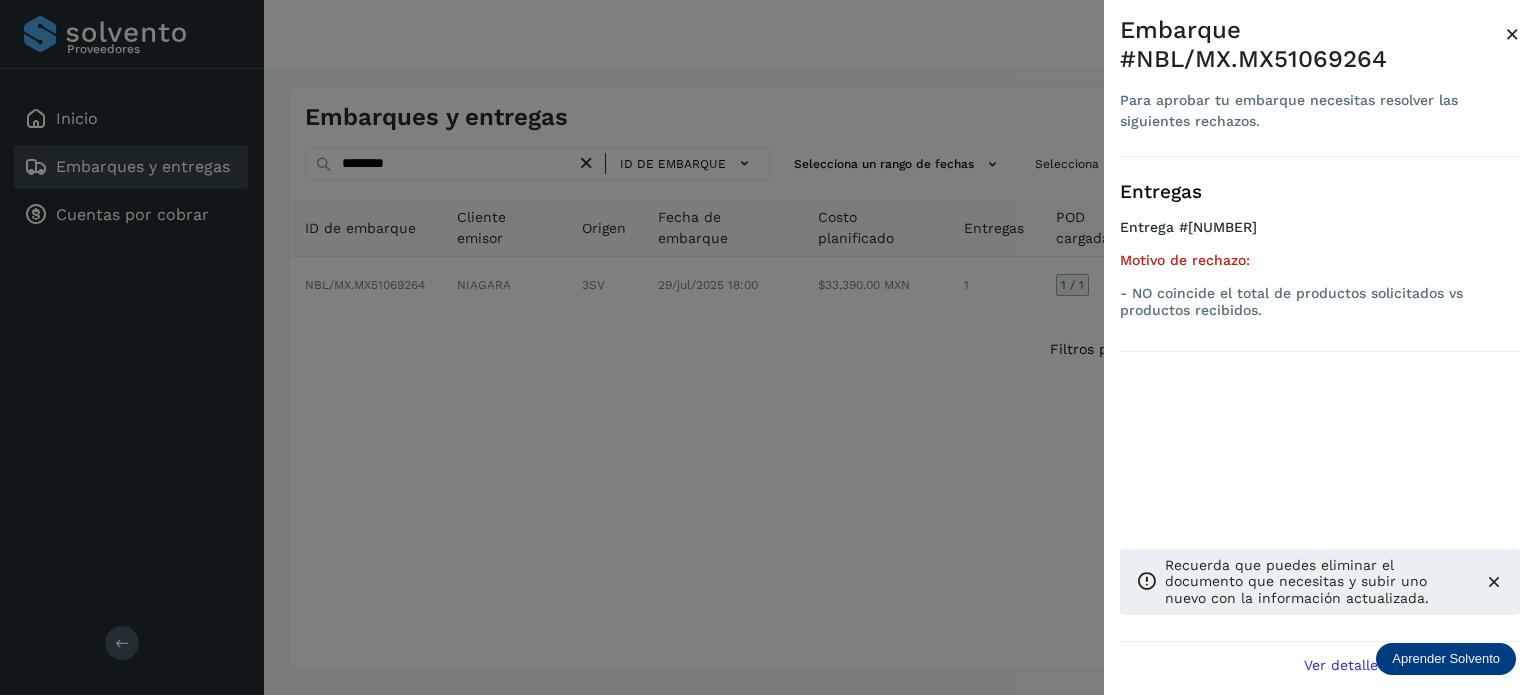 click at bounding box center [768, 347] 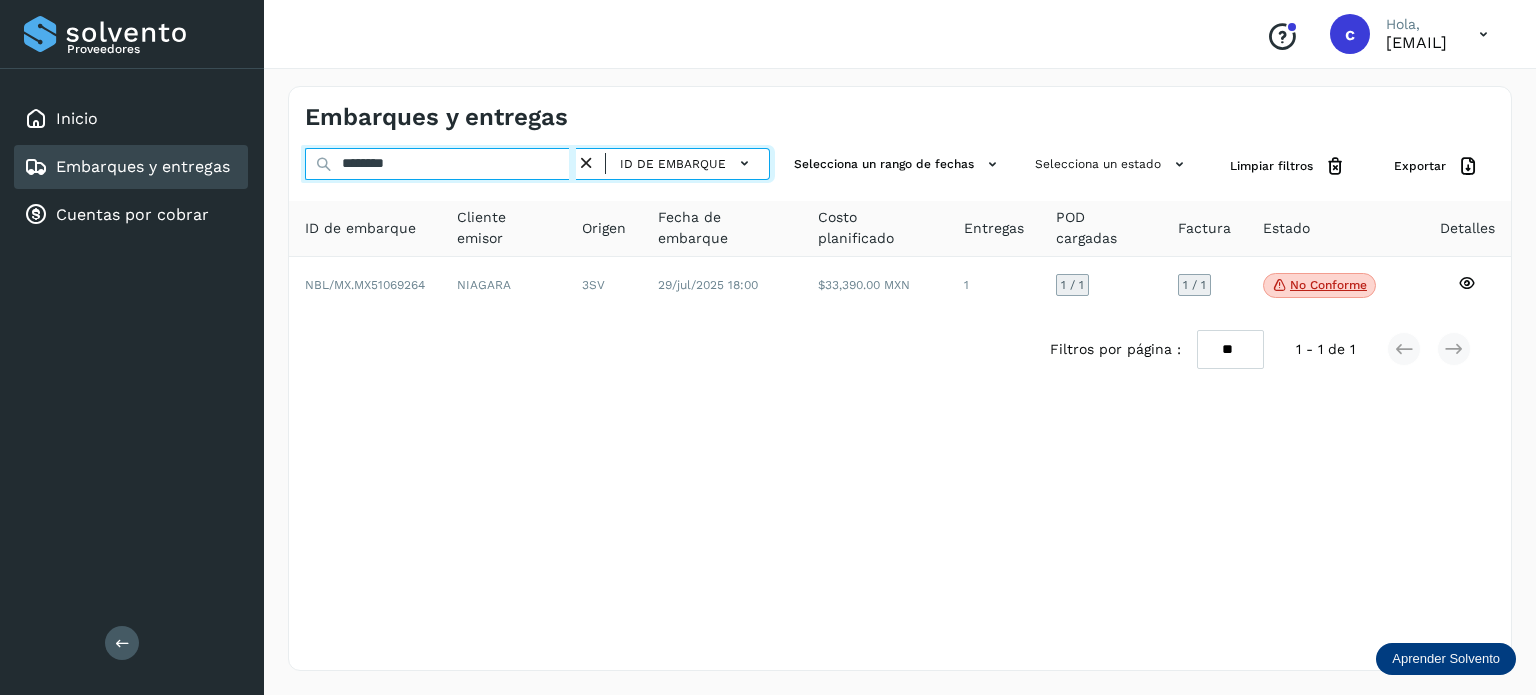 click on "******** ID de embarque" at bounding box center [537, 166] 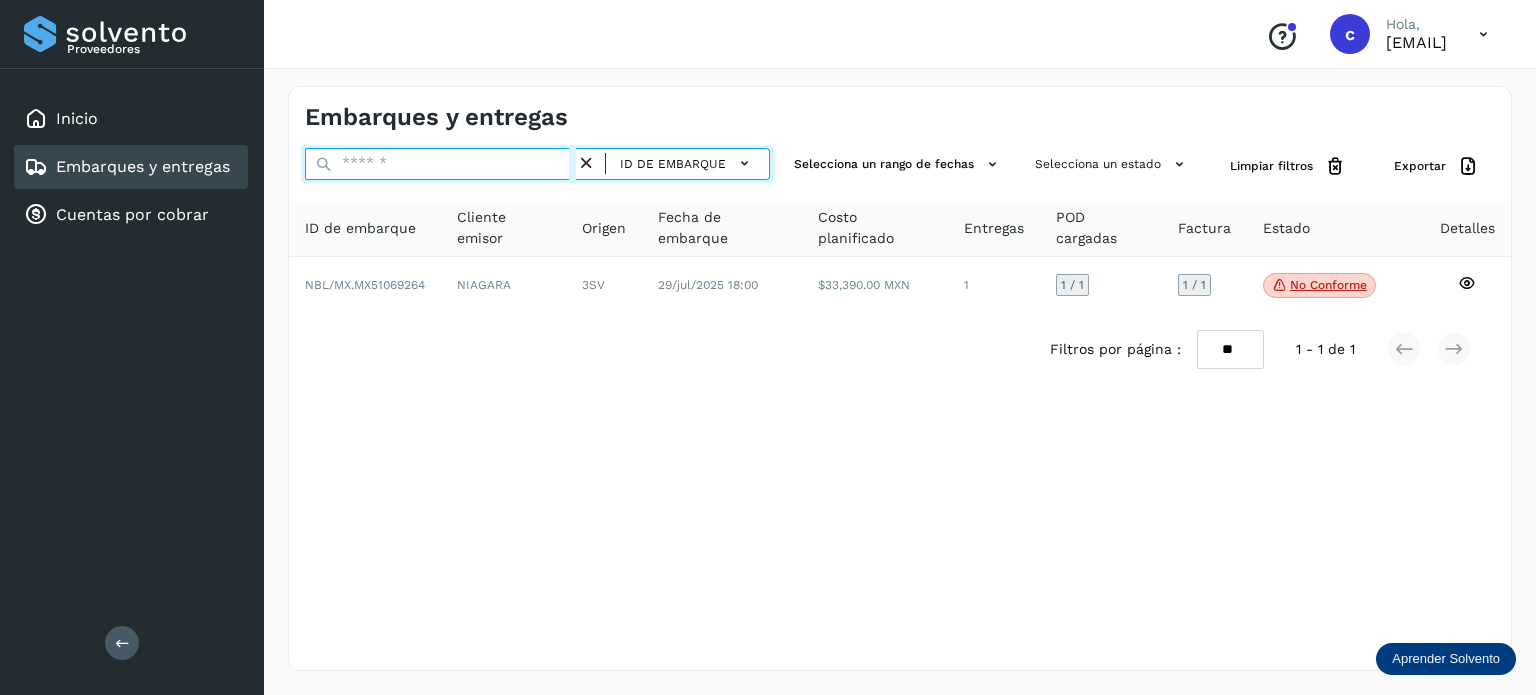 paste on "********" 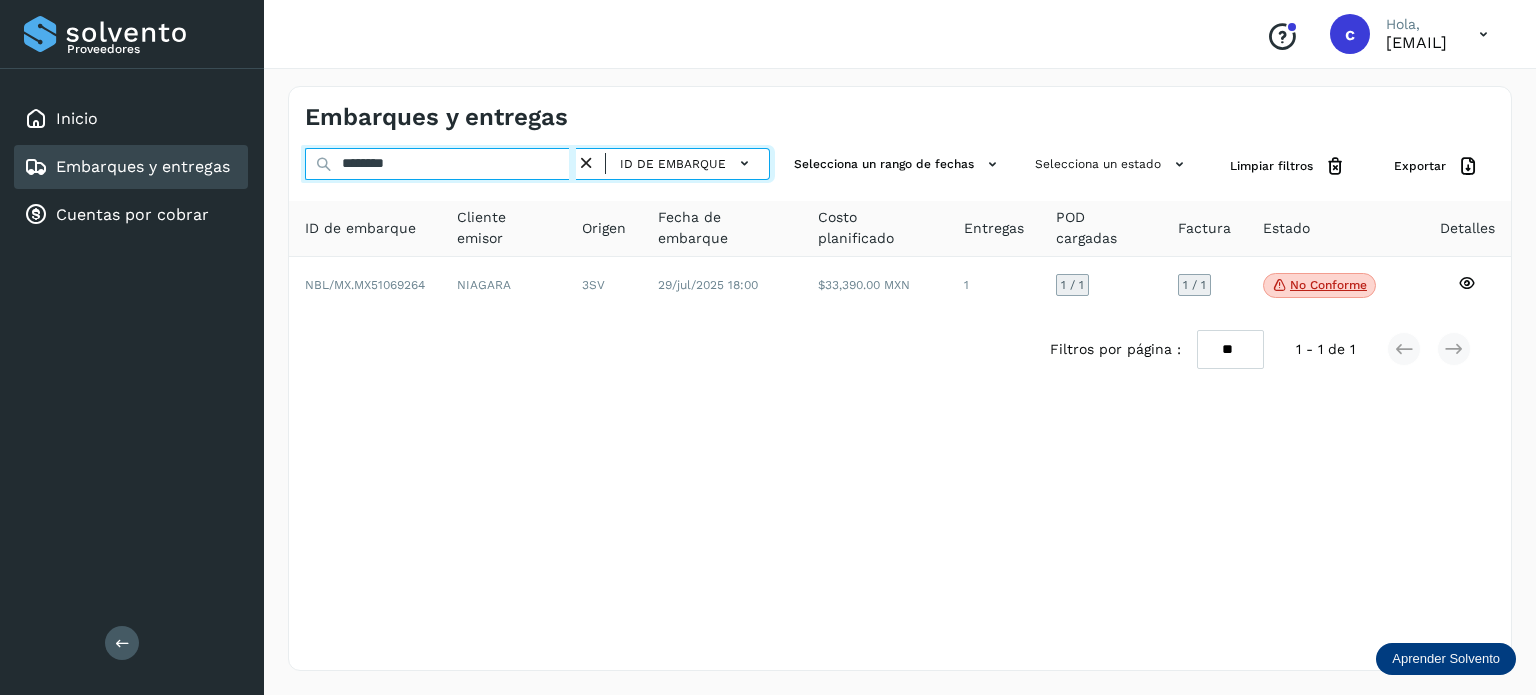 type on "********" 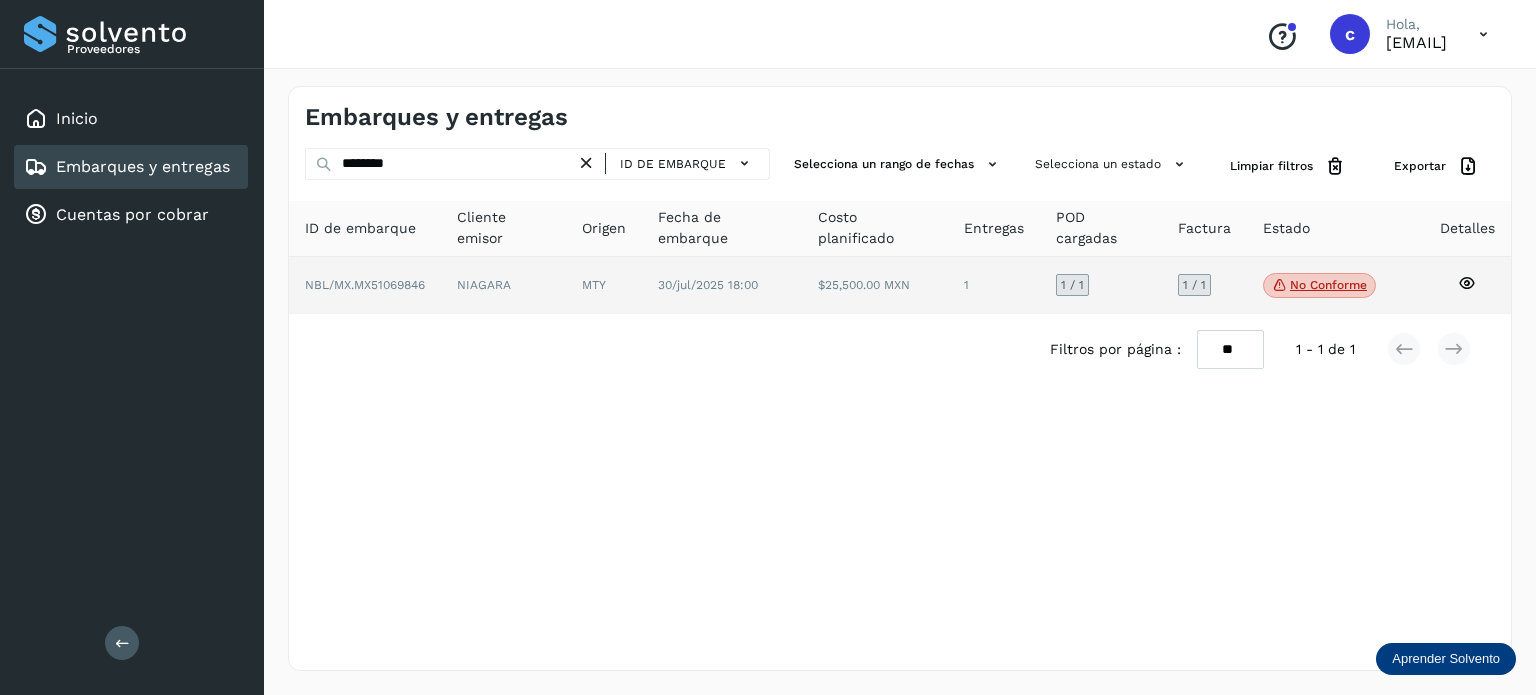 click on "No conforme" at bounding box center (1319, 286) 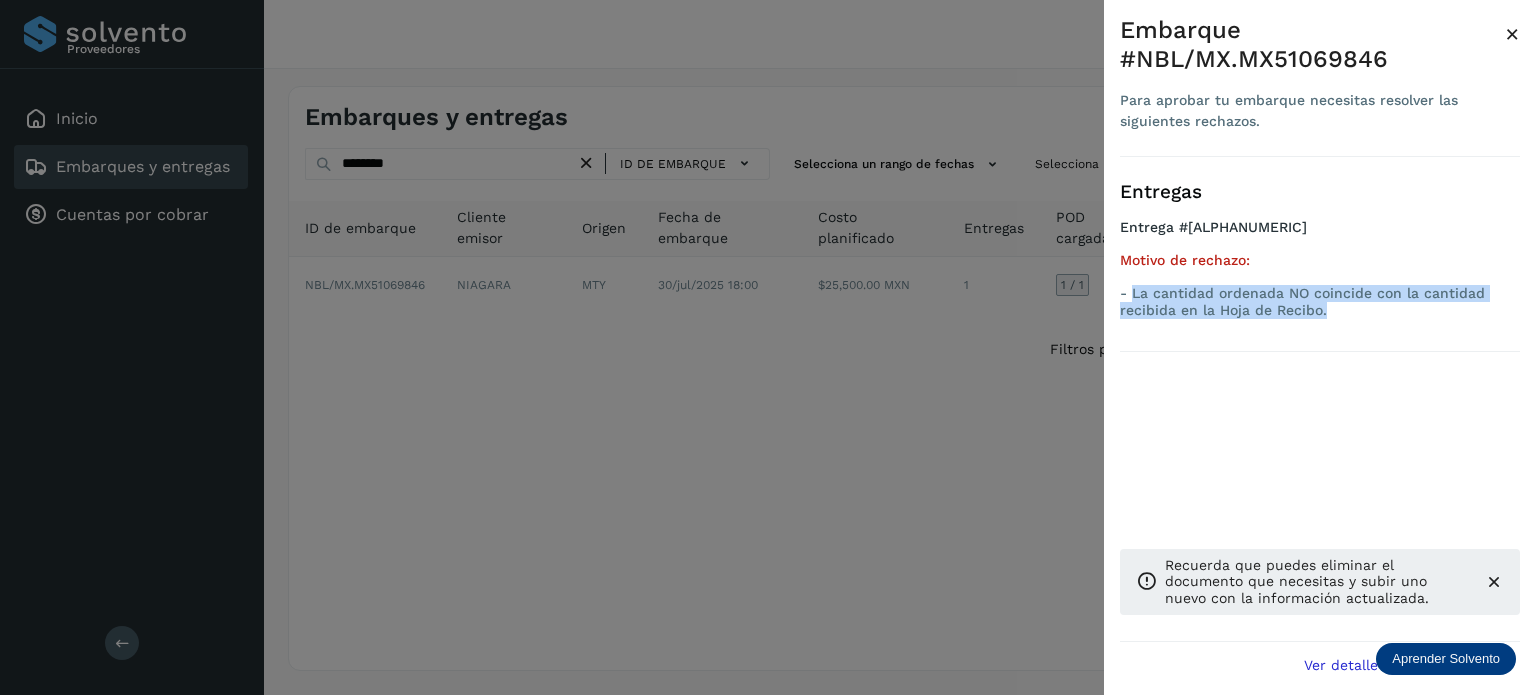 drag, startPoint x: 1333, startPoint y: 312, endPoint x: 1133, endPoint y: 296, distance: 200.63898 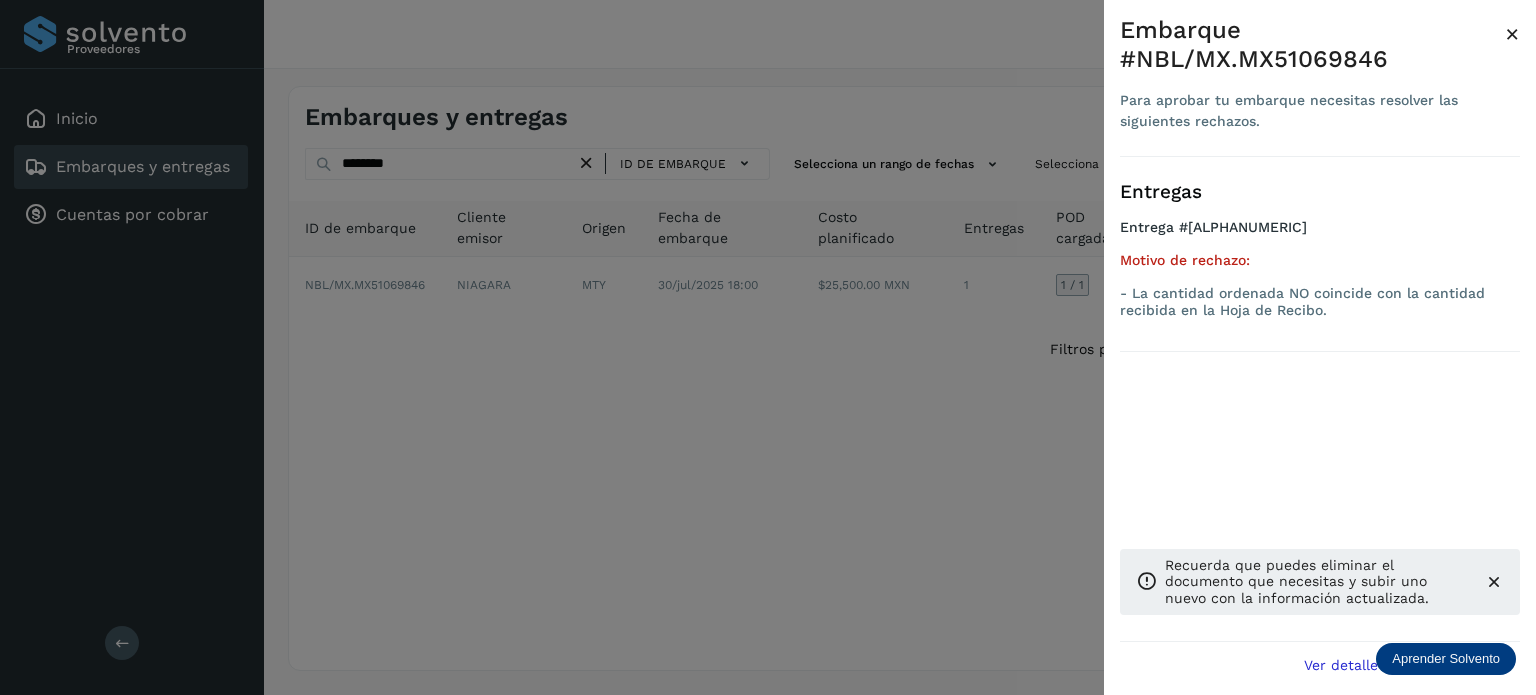 drag, startPoint x: 563, startPoint y: 459, endPoint x: 532, endPoint y: 435, distance: 39.20459 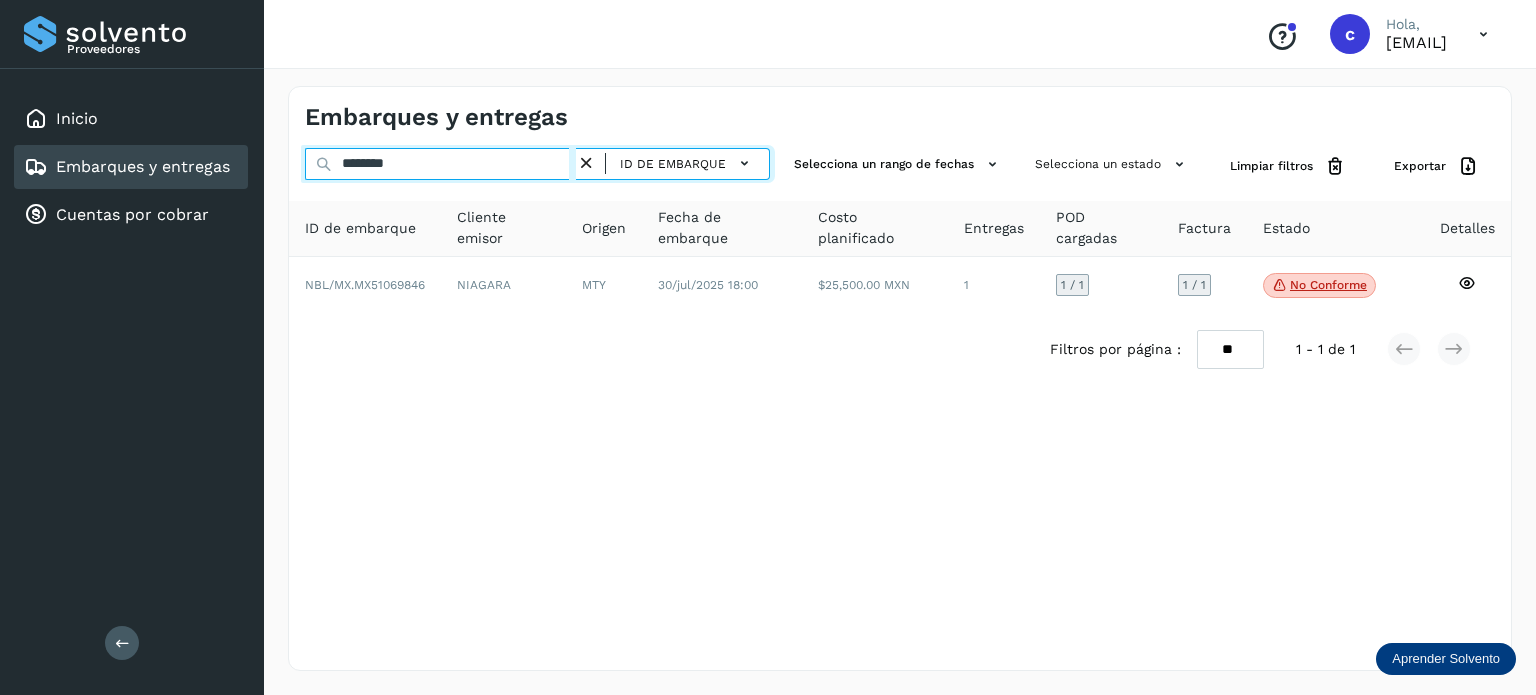 click on "********" at bounding box center [440, 164] 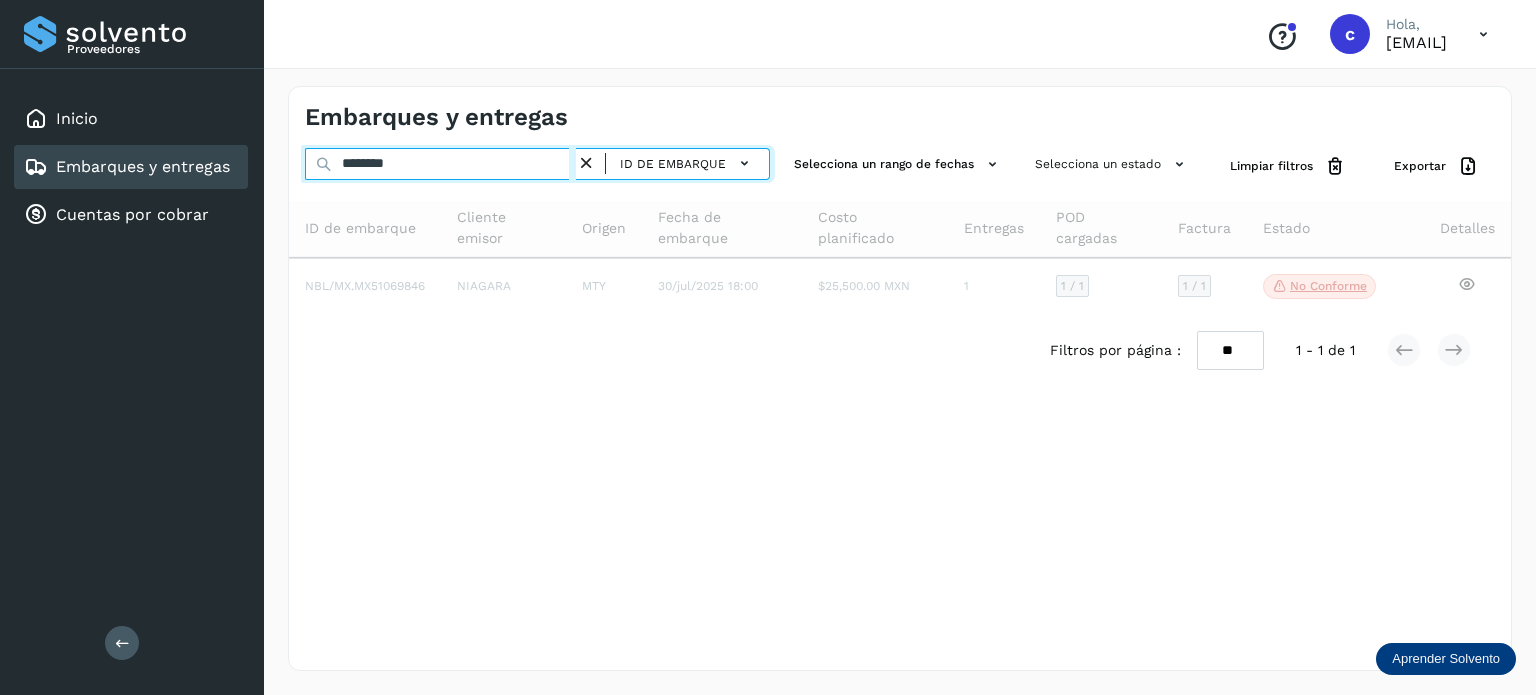 type on "********" 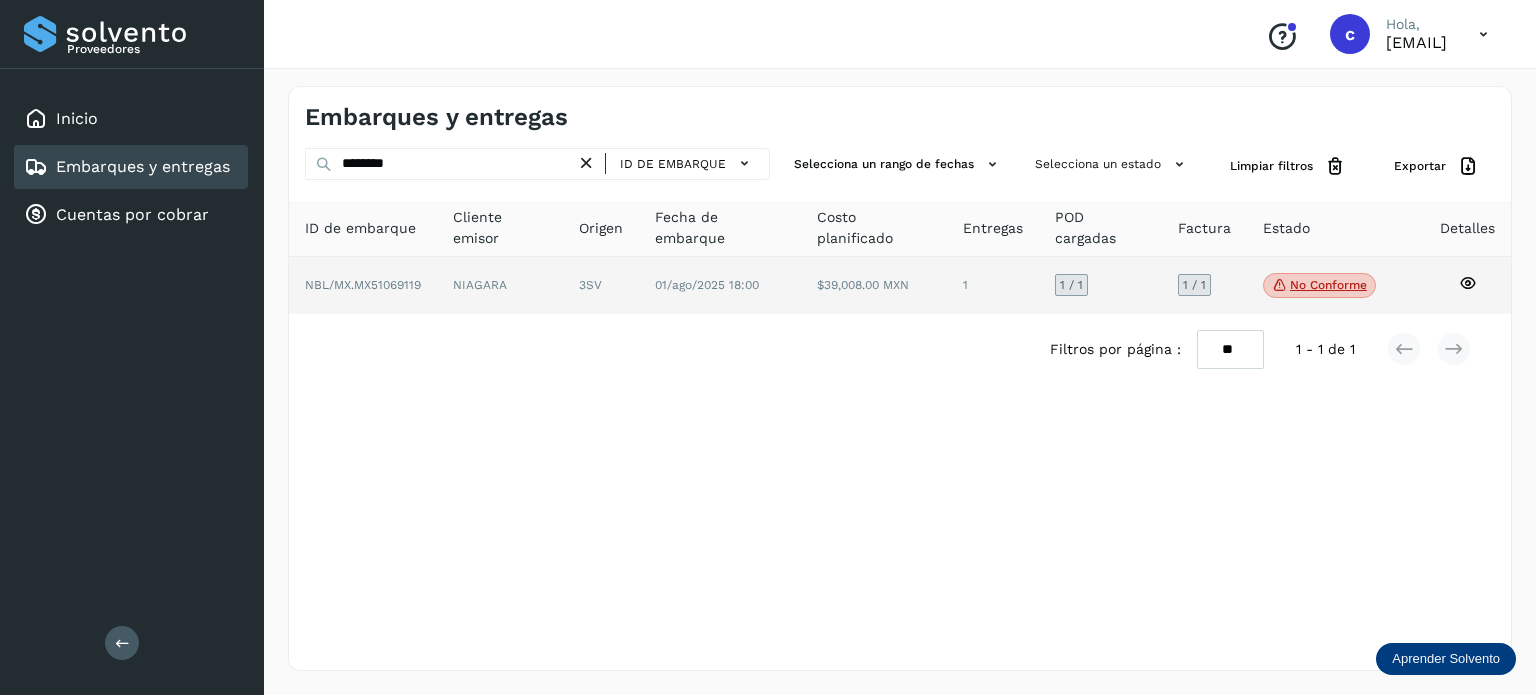 click on "No conforme" 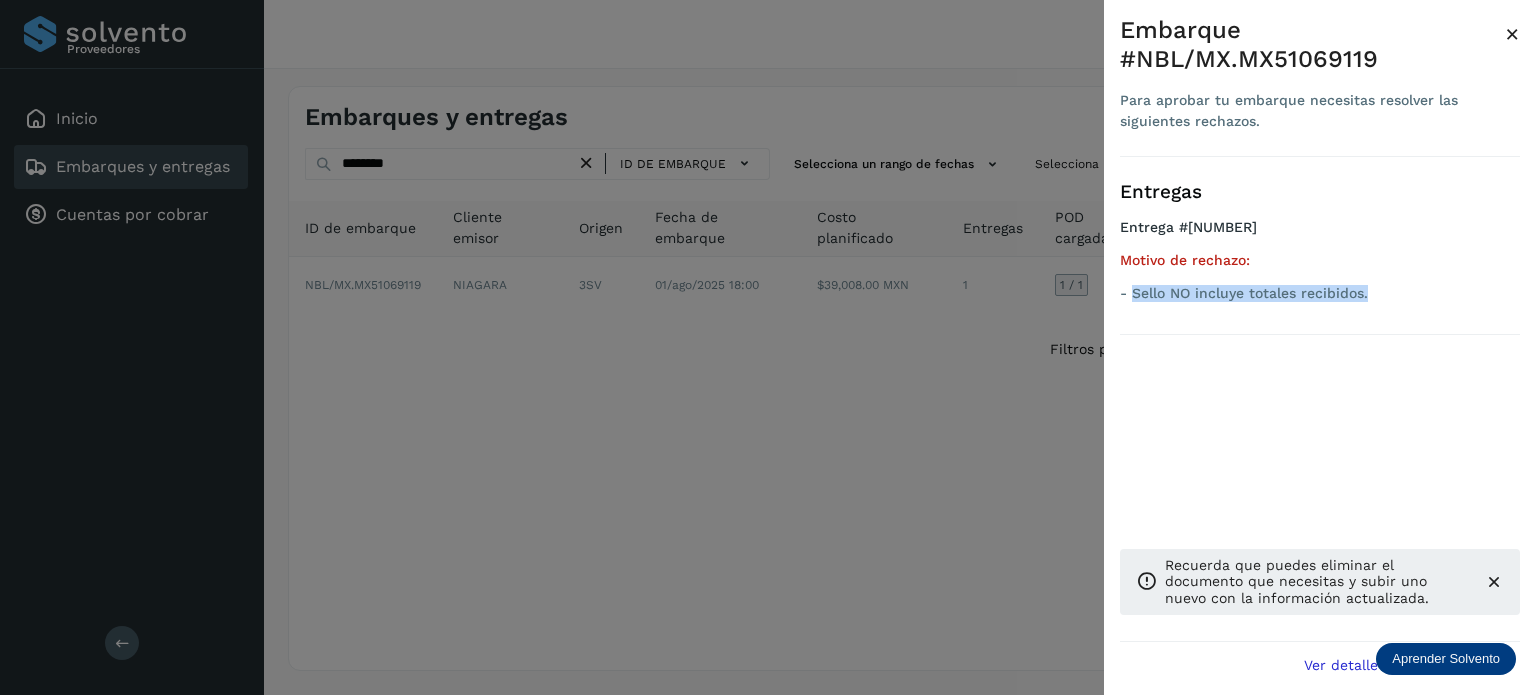 drag, startPoint x: 1373, startPoint y: 259, endPoint x: 1131, endPoint y: 275, distance: 242.52835 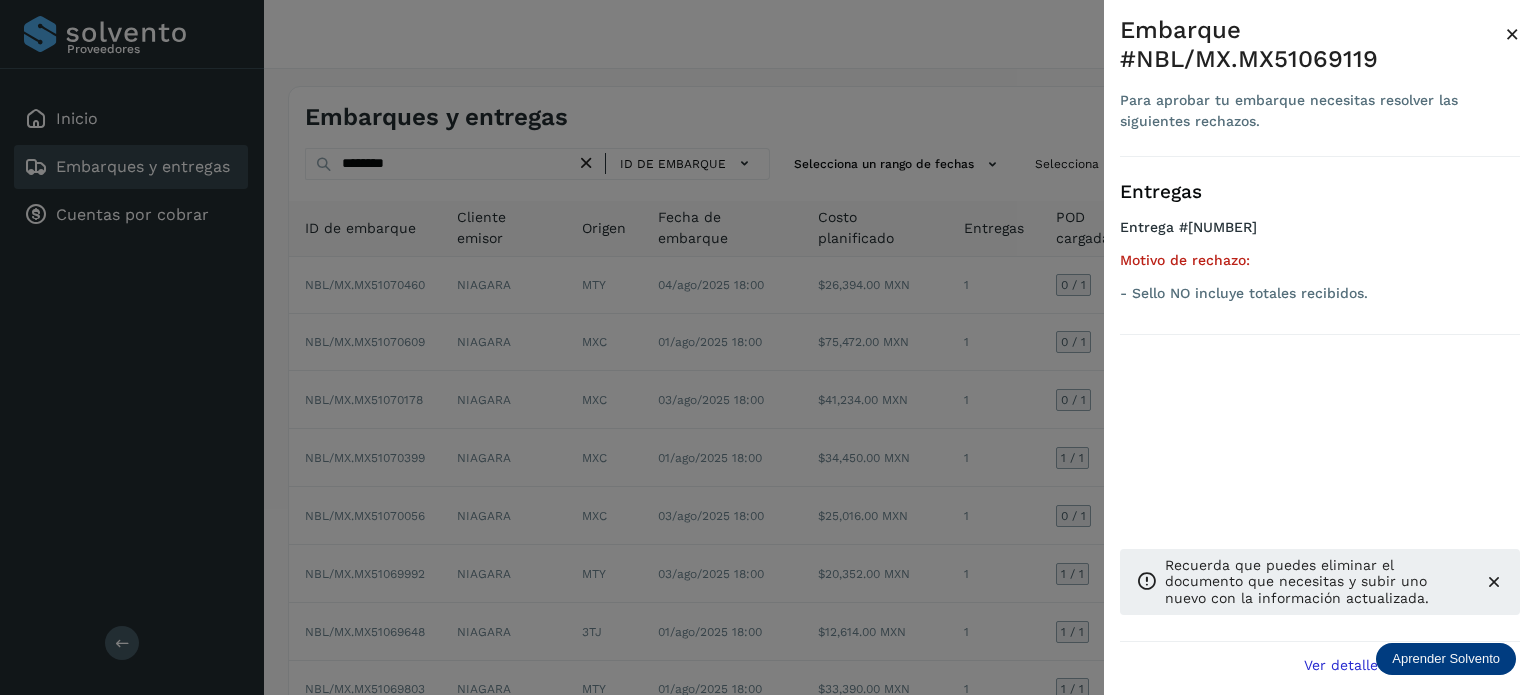 click at bounding box center (768, 347) 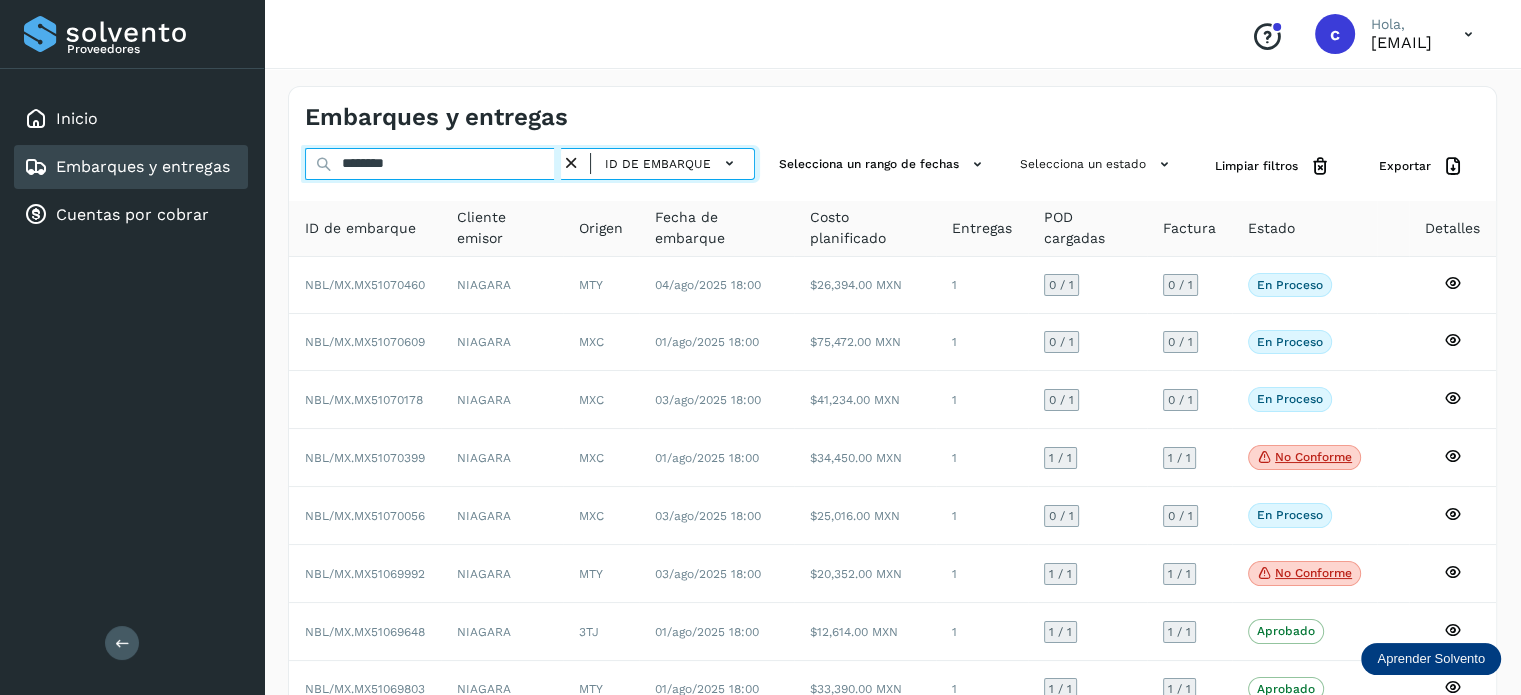 drag, startPoint x: 433, startPoint y: 171, endPoint x: 256, endPoint y: 169, distance: 177.01129 